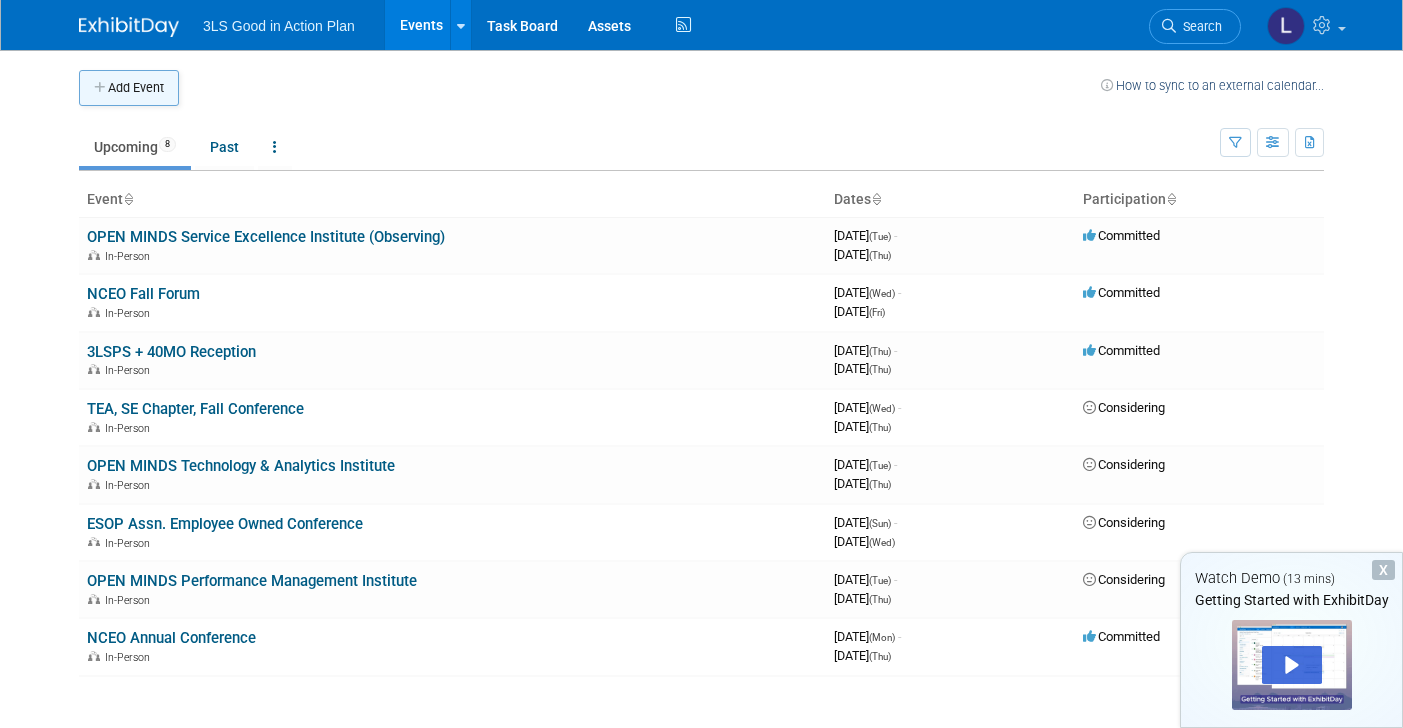 scroll, scrollTop: 0, scrollLeft: 0, axis: both 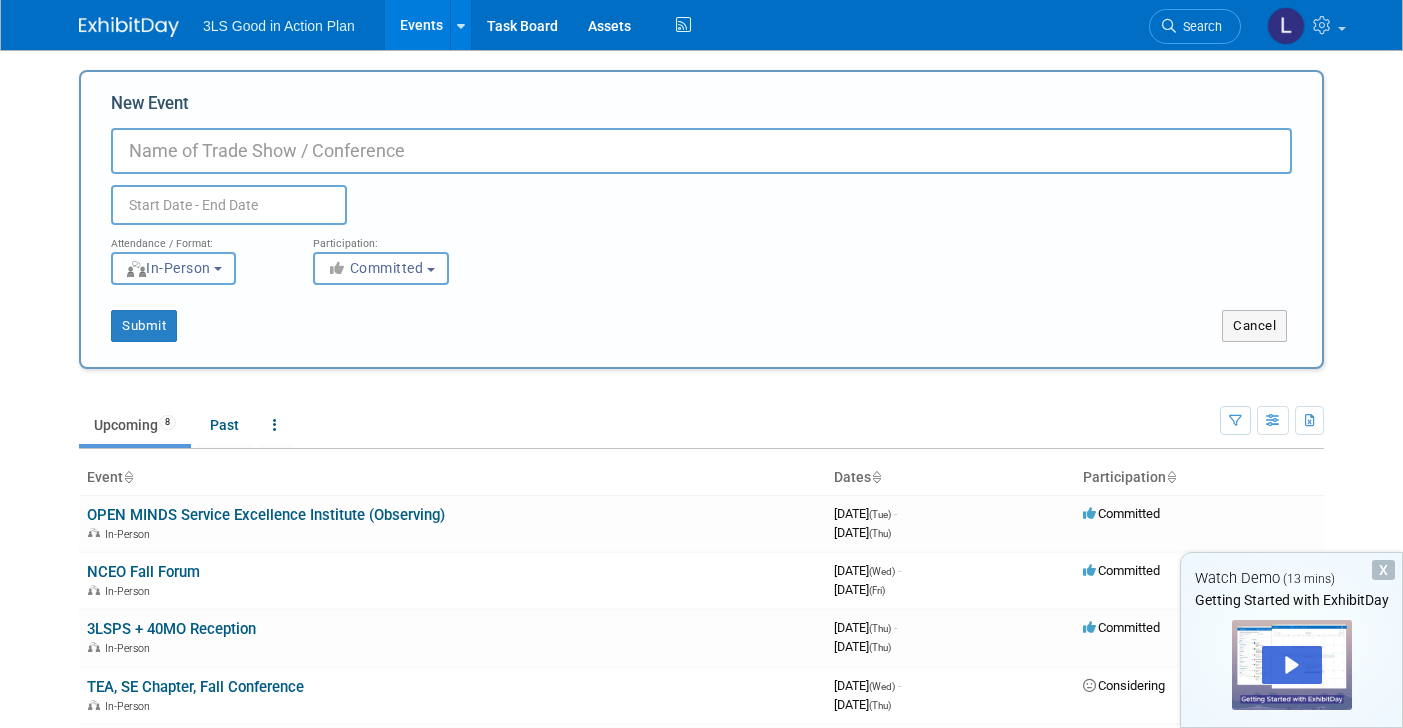 click on "In-Person" at bounding box center [168, 268] 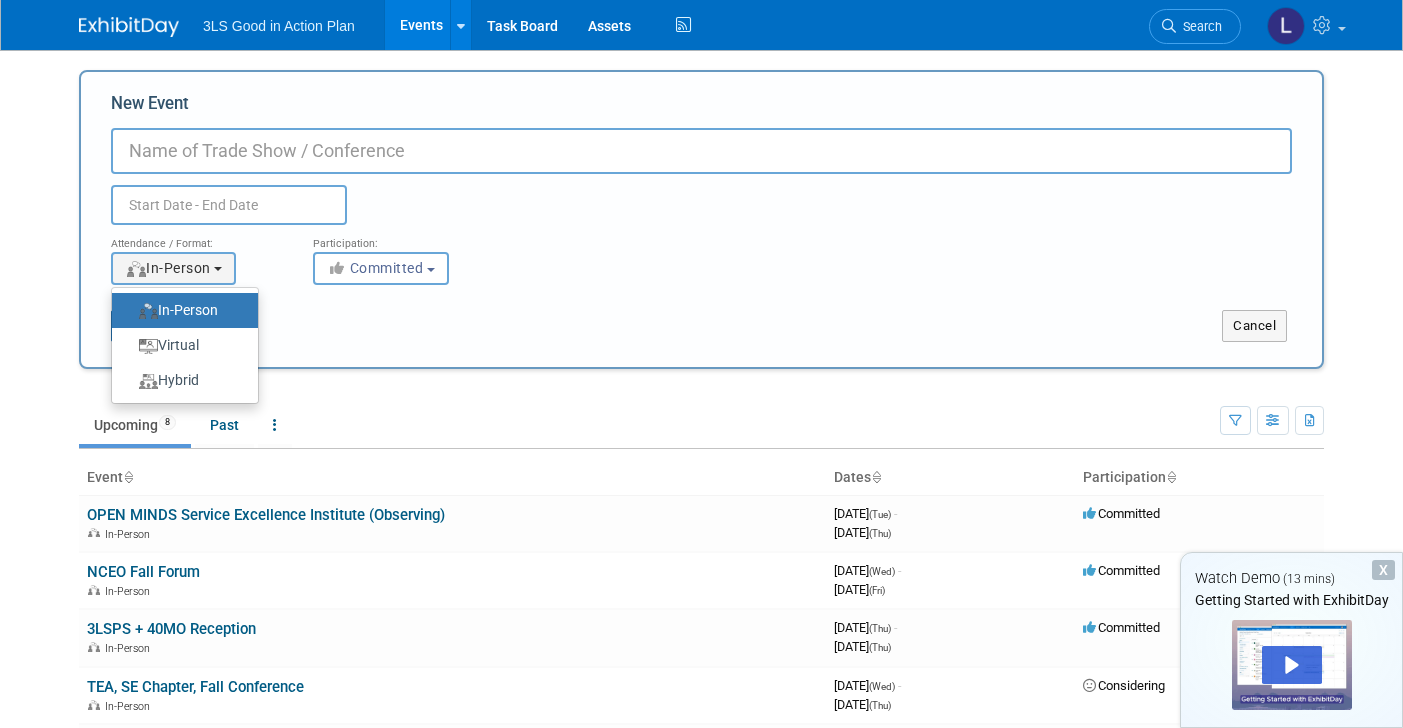 click on "Submit
Cancel" at bounding box center [701, 313] 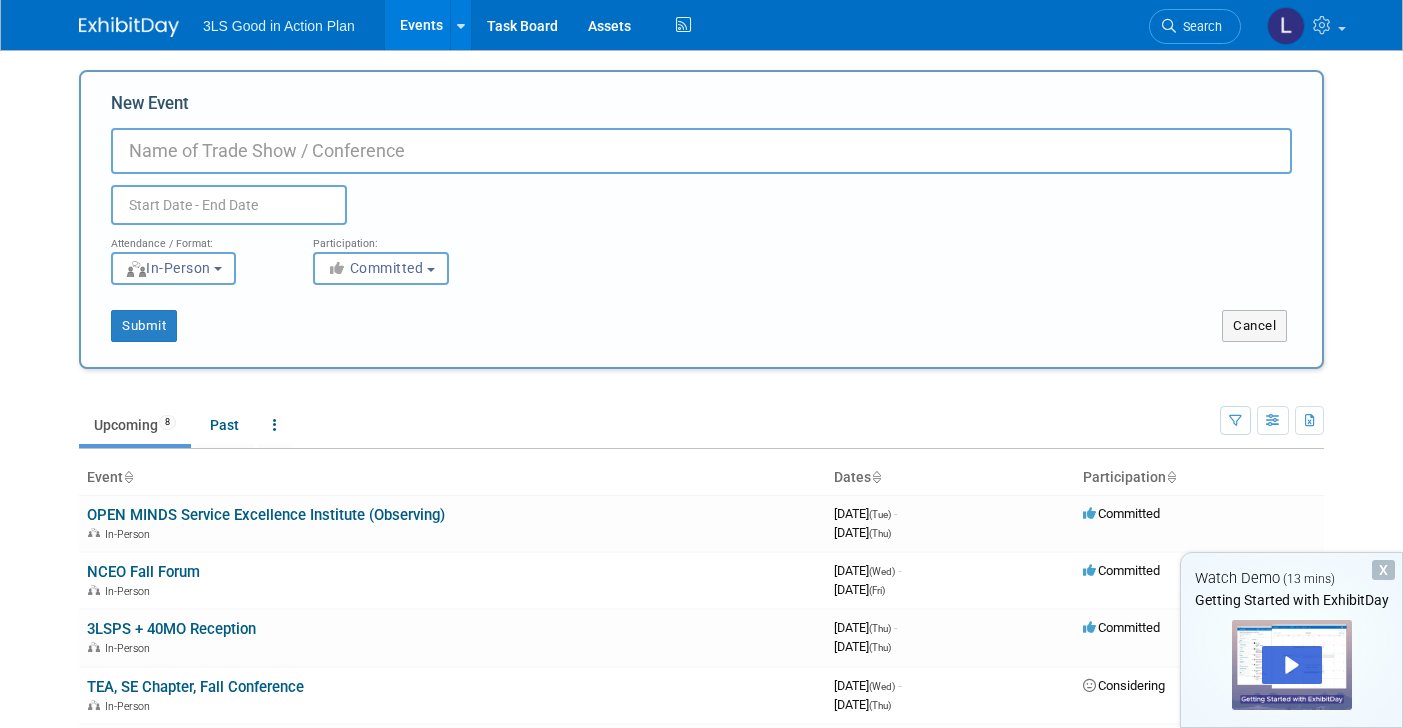 click on "New Event" at bounding box center [701, 151] 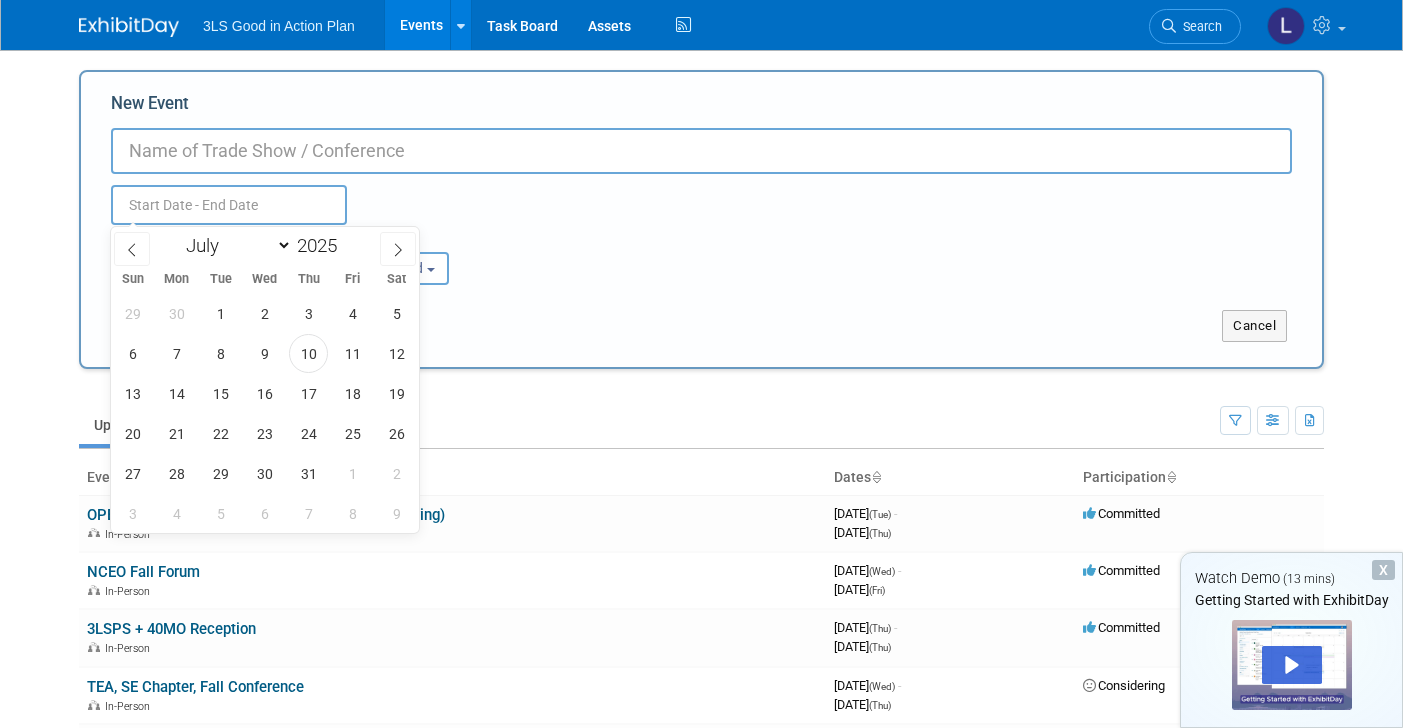 click at bounding box center [229, 205] 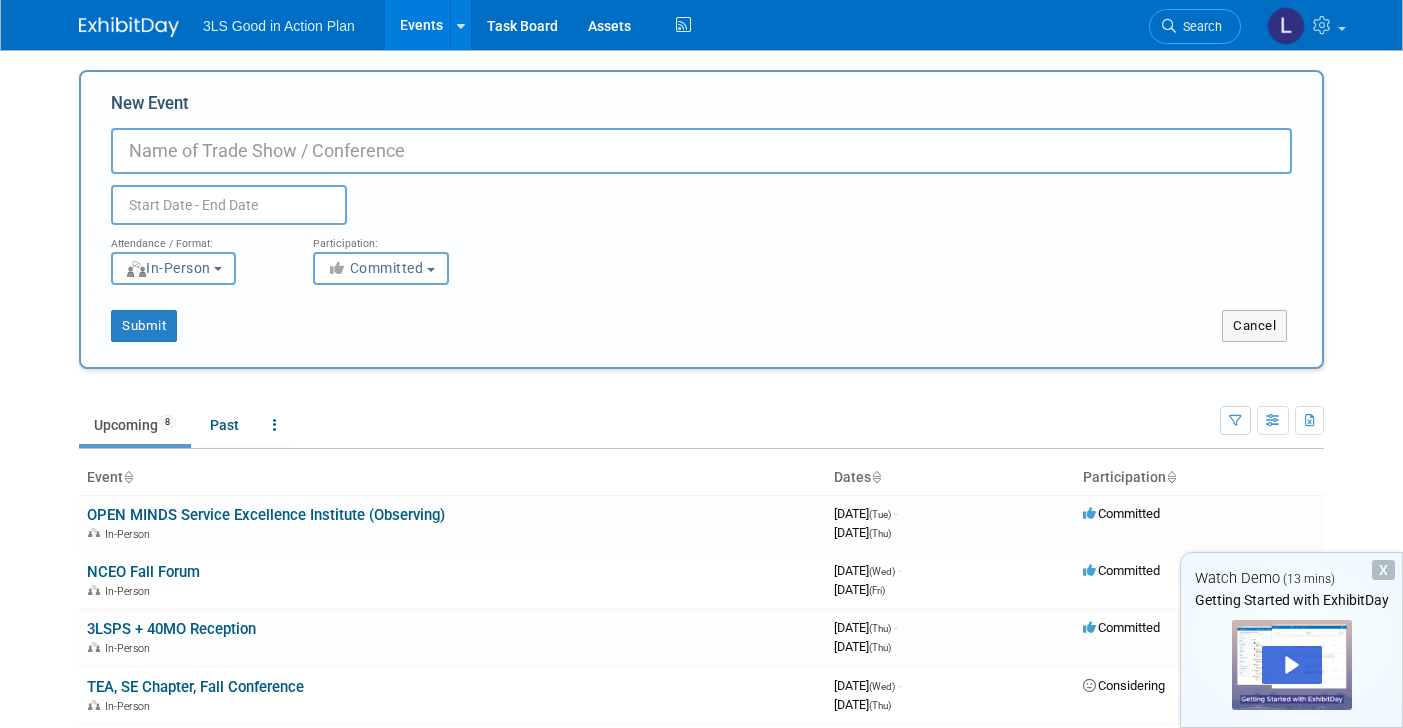 click on "New Event" at bounding box center [701, 151] 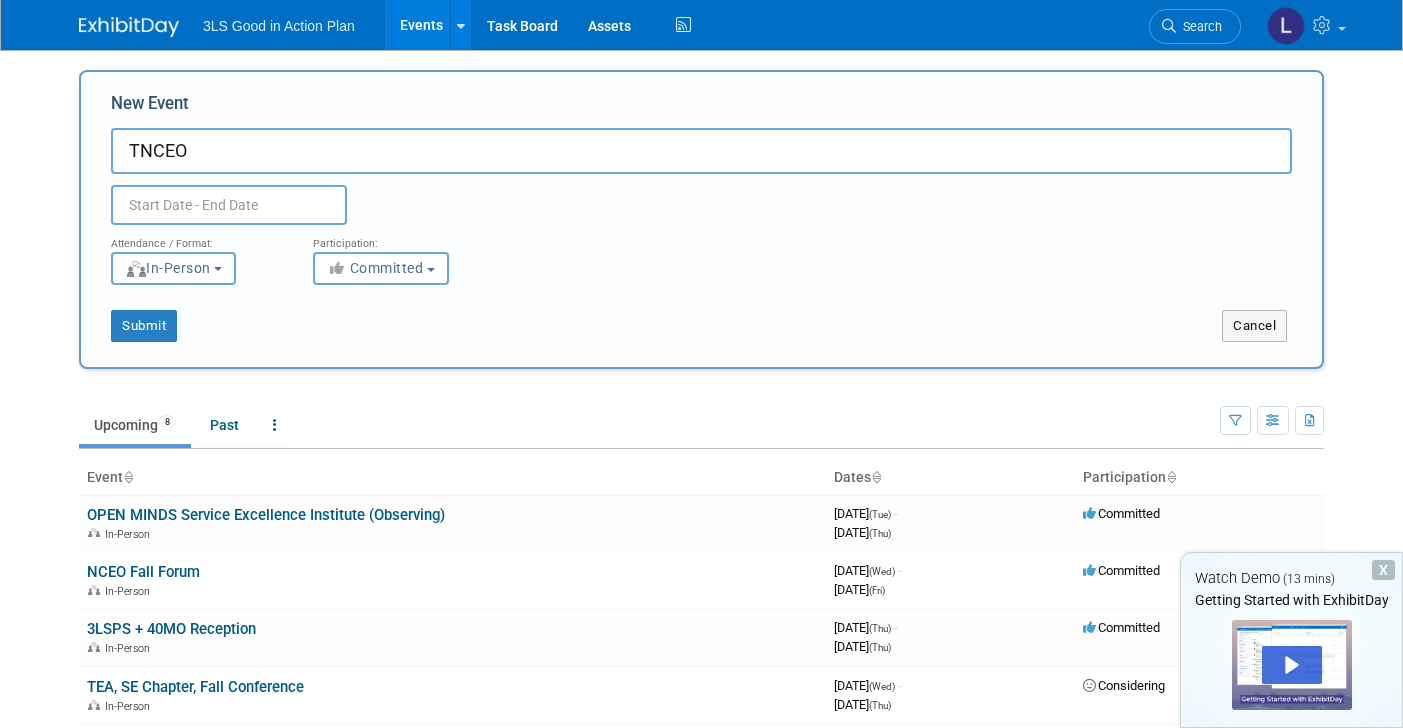 type on "TNCEO" 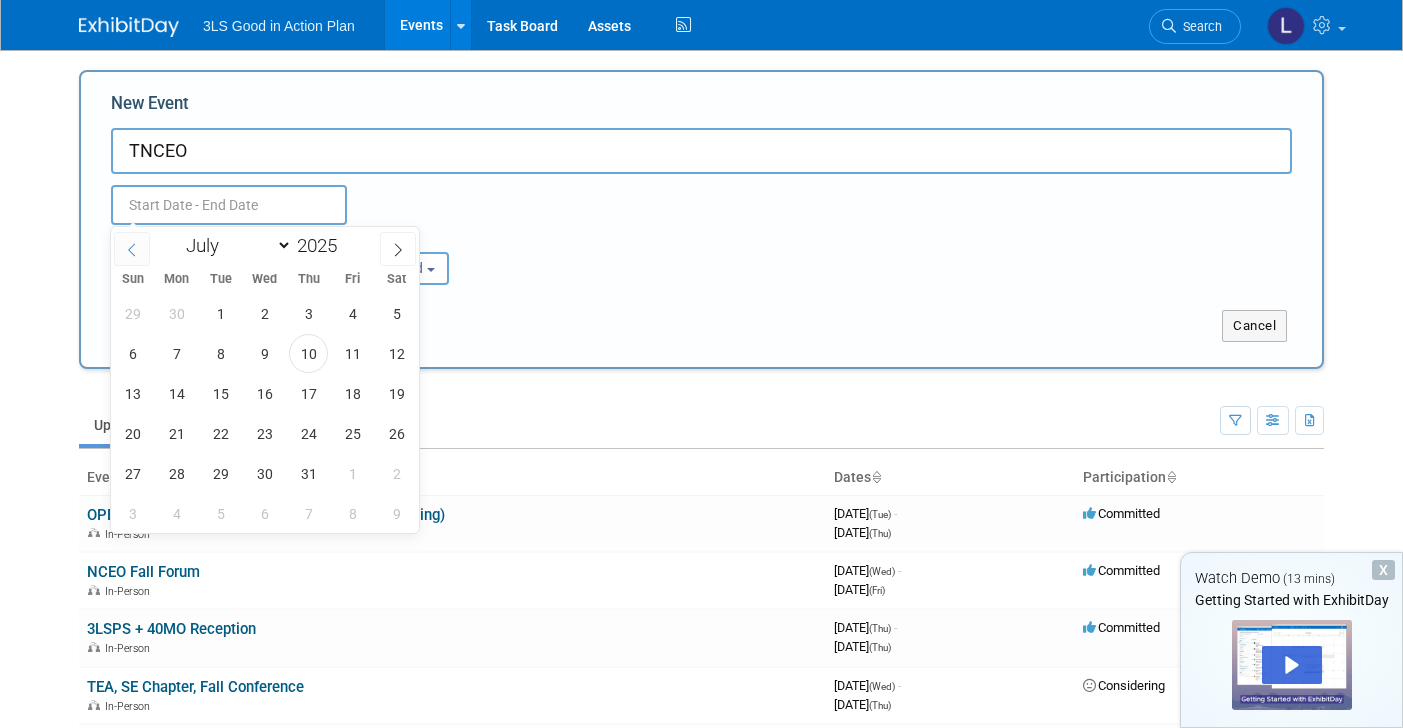click 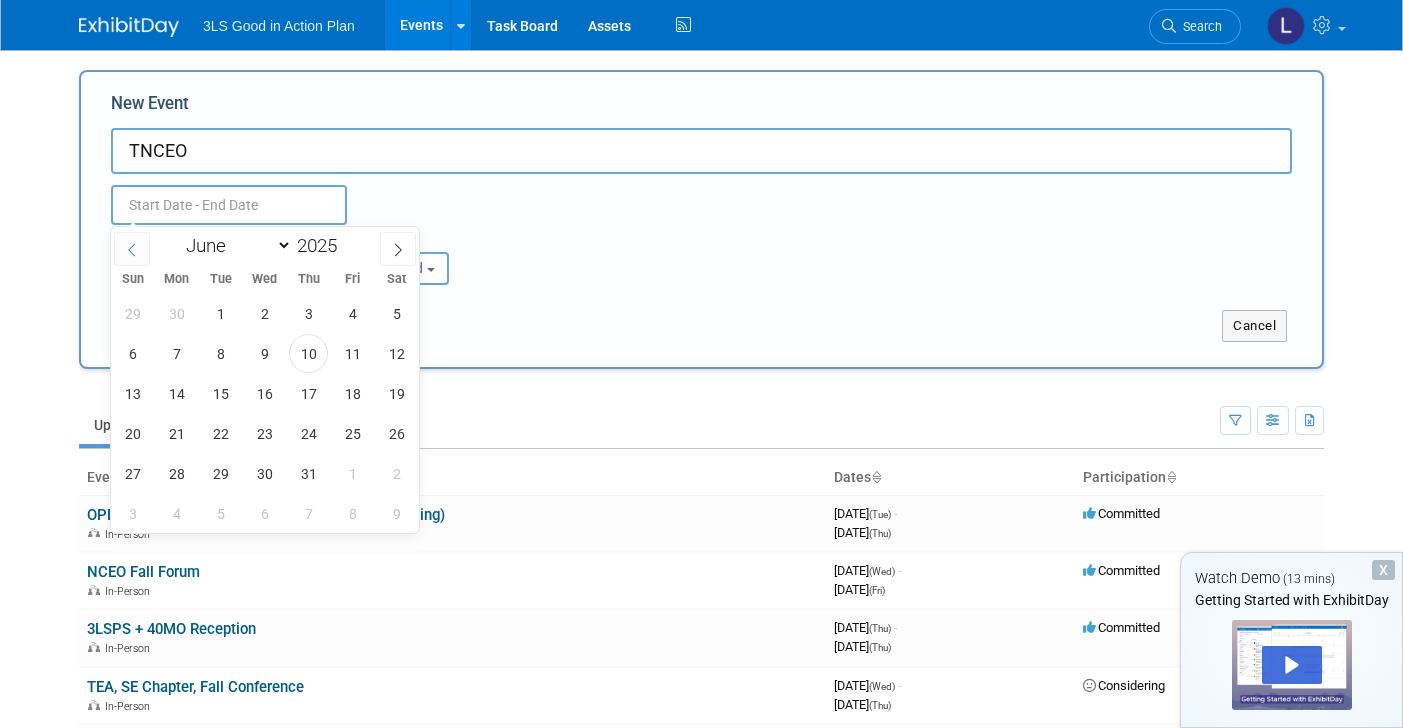 click 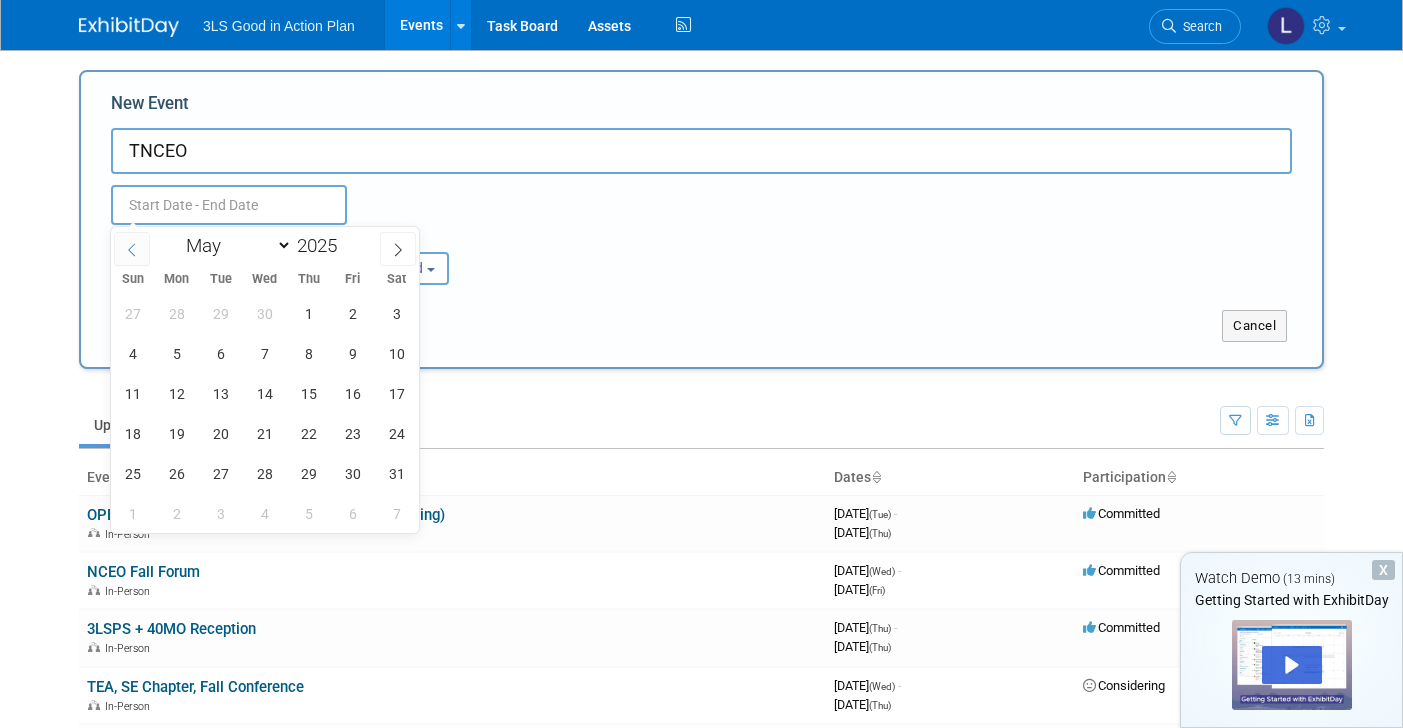 click 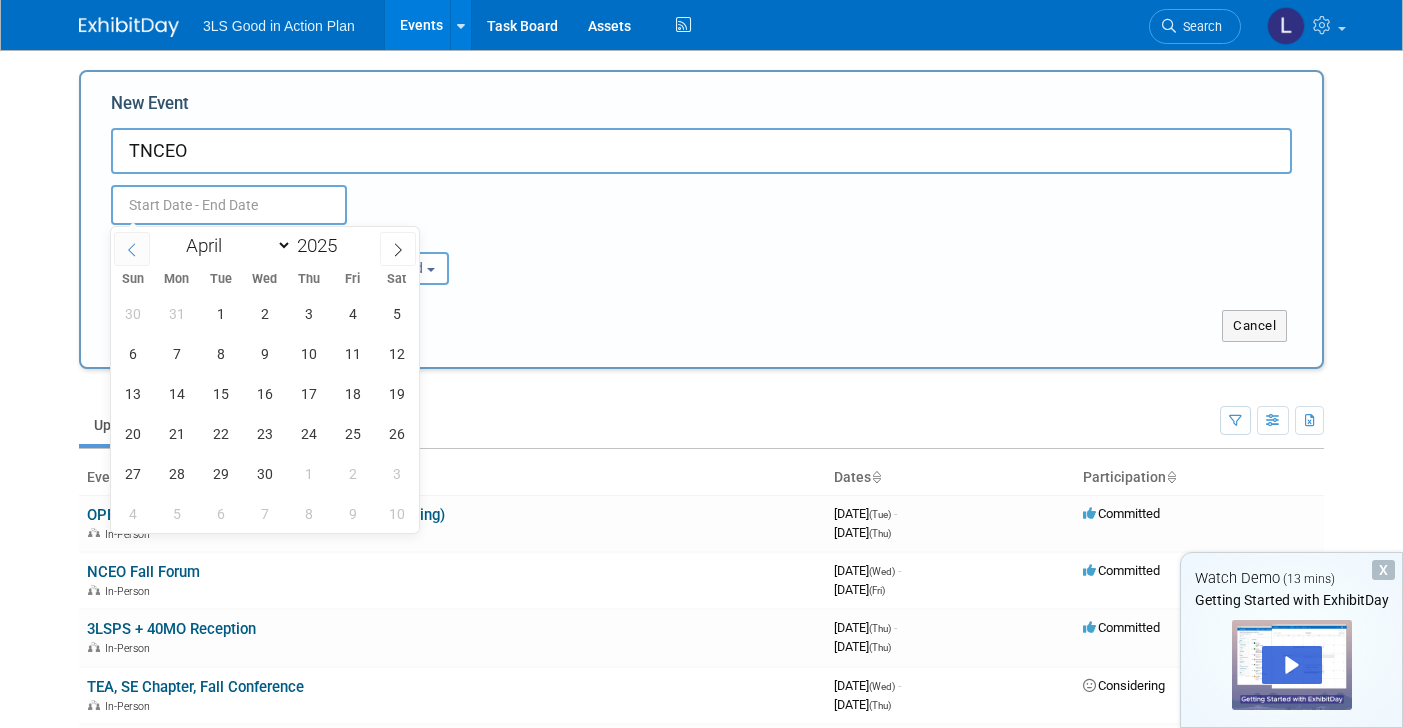 click 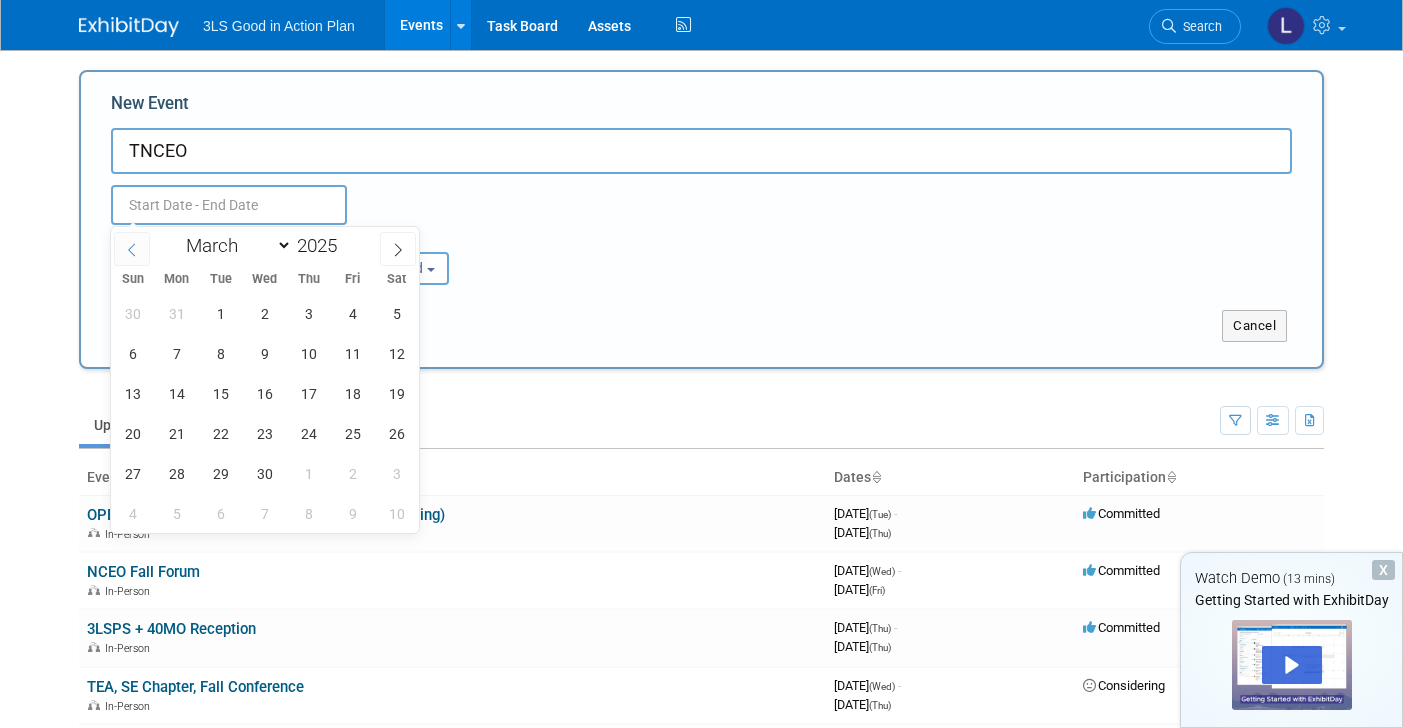 click 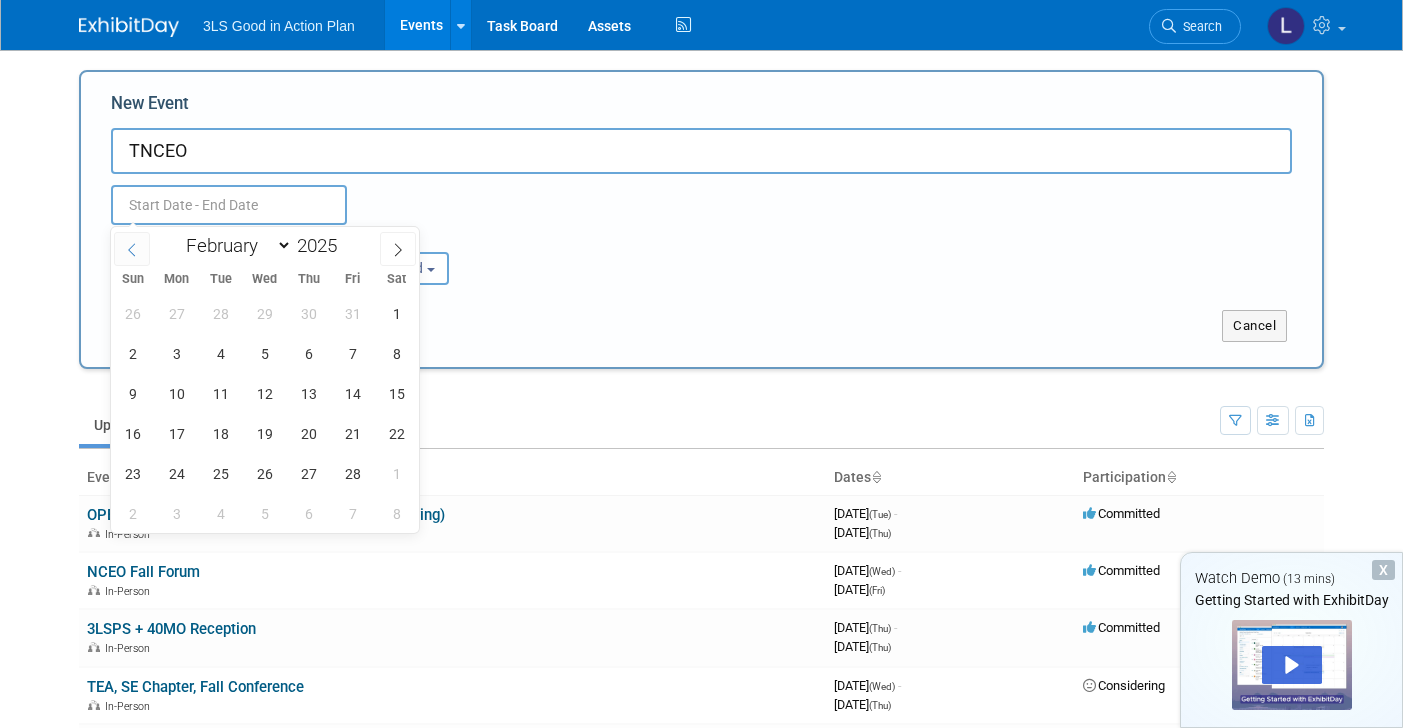 click 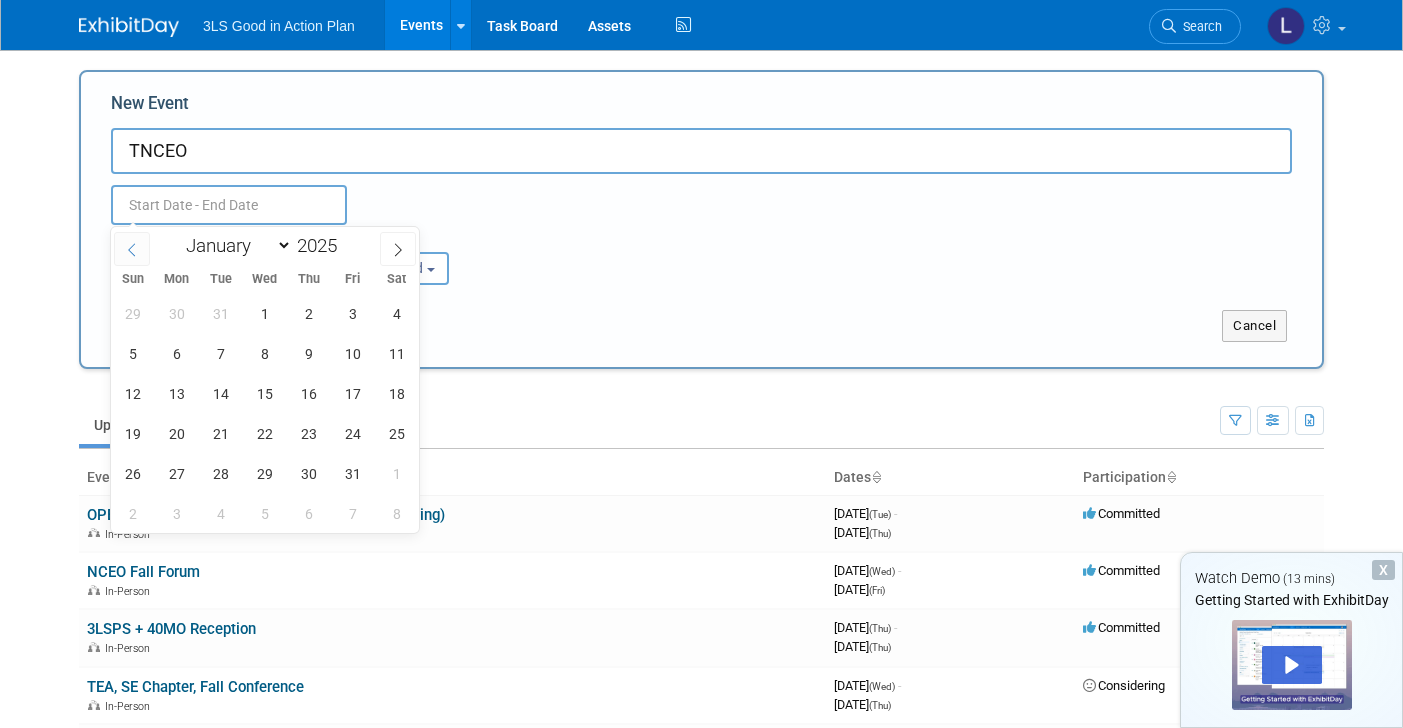 click 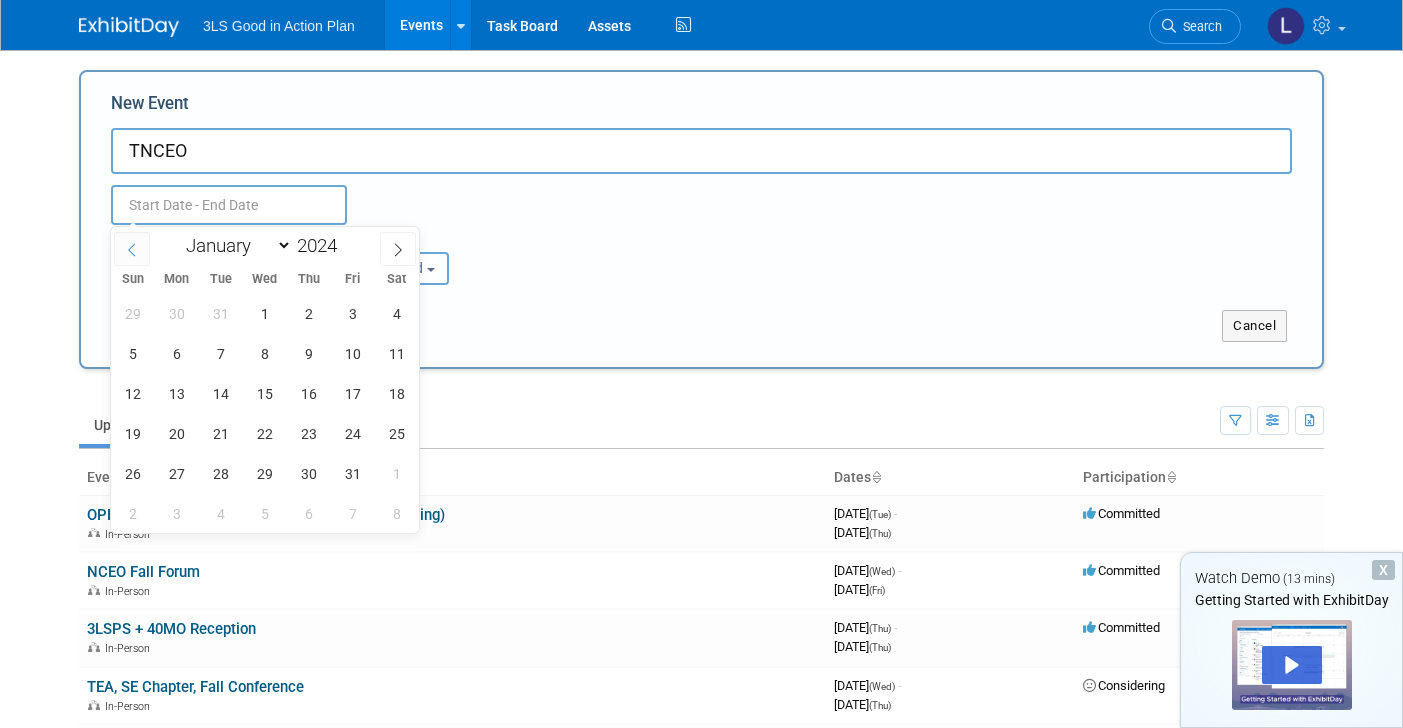 select on "11" 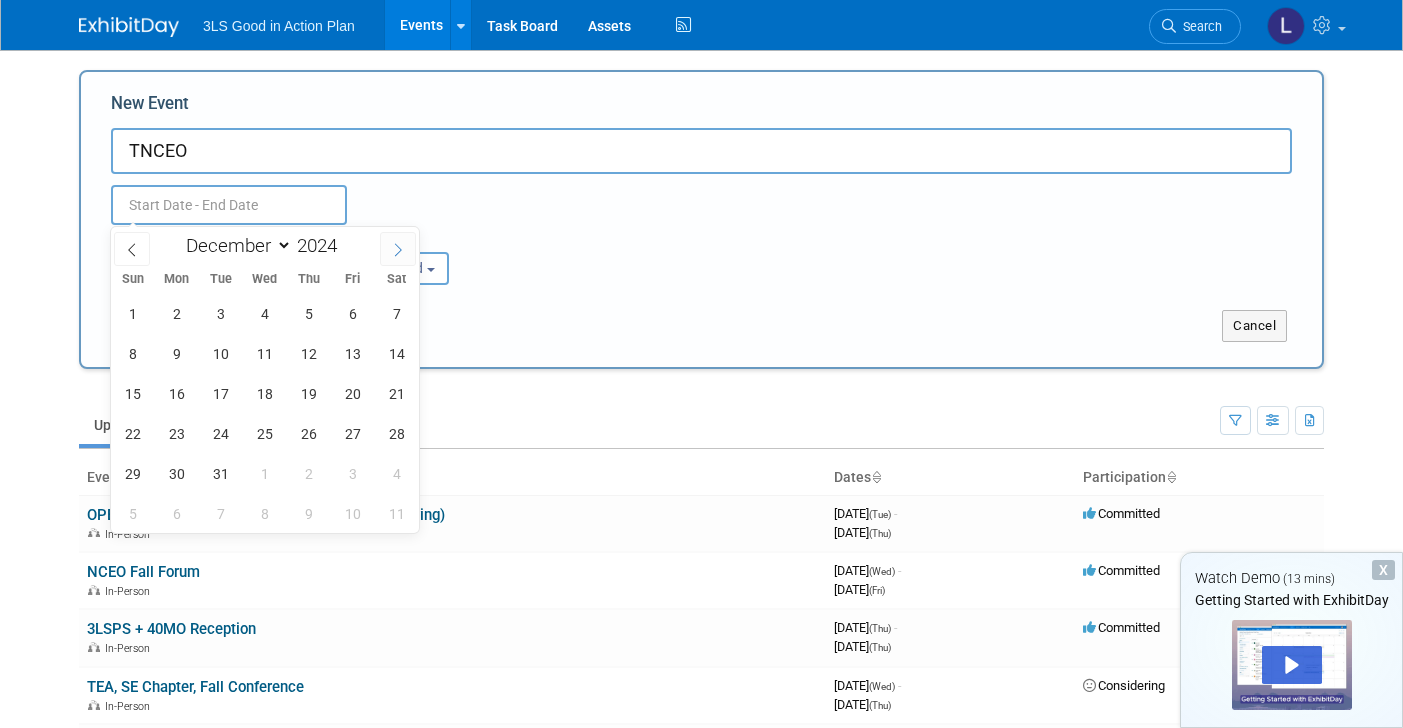 click 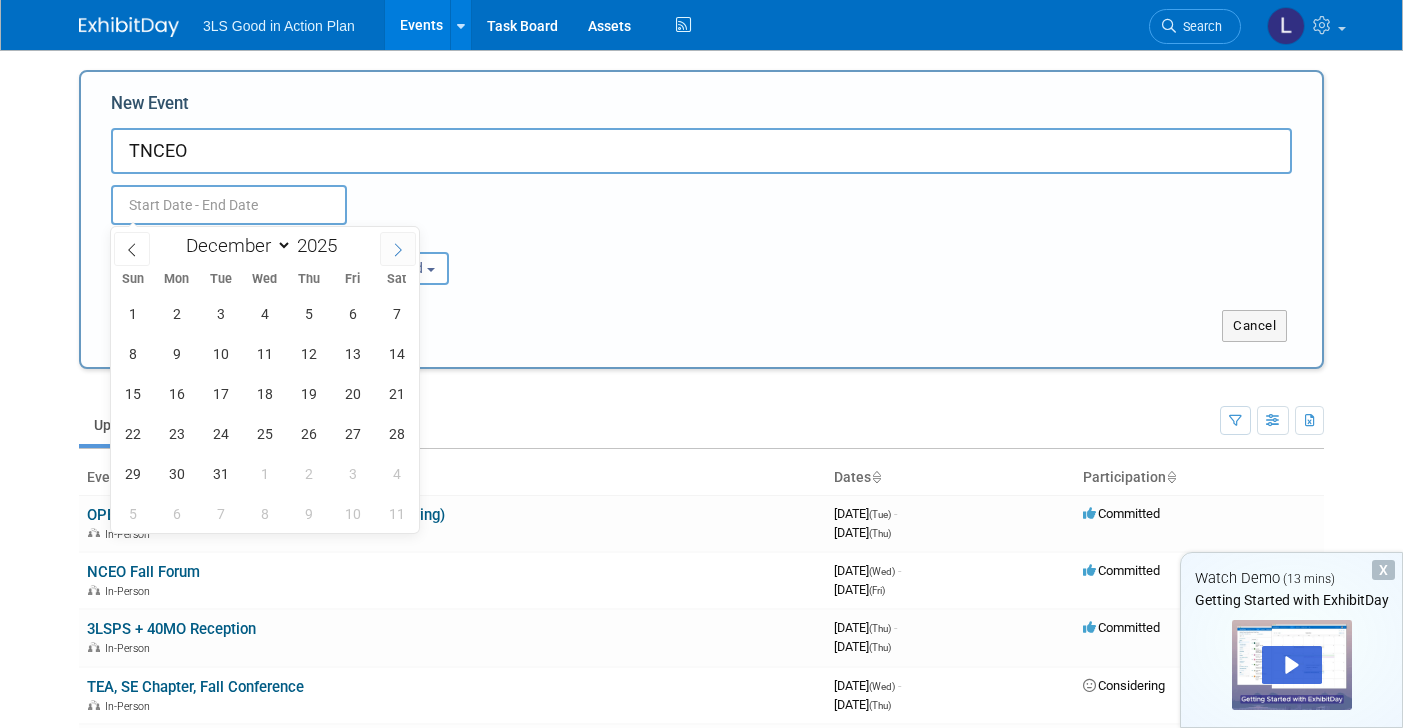select on "0" 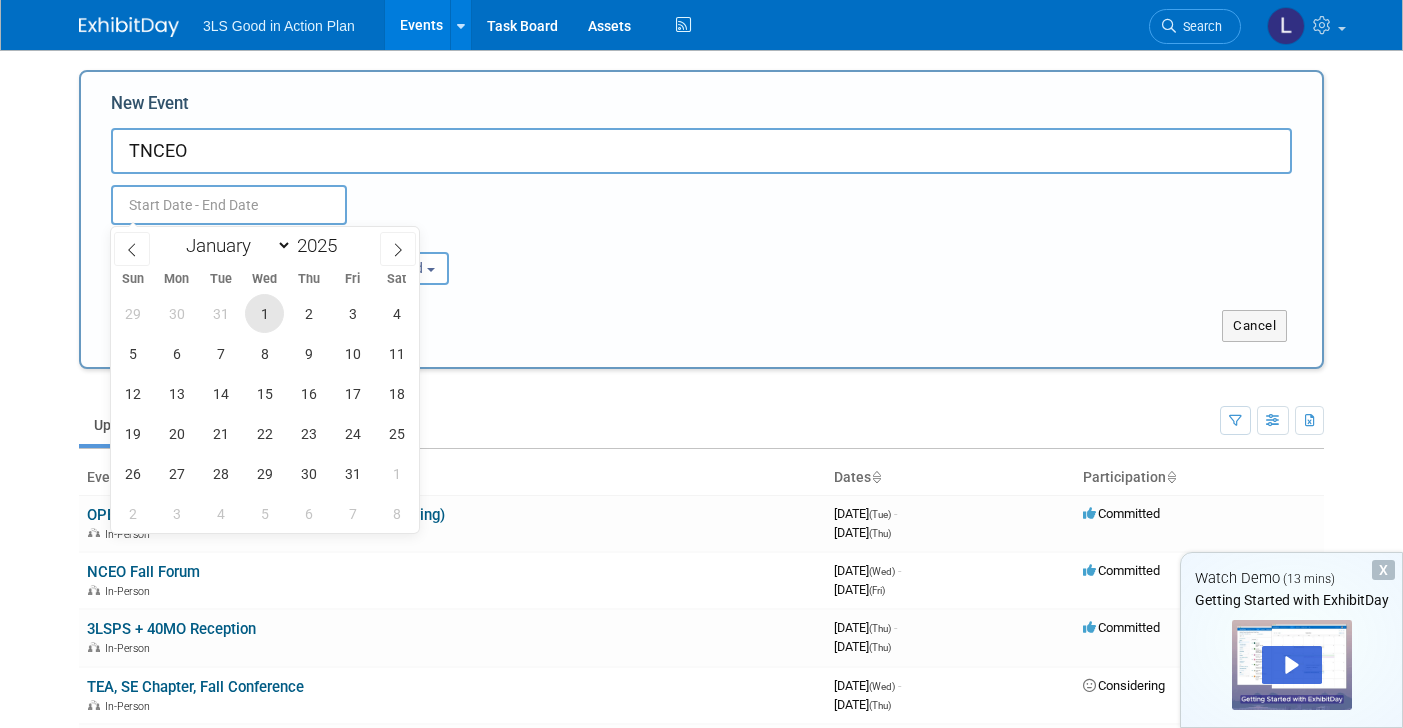 click on "1" at bounding box center (264, 313) 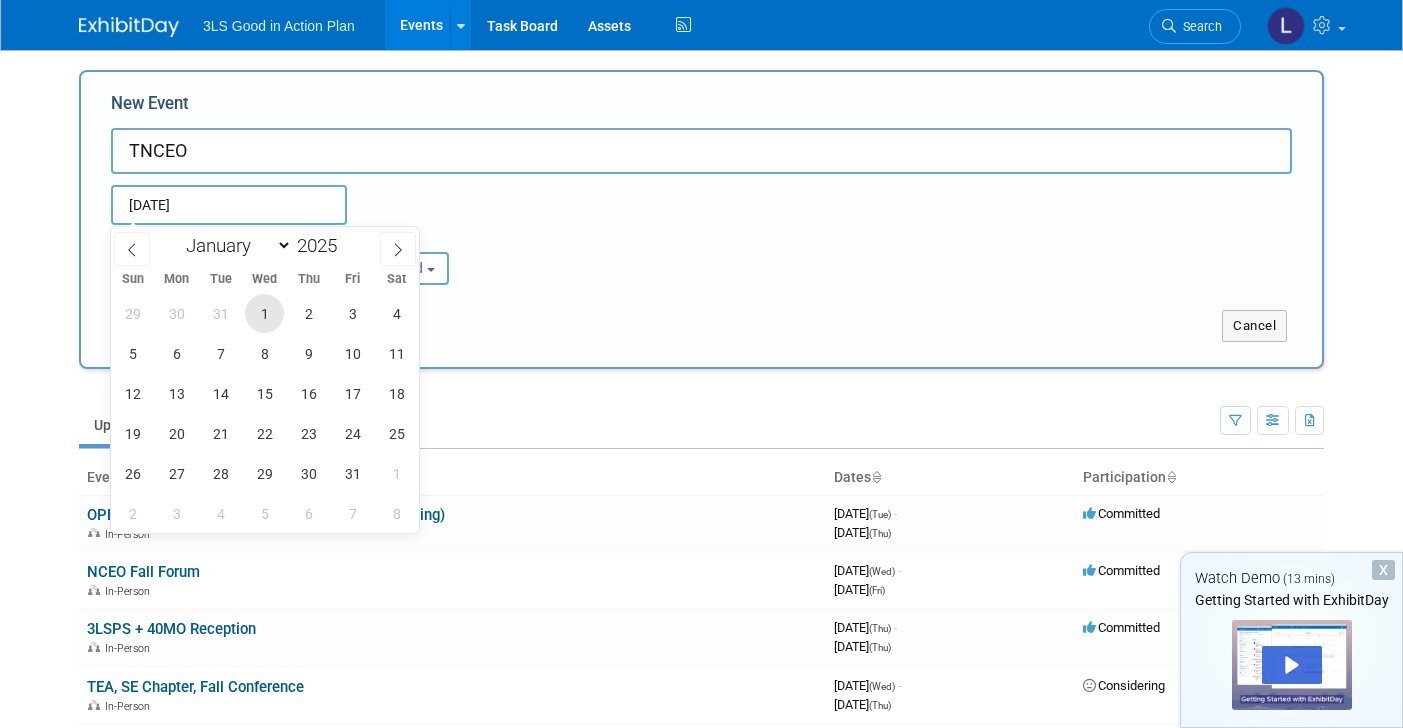 type on "Jan 1, 2025 to Jan 1, 2025" 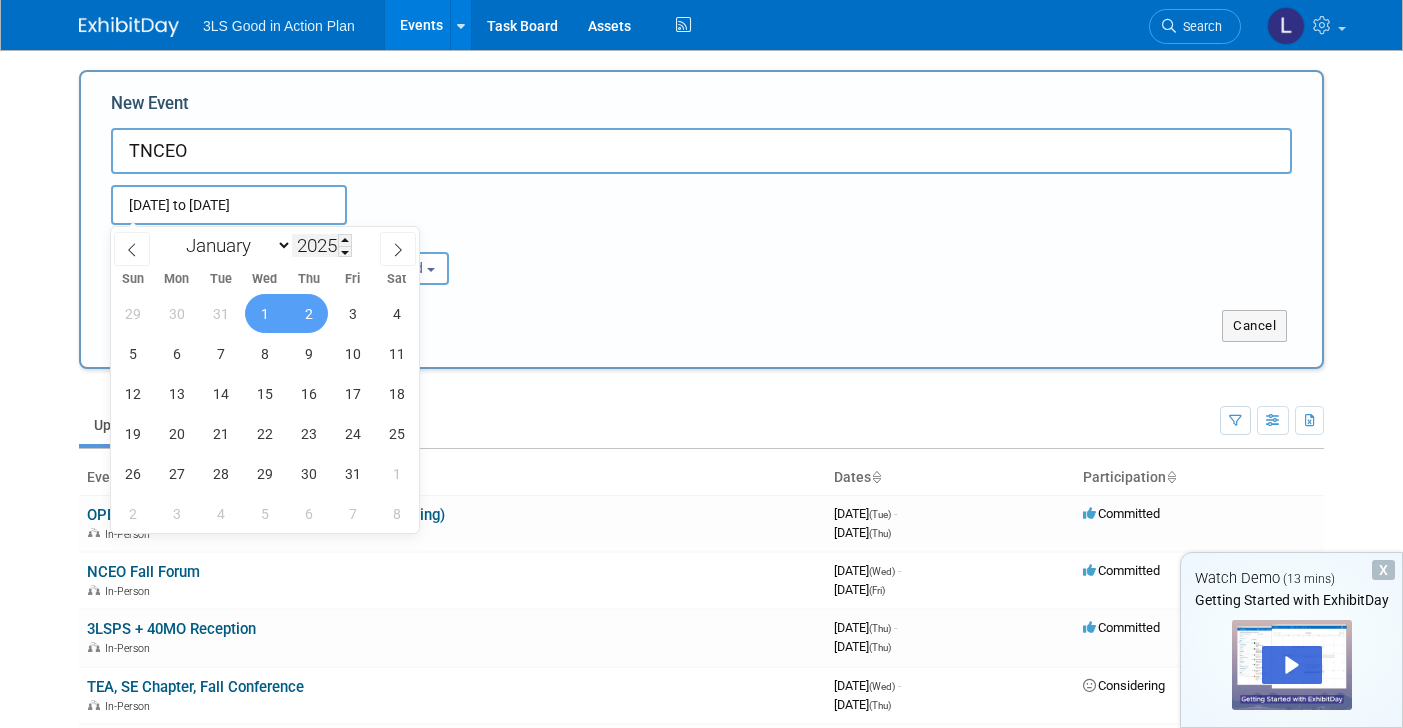 click on "2025" at bounding box center (322, 245) 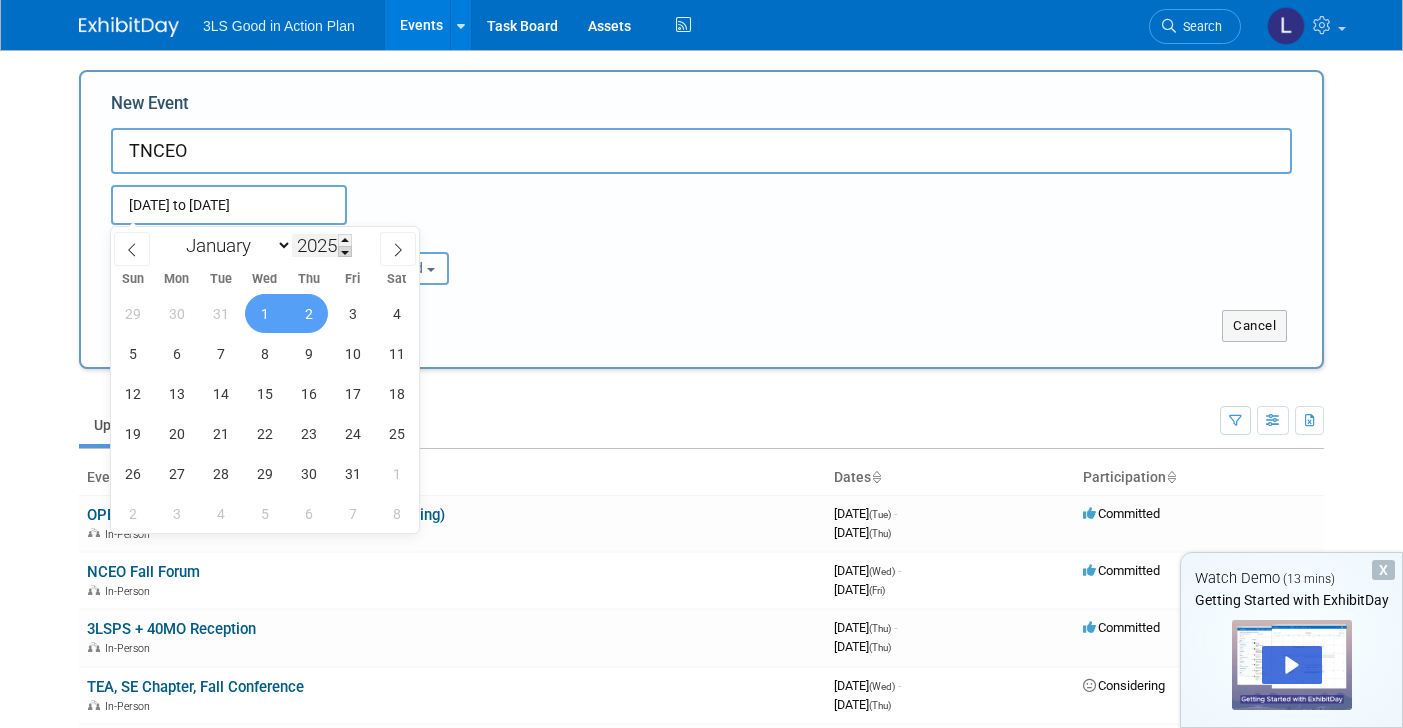 click at bounding box center (345, 252) 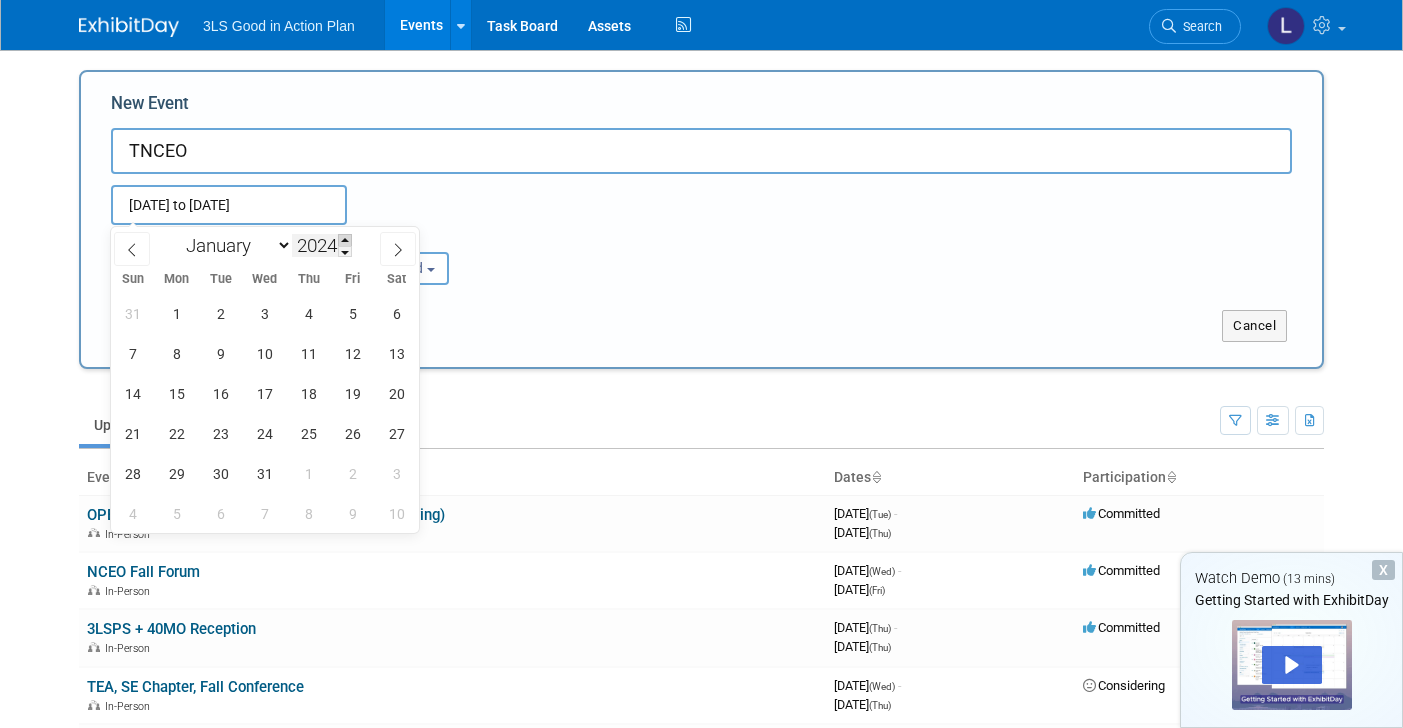 click at bounding box center [345, 240] 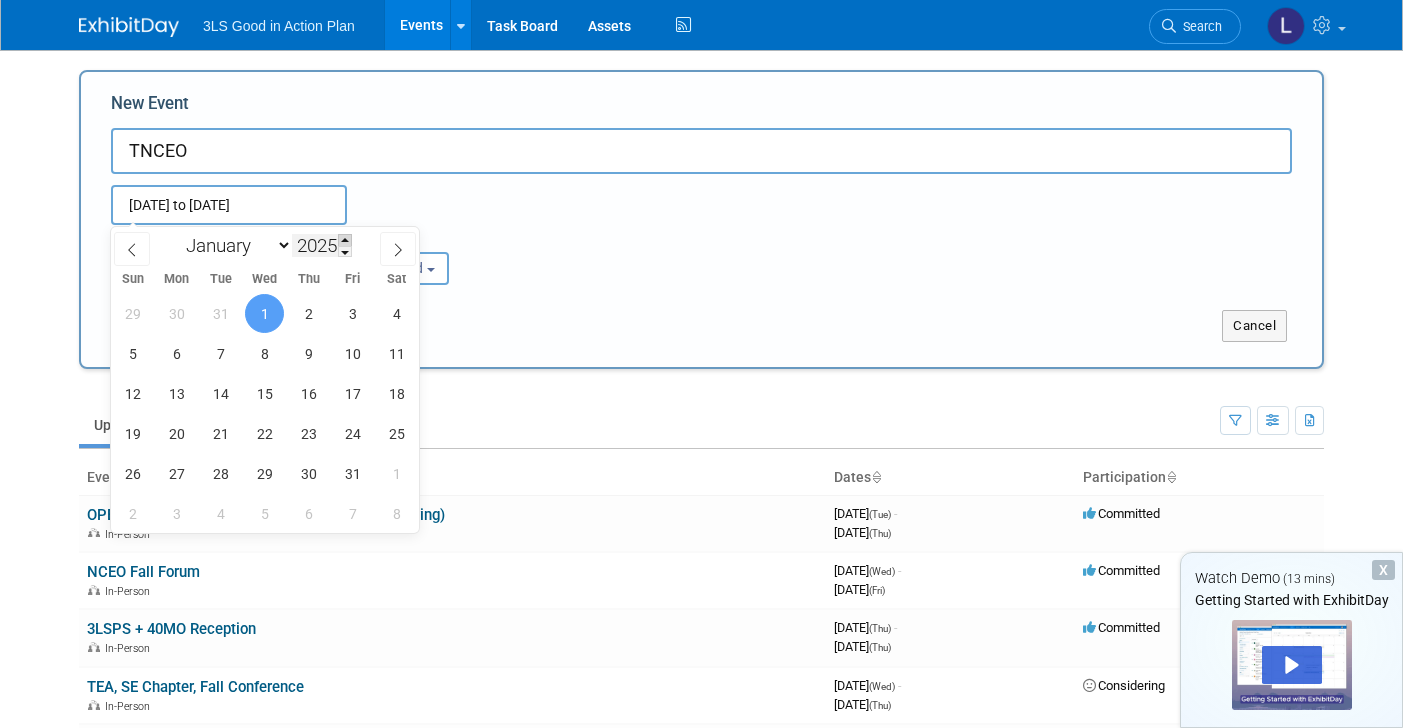 click at bounding box center (345, 240) 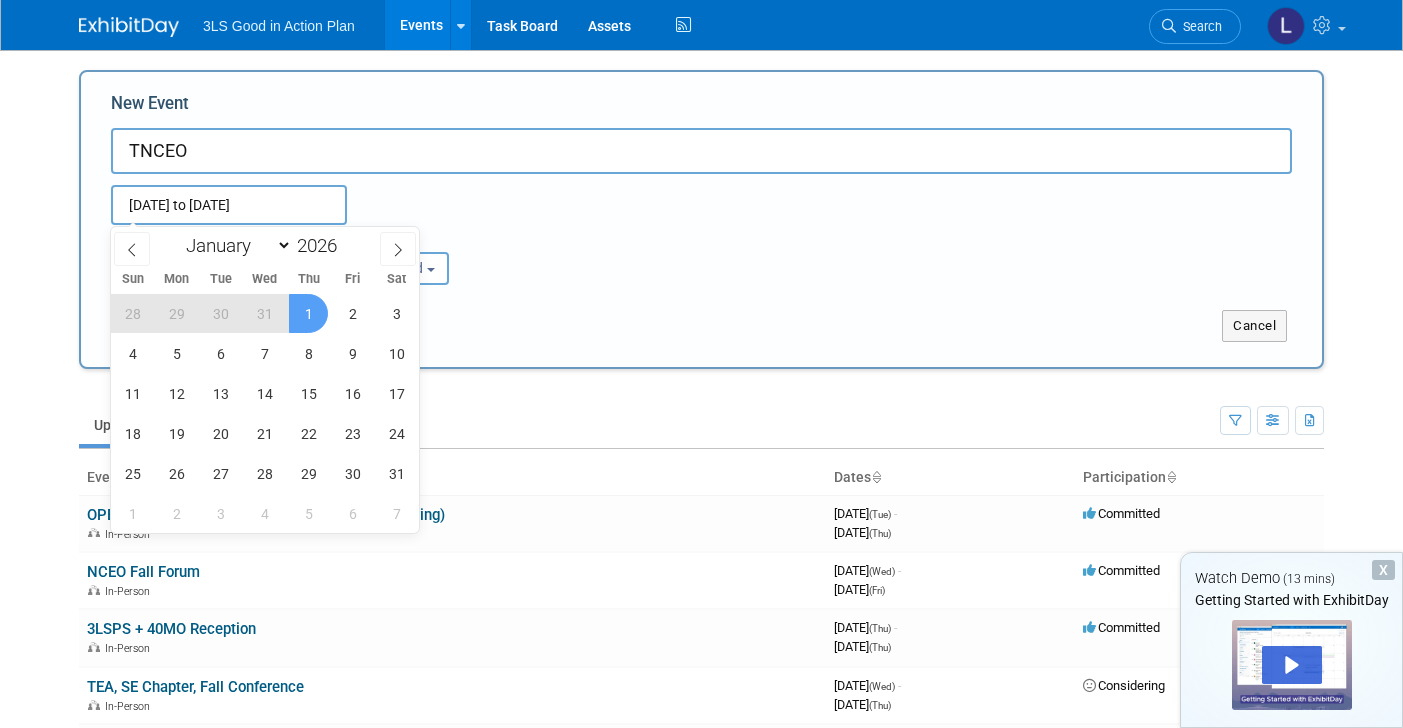 click on "1" at bounding box center [308, 313] 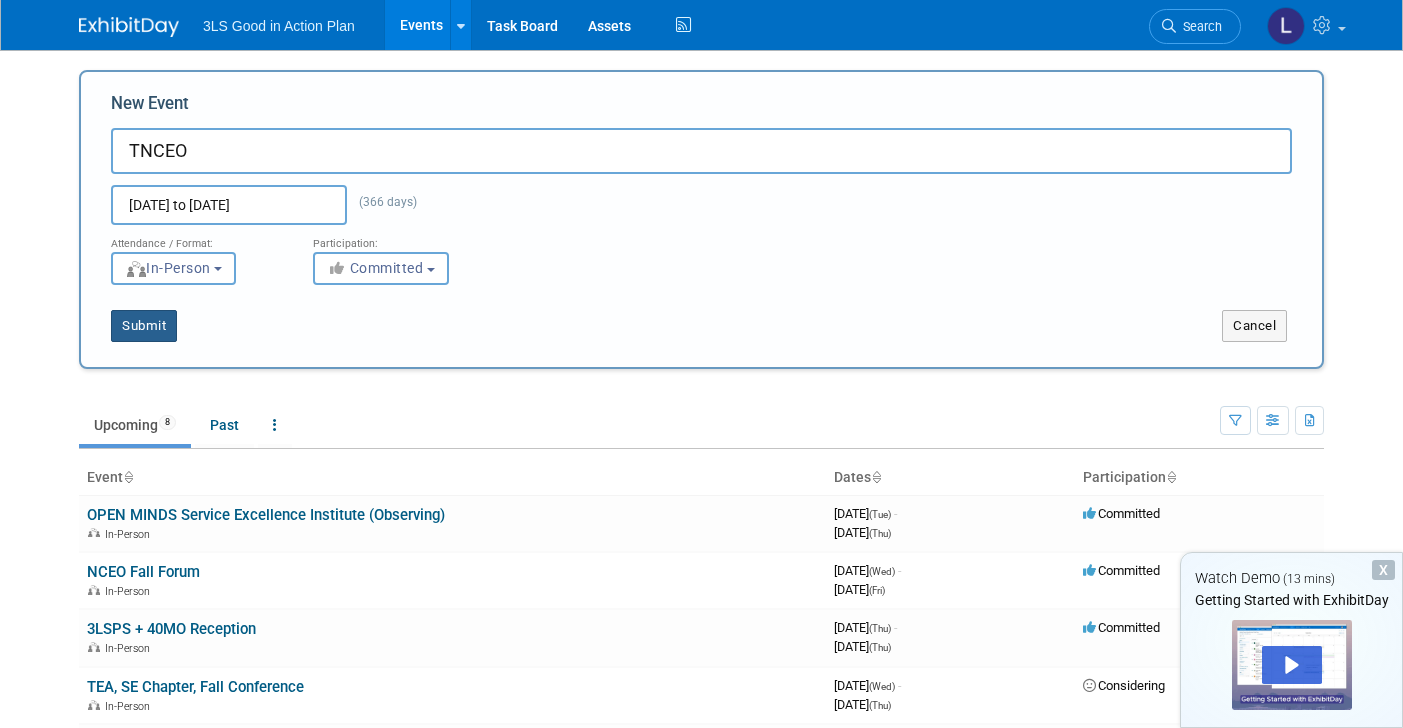 click on "Submit" at bounding box center [144, 326] 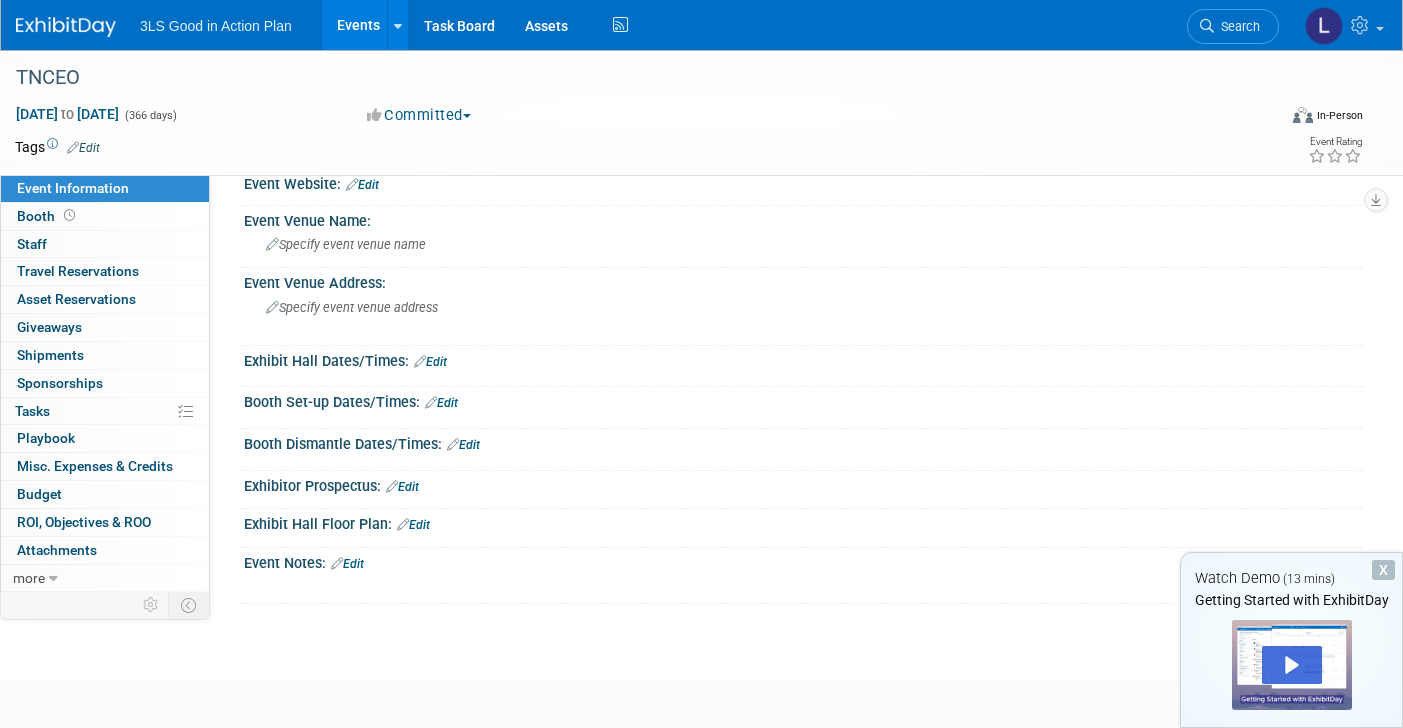 scroll, scrollTop: 49, scrollLeft: 0, axis: vertical 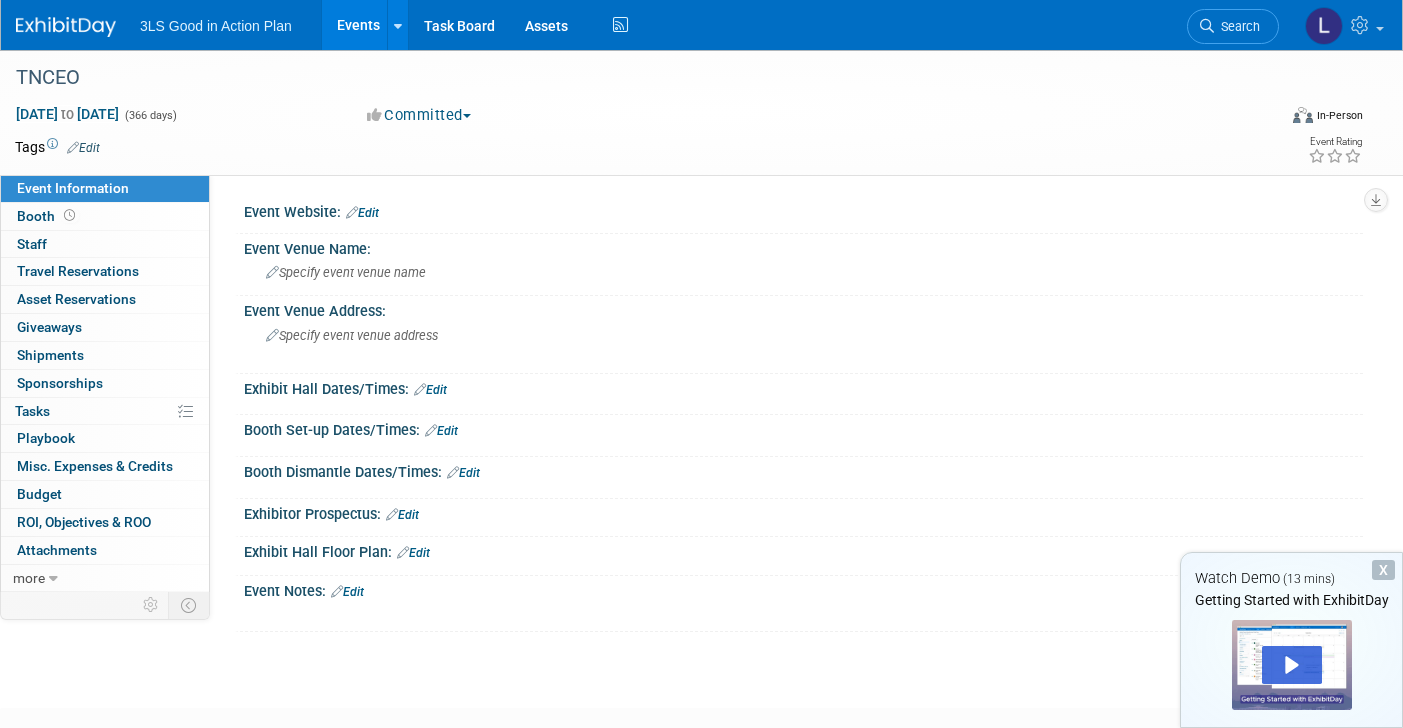 click on "3LS Good in Action Plan" at bounding box center (216, 26) 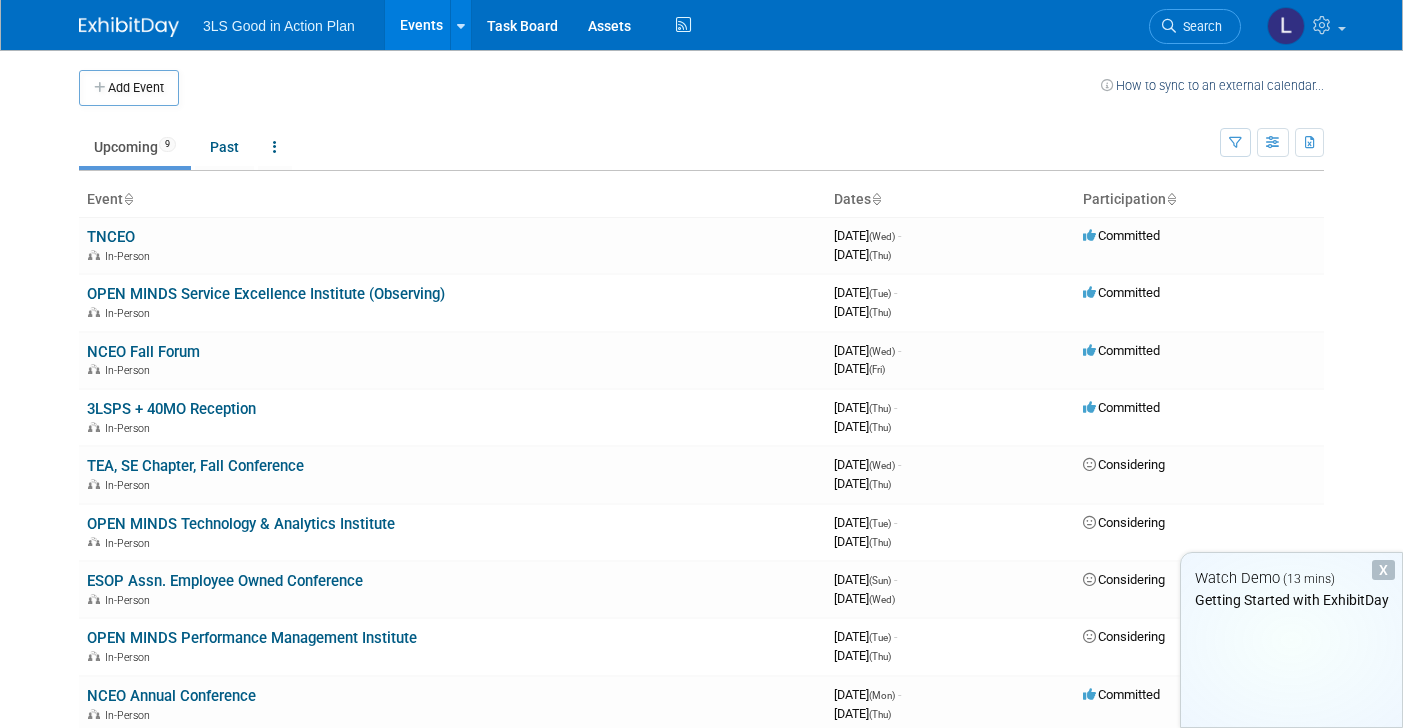 scroll, scrollTop: 0, scrollLeft: 0, axis: both 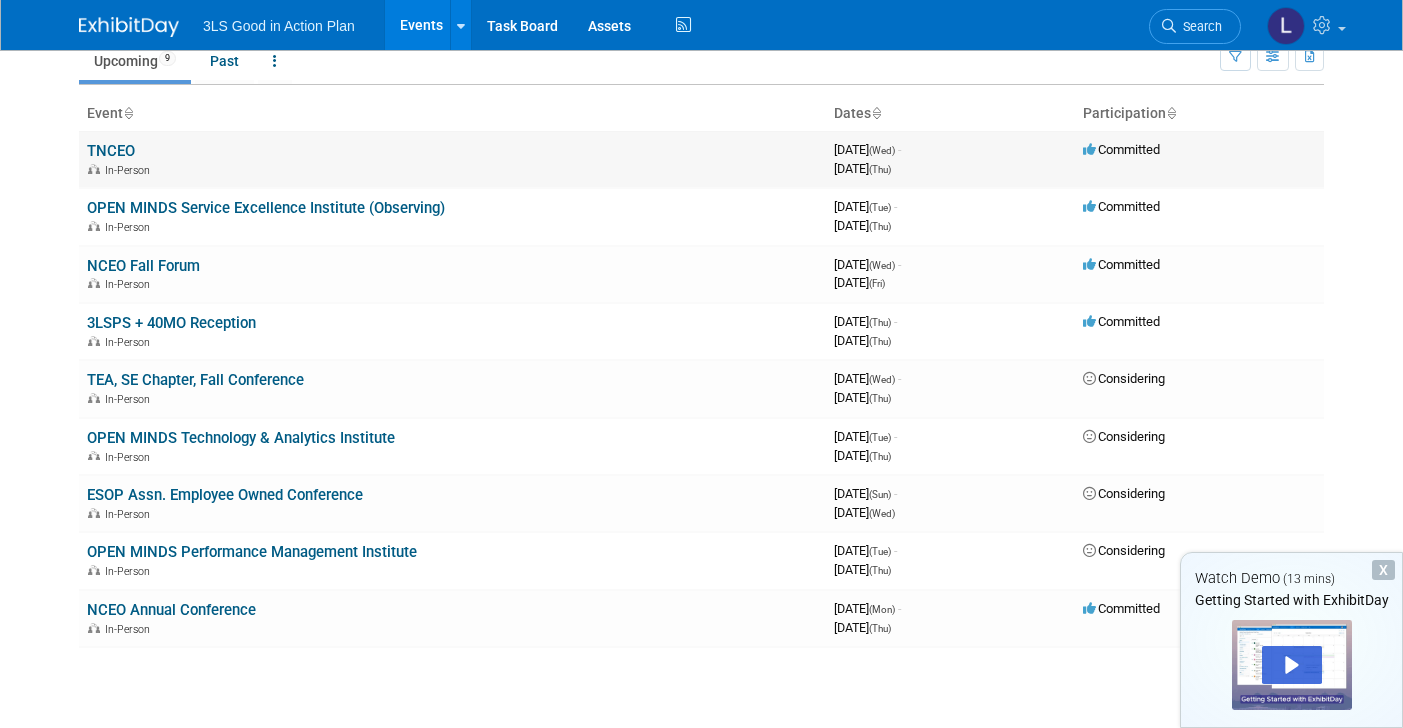 click on "TNCEO
In-Person" at bounding box center [452, 159] 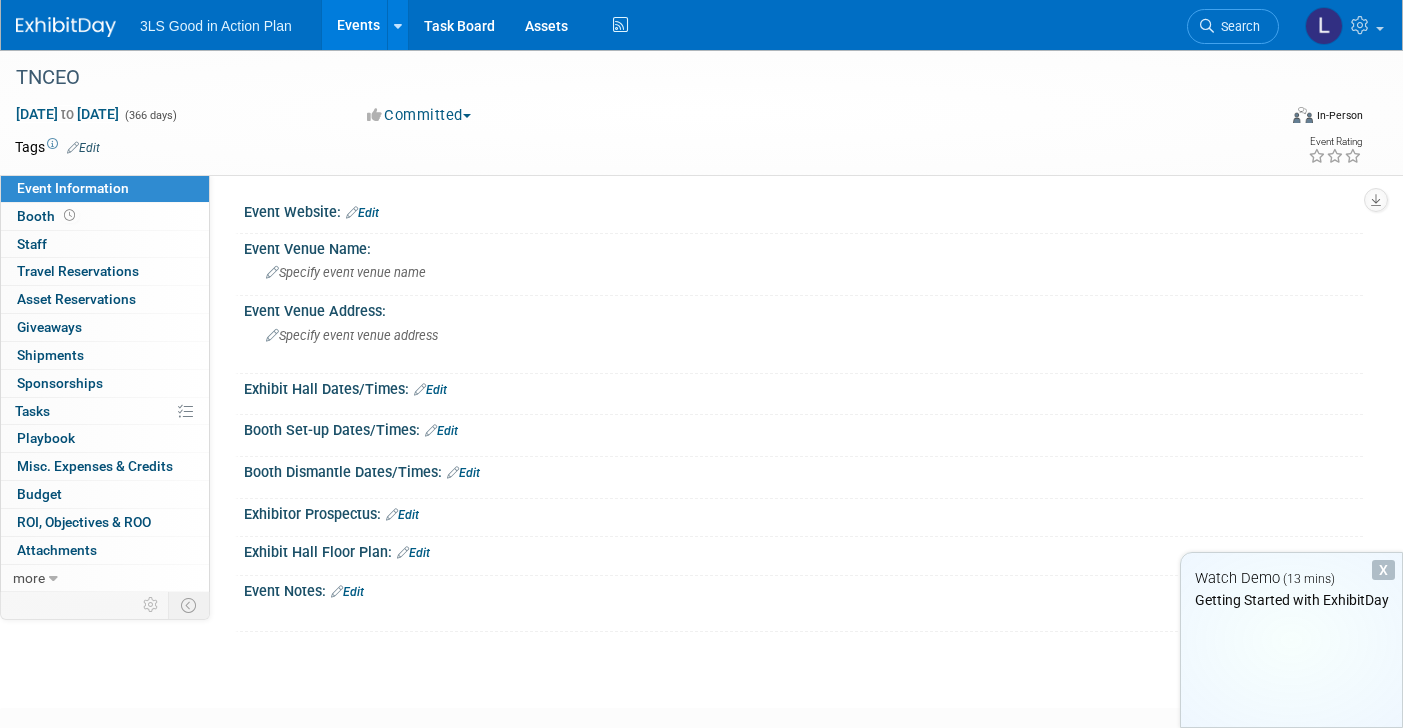 scroll, scrollTop: 0, scrollLeft: 0, axis: both 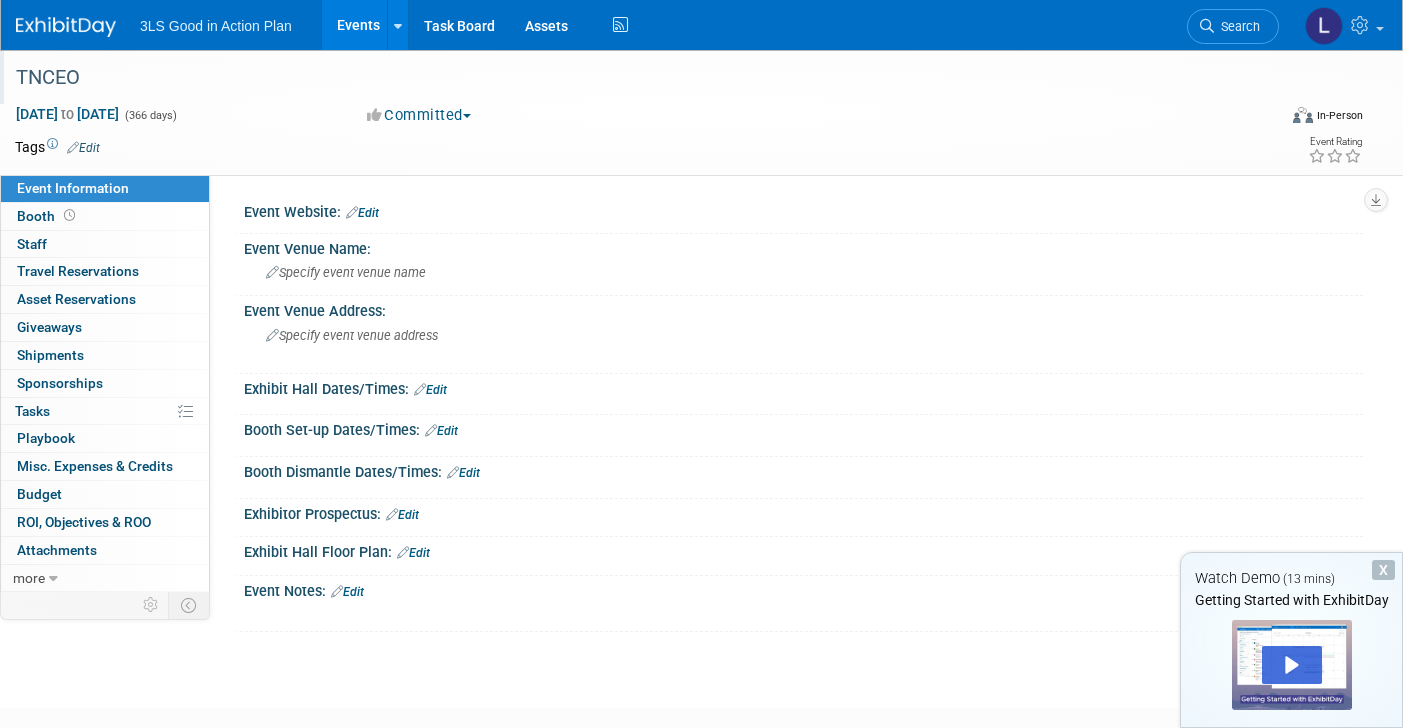 click on "TNCEO" at bounding box center [628, 78] 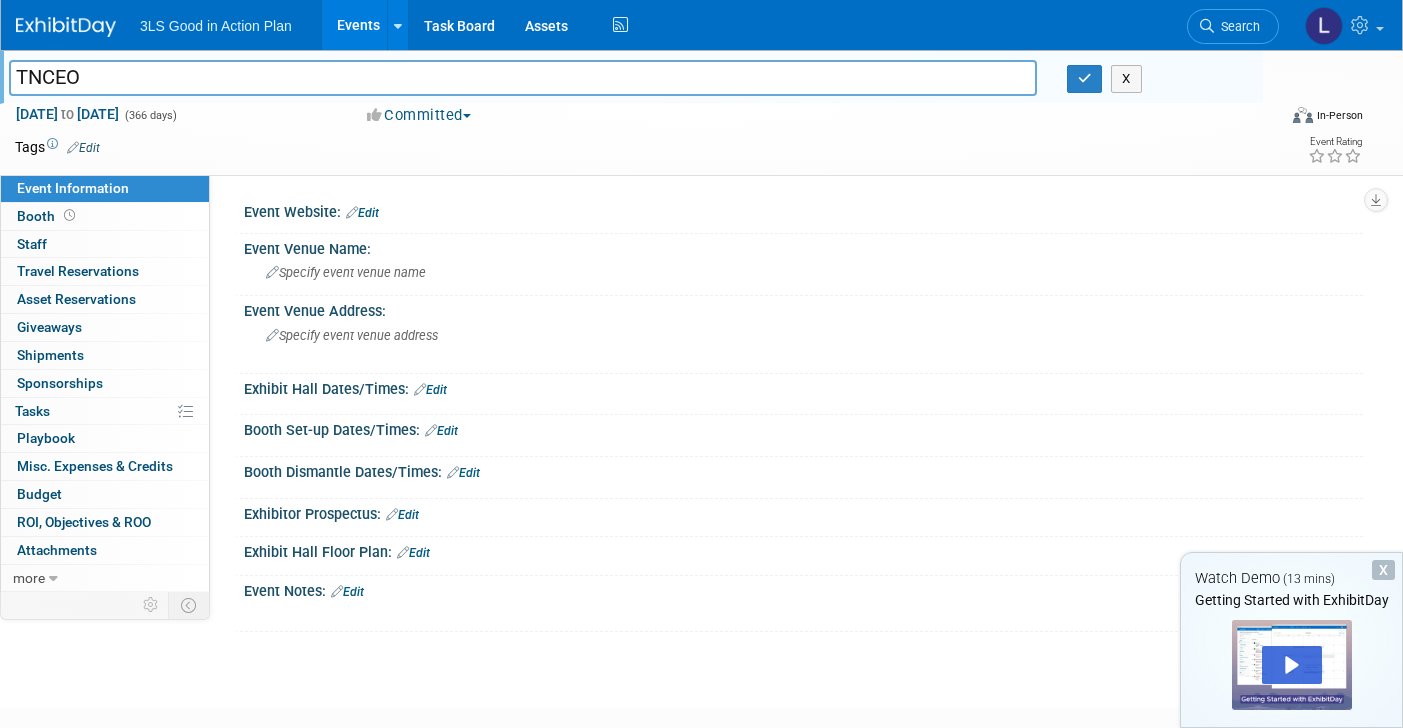 click on "TNCEO" at bounding box center [523, 77] 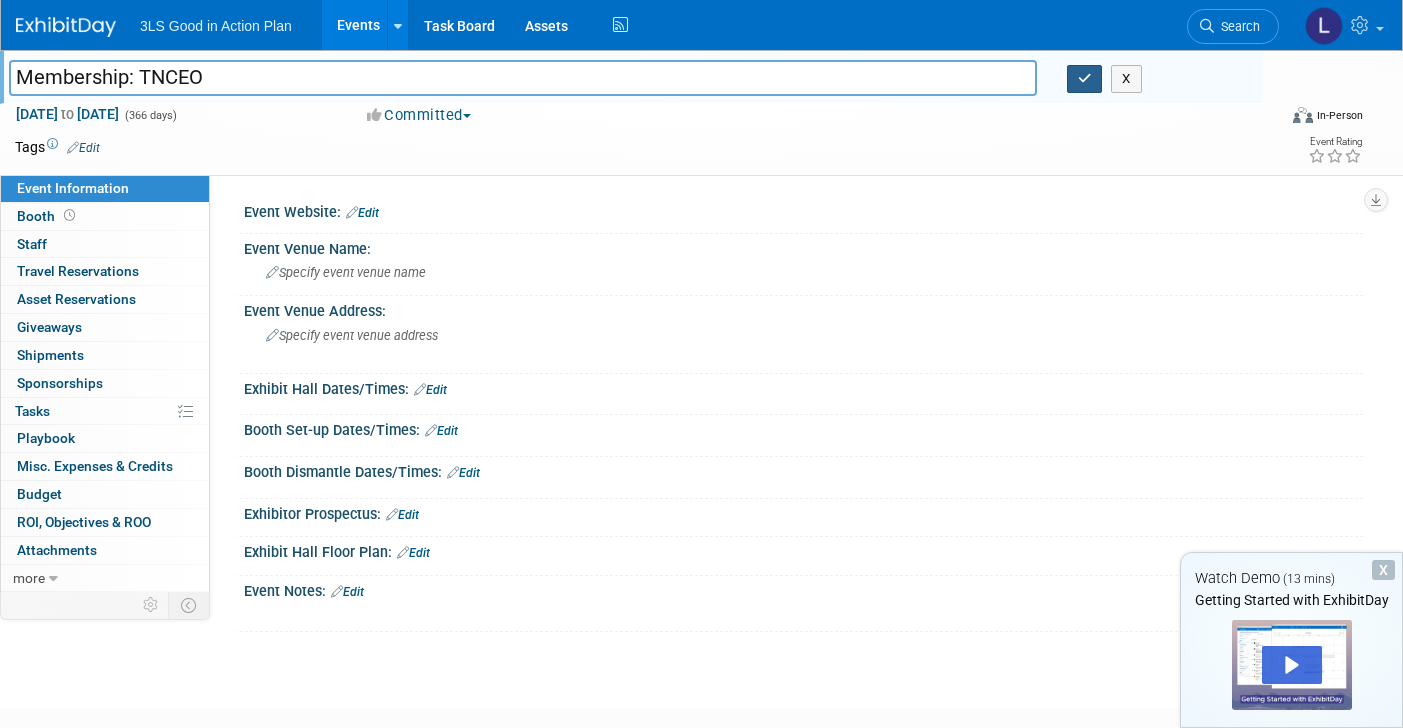 type on "Membership: TNCEO" 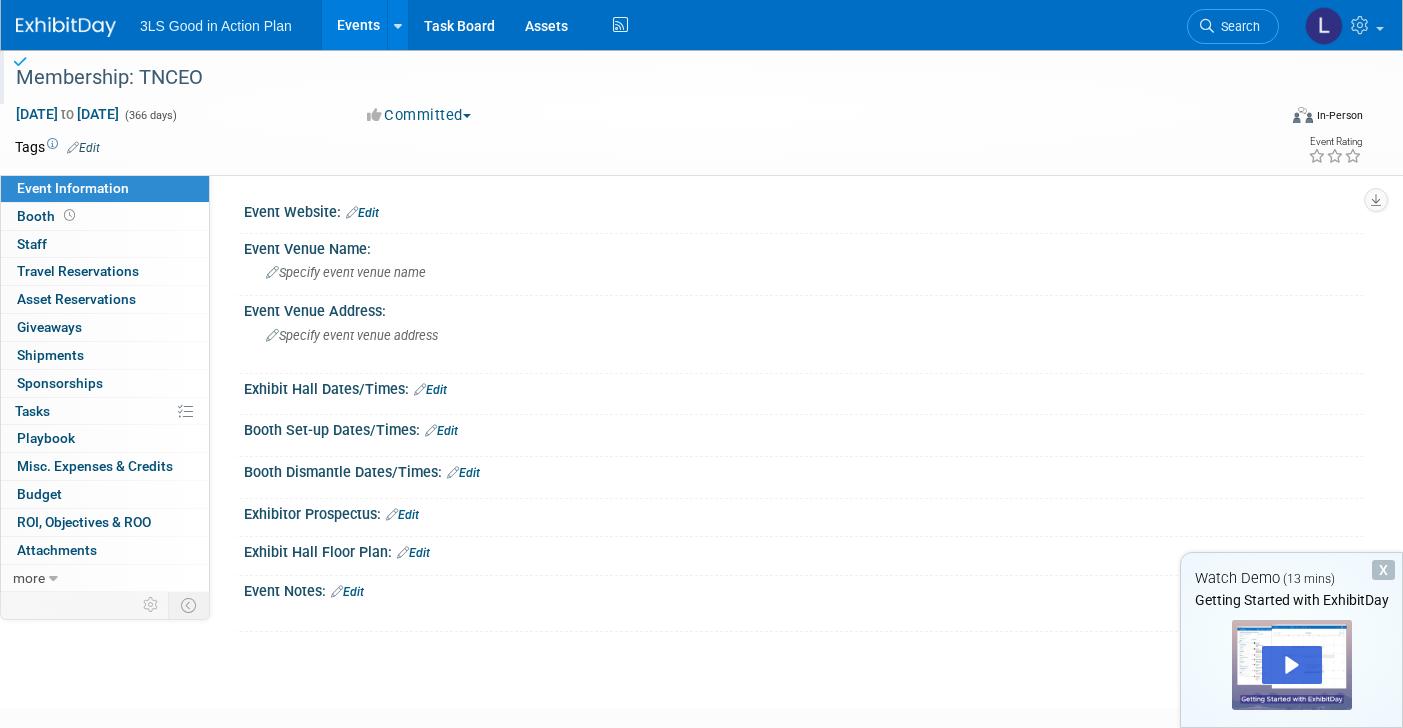 click on "3LS Good in Action Plan" at bounding box center (216, 26) 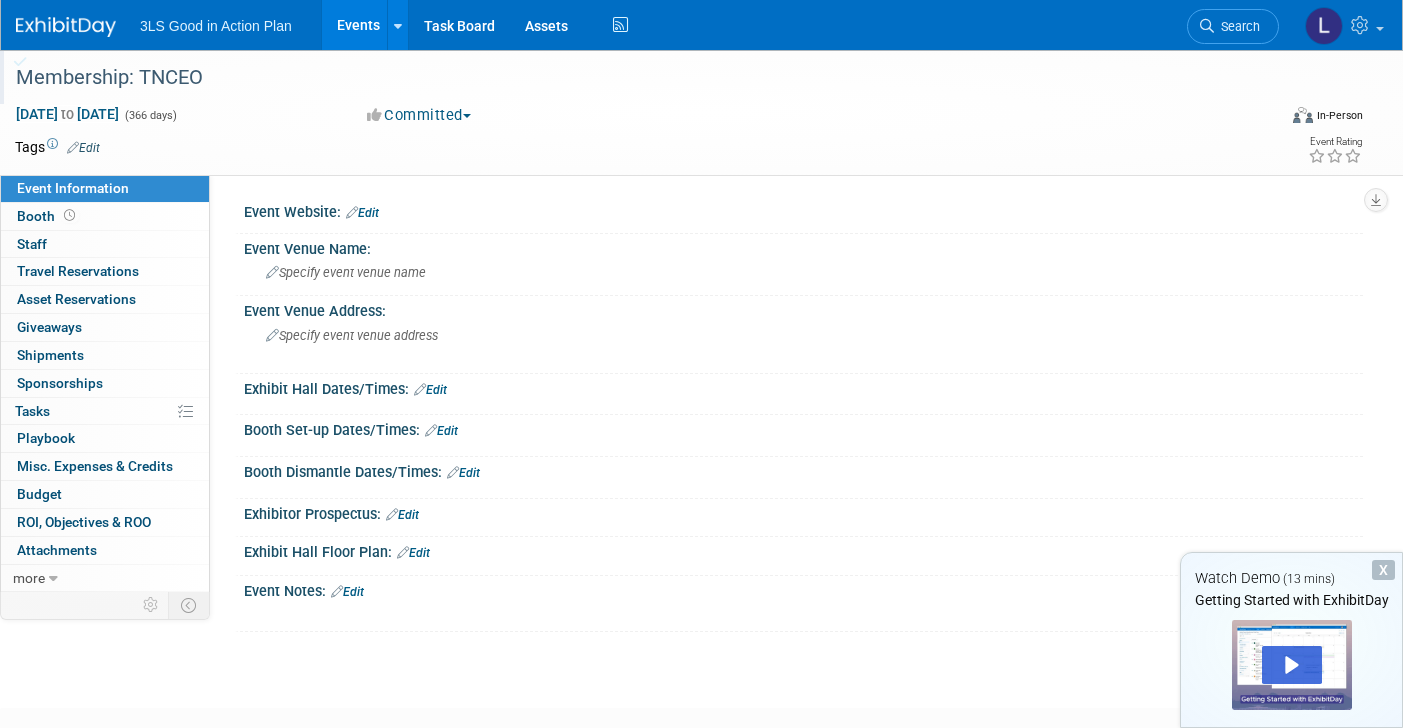 click at bounding box center (66, 27) 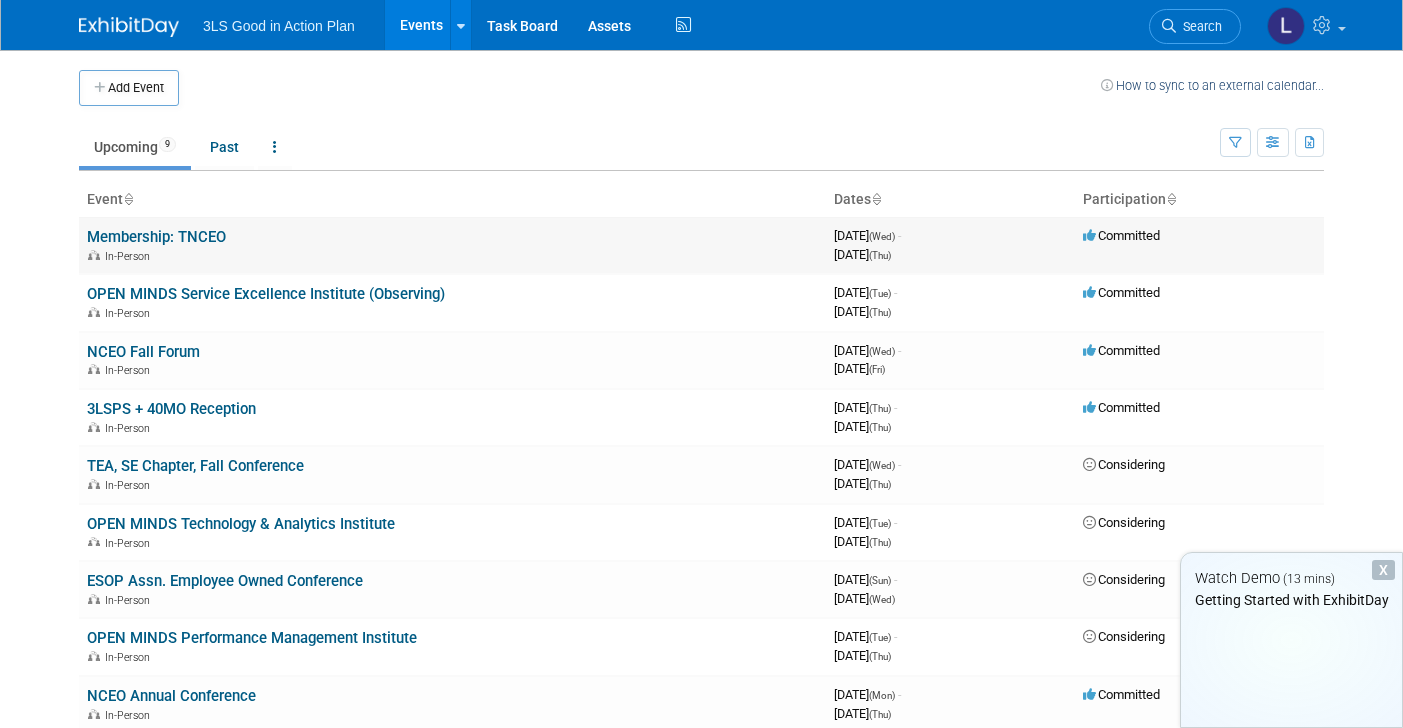 scroll, scrollTop: 0, scrollLeft: 0, axis: both 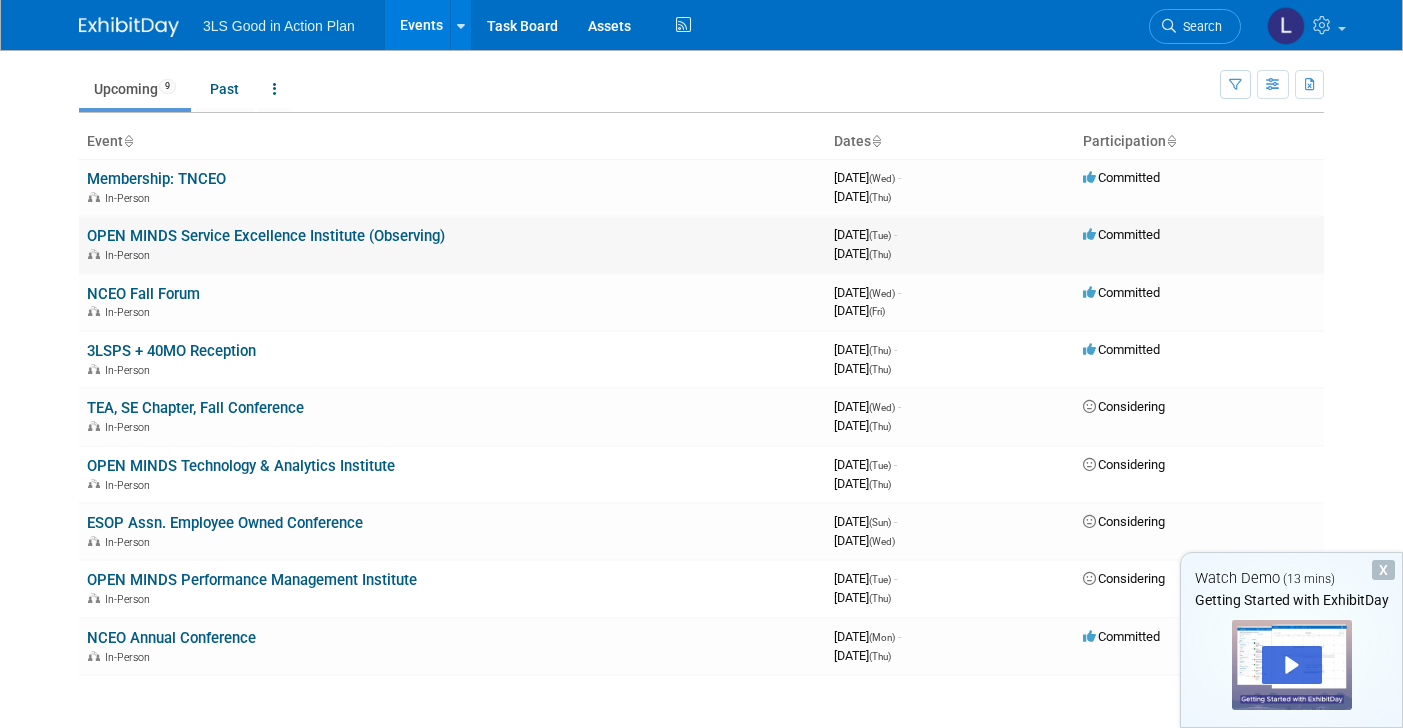 click on "In-Person" at bounding box center [452, 254] 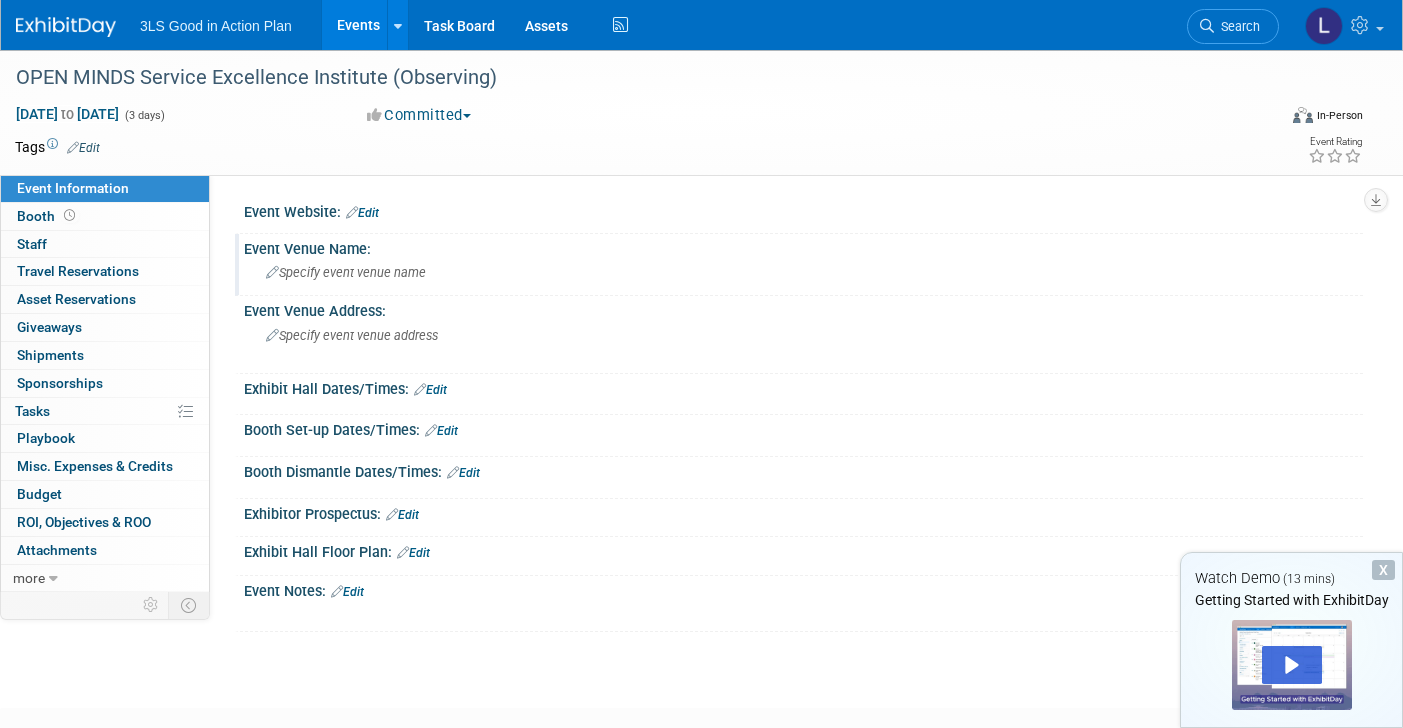scroll, scrollTop: 0, scrollLeft: 0, axis: both 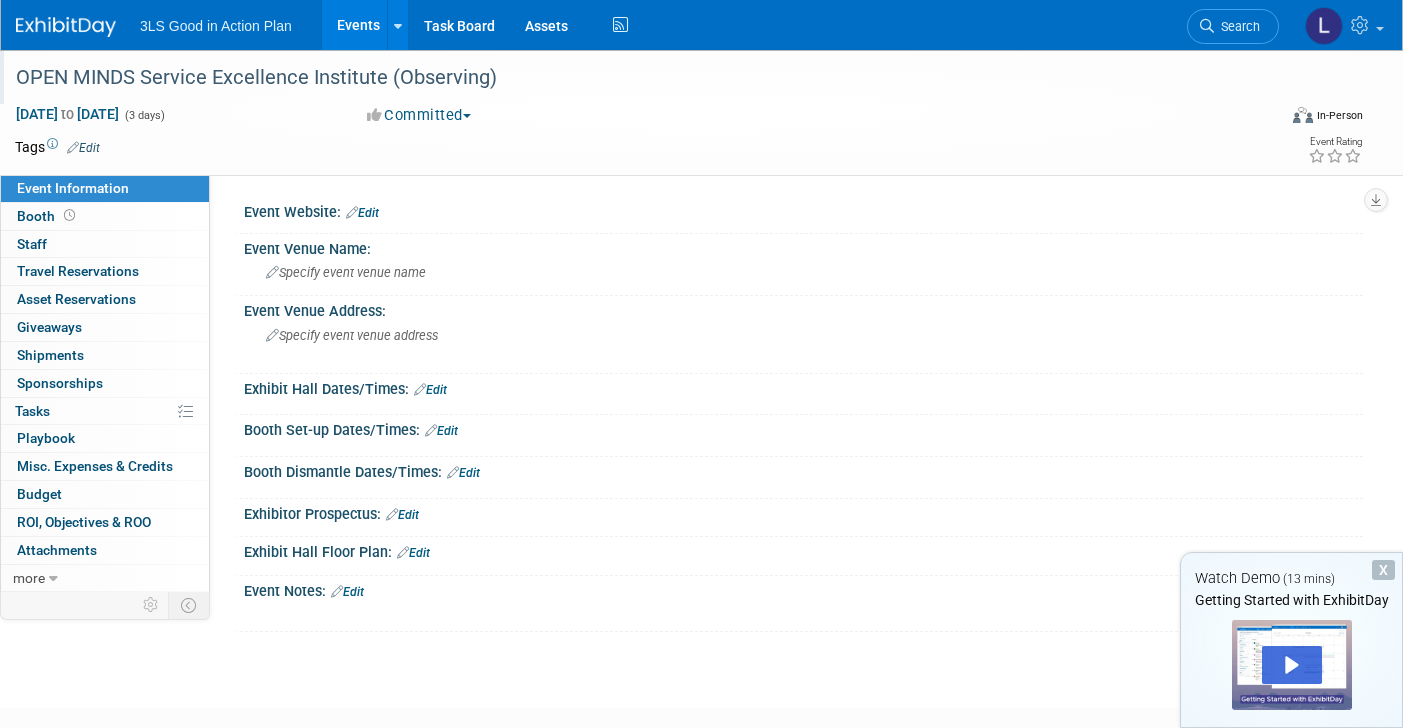 click on "OPEN MINDS Service Excellence Institute (Observing)" at bounding box center [628, 78] 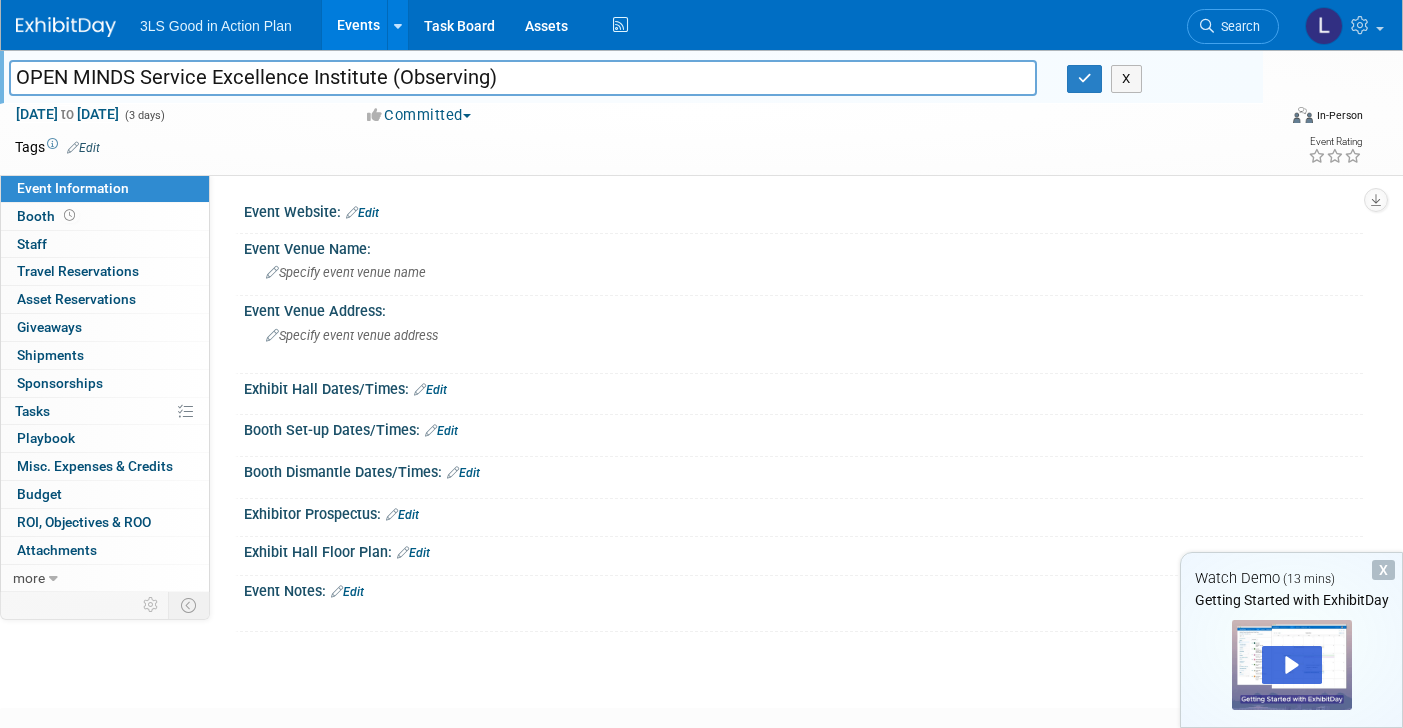 click on "OPEN MINDS Service Excellence Institute (Observing)" at bounding box center [523, 77] 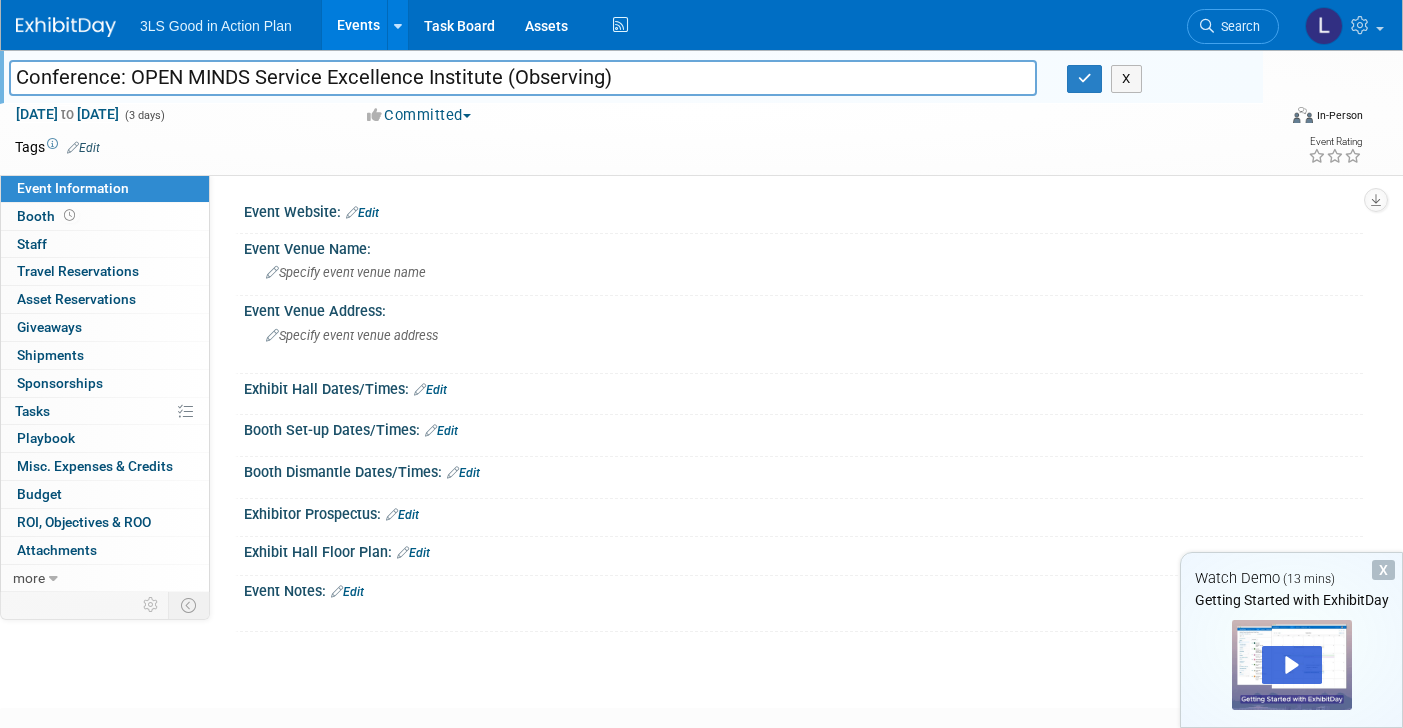 drag, startPoint x: 128, startPoint y: 80, endPoint x: -67, endPoint y: 65, distance: 195.57607 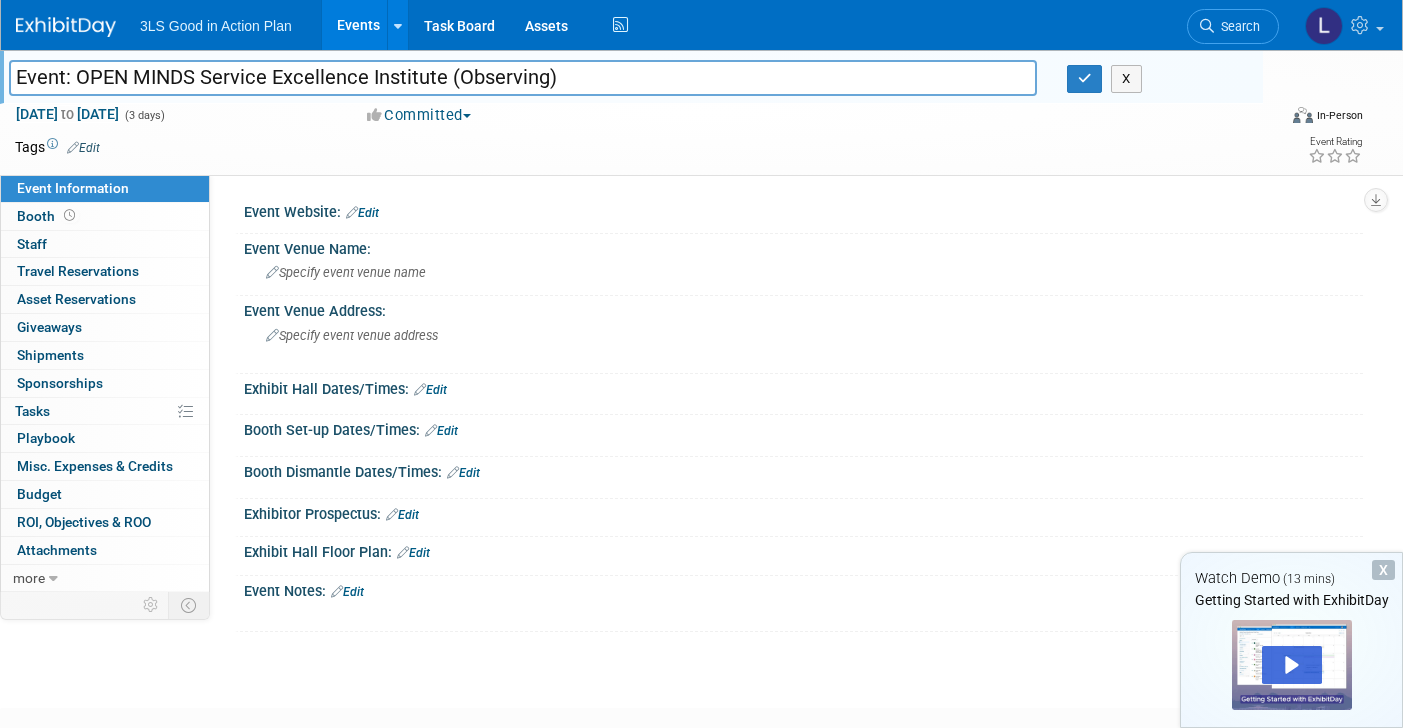 drag, startPoint x: 73, startPoint y: 77, endPoint x: -5, endPoint y: 75, distance: 78.025635 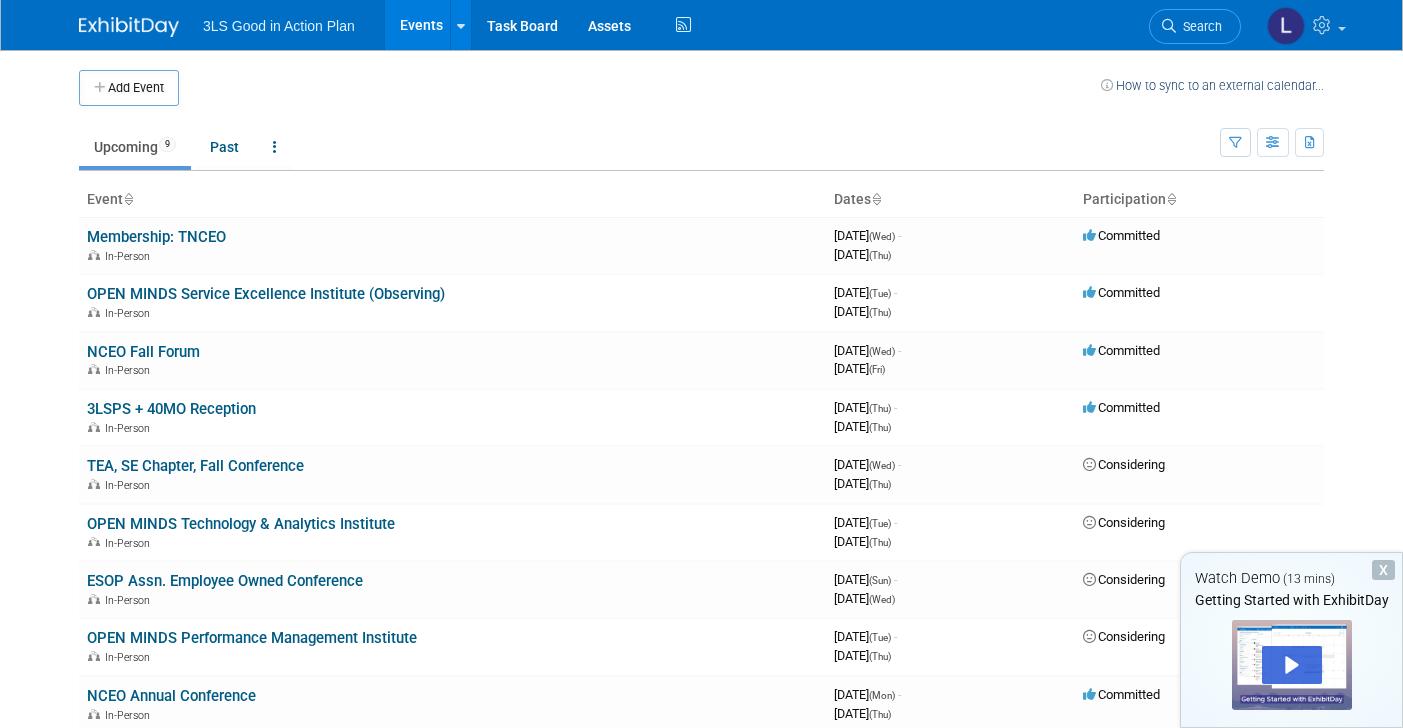scroll, scrollTop: 0, scrollLeft: 0, axis: both 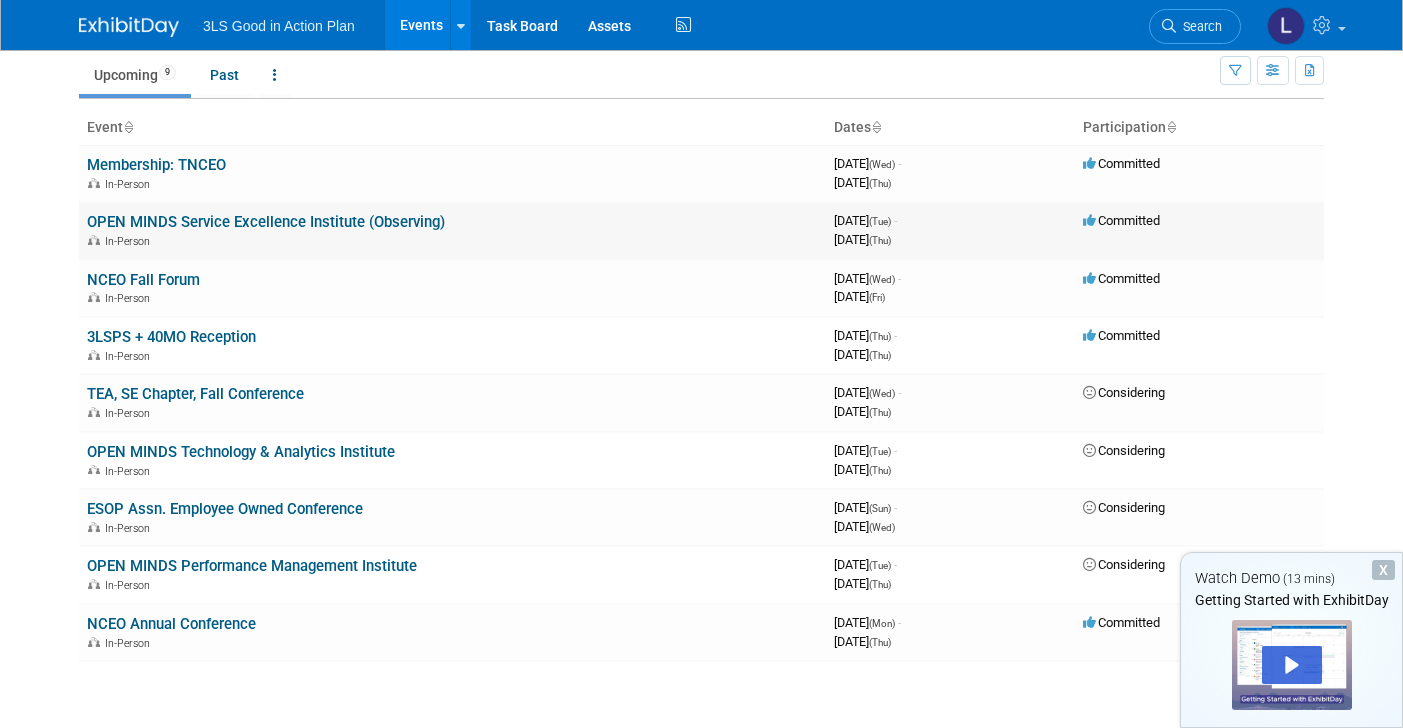 click on "OPEN MINDS Service Excellence Institute (Observing)" at bounding box center (266, 222) 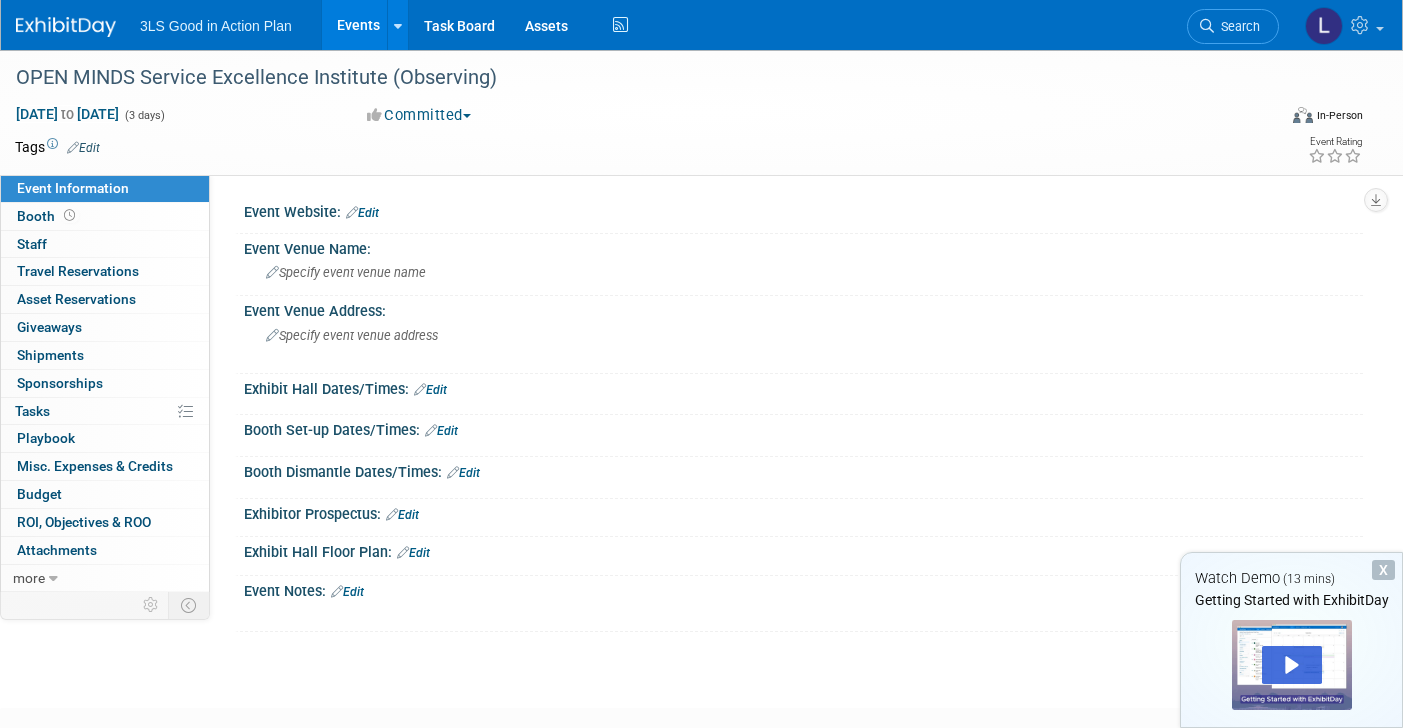 scroll, scrollTop: 0, scrollLeft: 0, axis: both 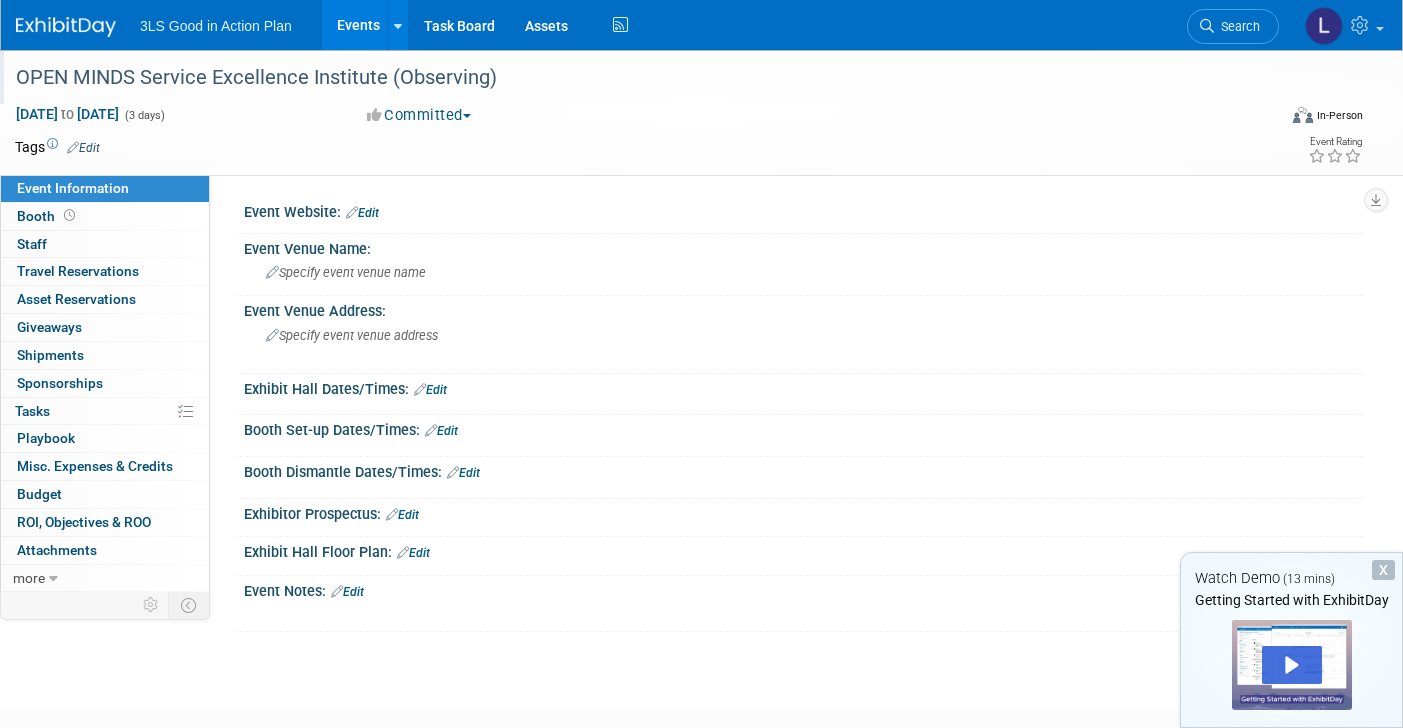 click on "OPEN MINDS Service Excellence Institute (Observing)" at bounding box center [628, 78] 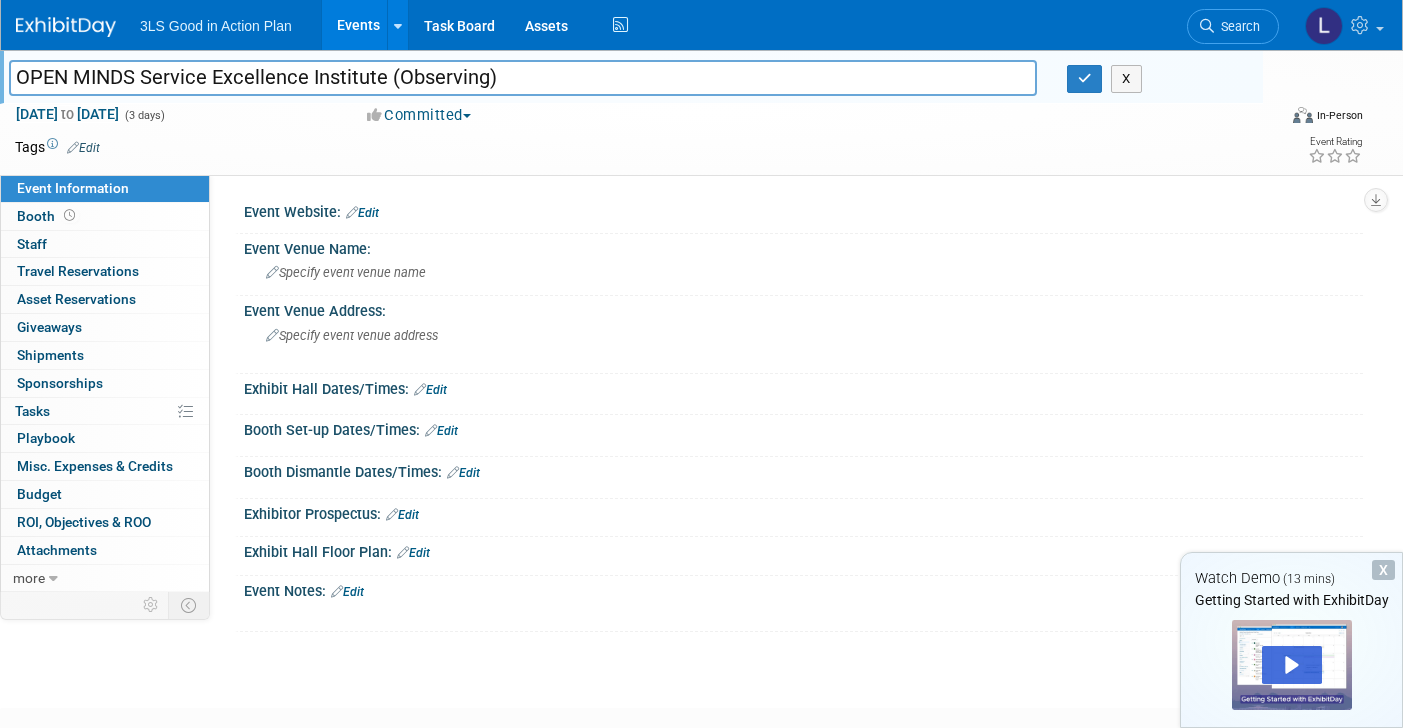 click on "OPEN MINDS Service Excellence Institute (Observing)" at bounding box center (523, 77) 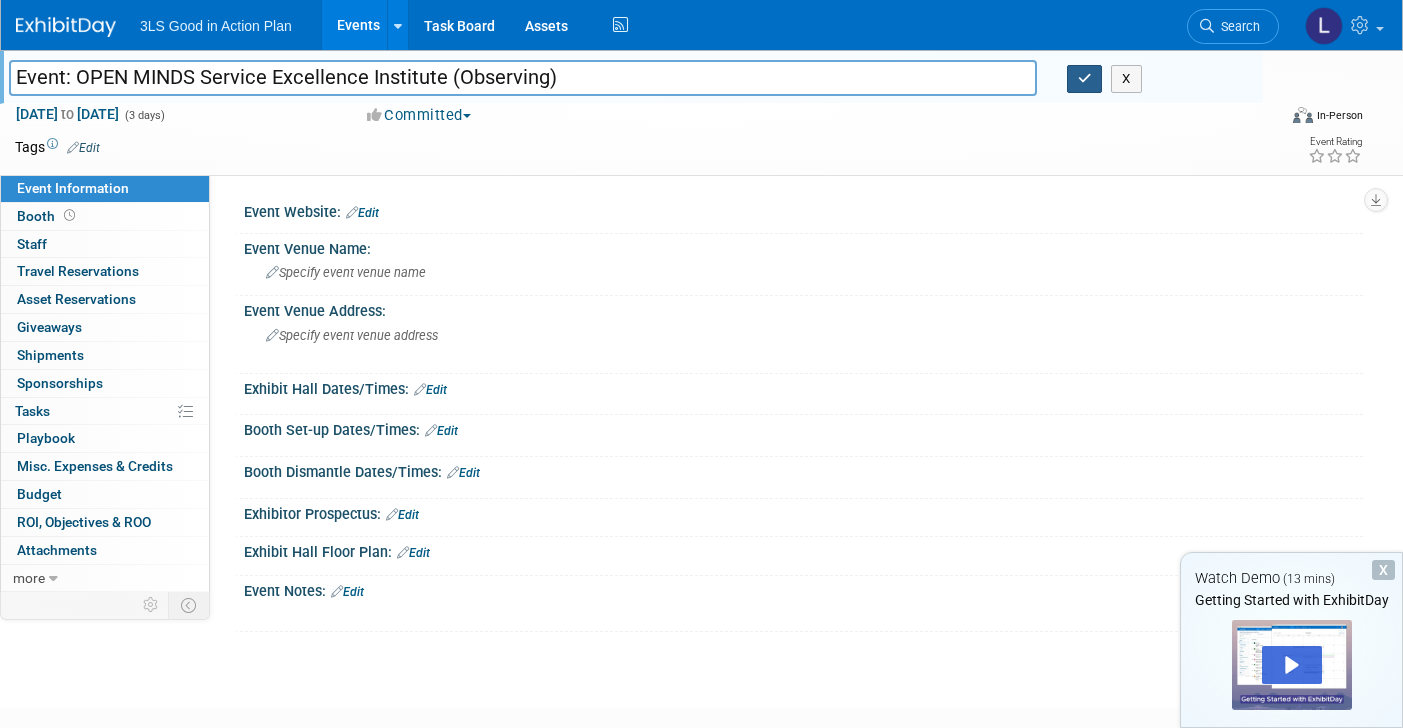 type on "Event: OPEN MINDS Service Excellence Institute (Observing)" 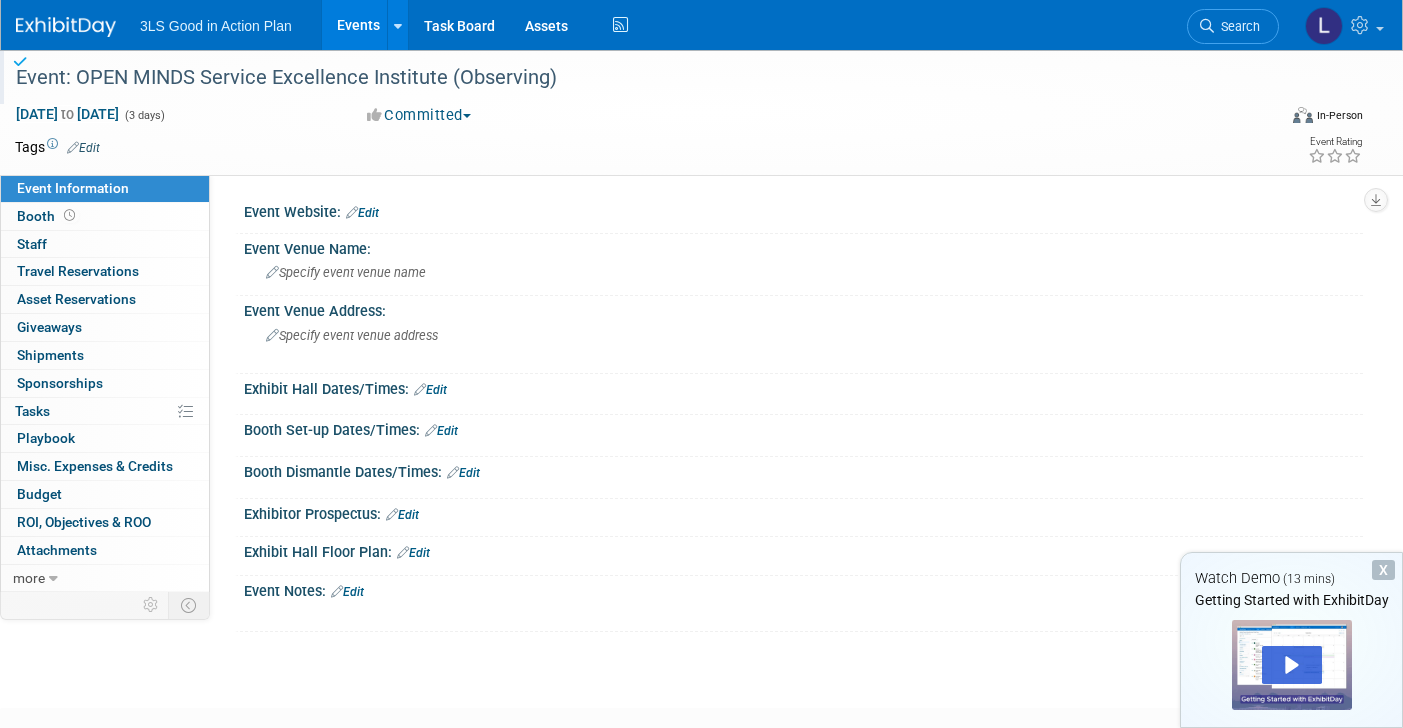 click on "3LS Good in Action Plan" at bounding box center (216, 26) 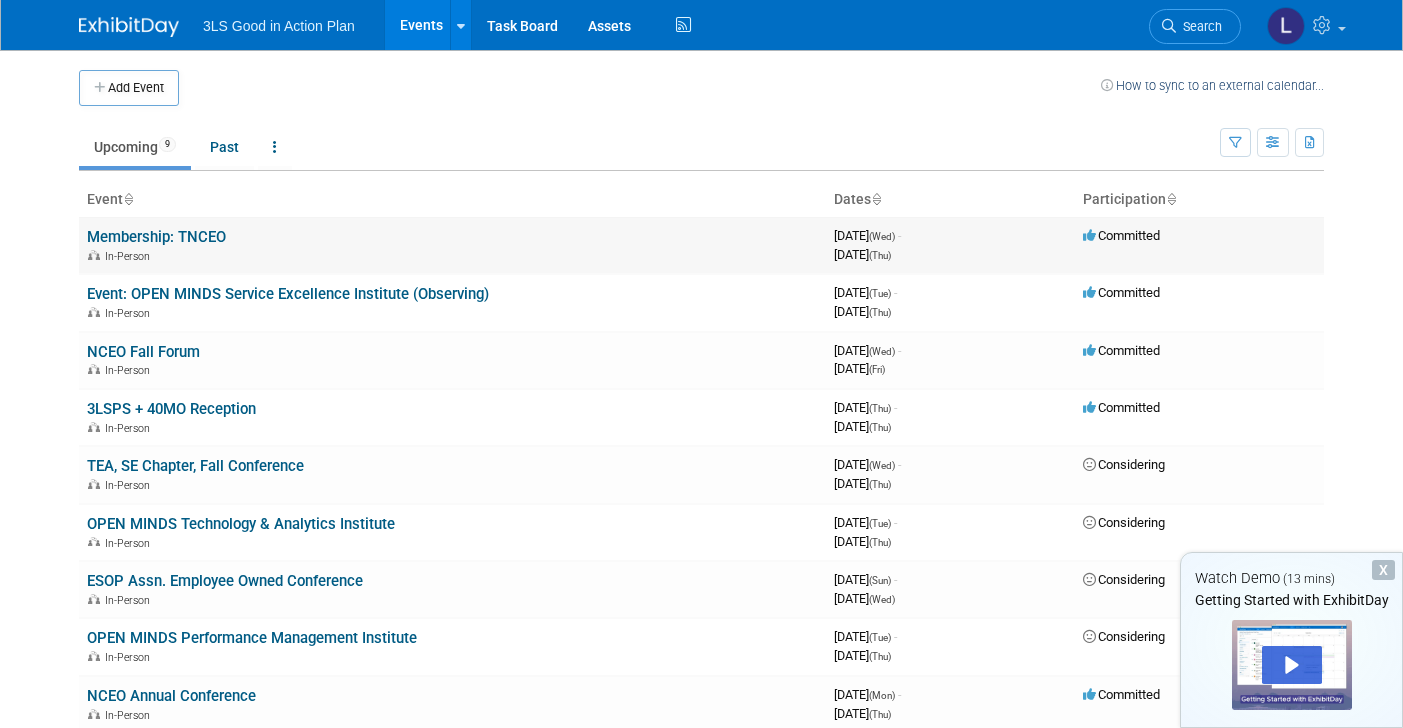 scroll, scrollTop: 0, scrollLeft: 0, axis: both 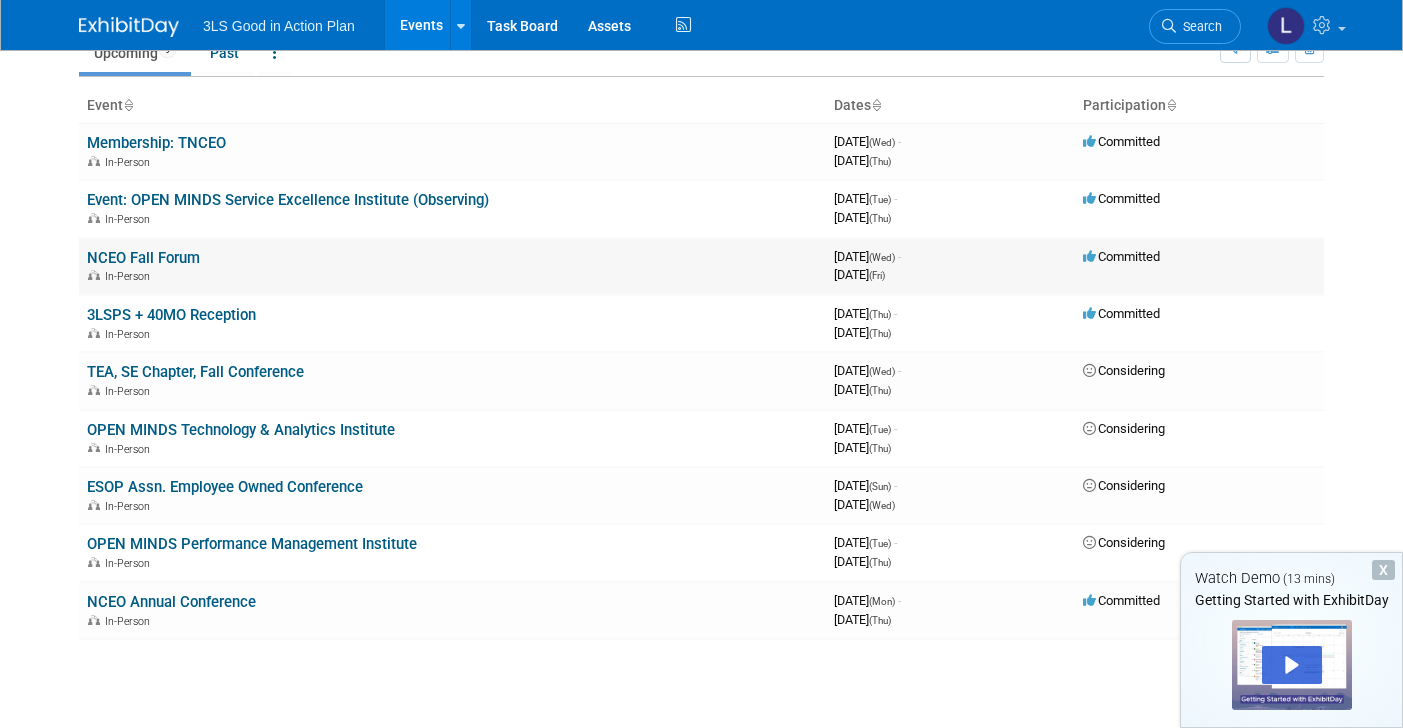 click on "NCEO Fall Forum" at bounding box center (143, 258) 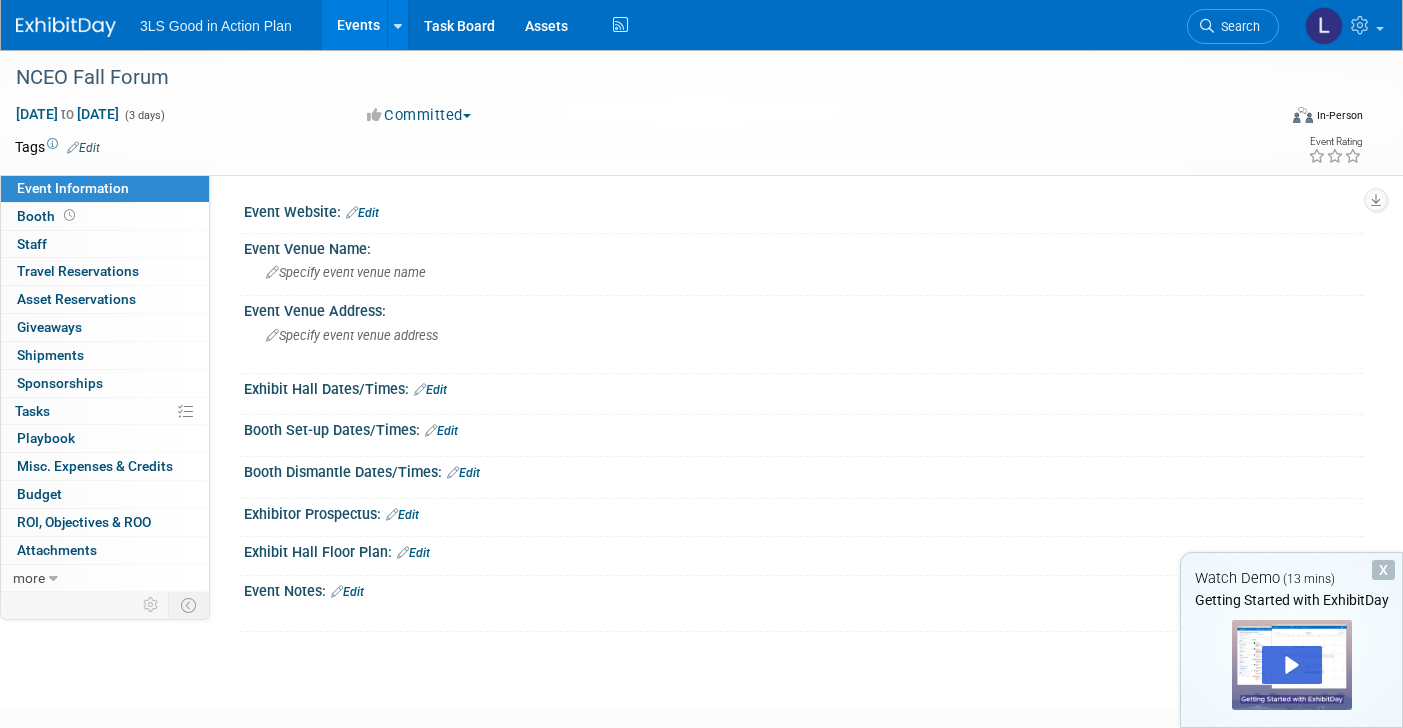 scroll, scrollTop: 0, scrollLeft: 0, axis: both 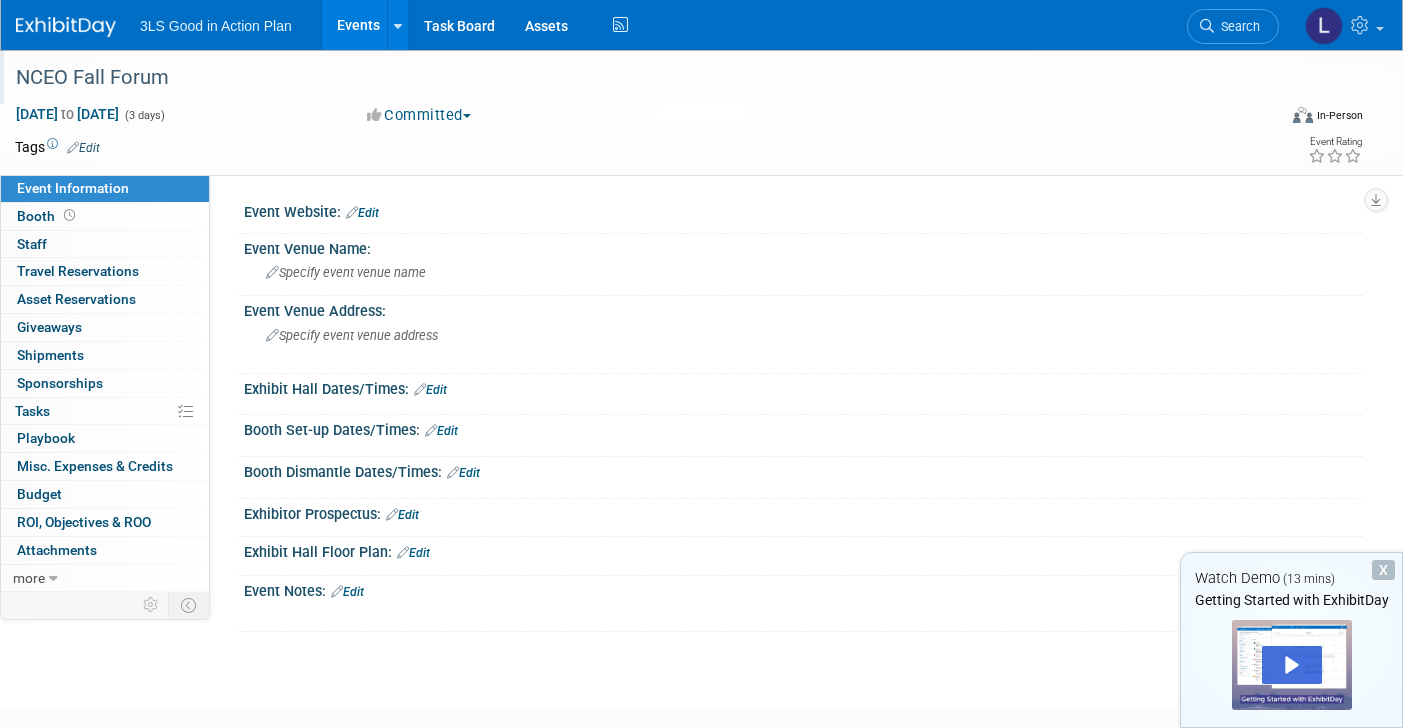 click on "NCEO Fall Forum" at bounding box center [628, 78] 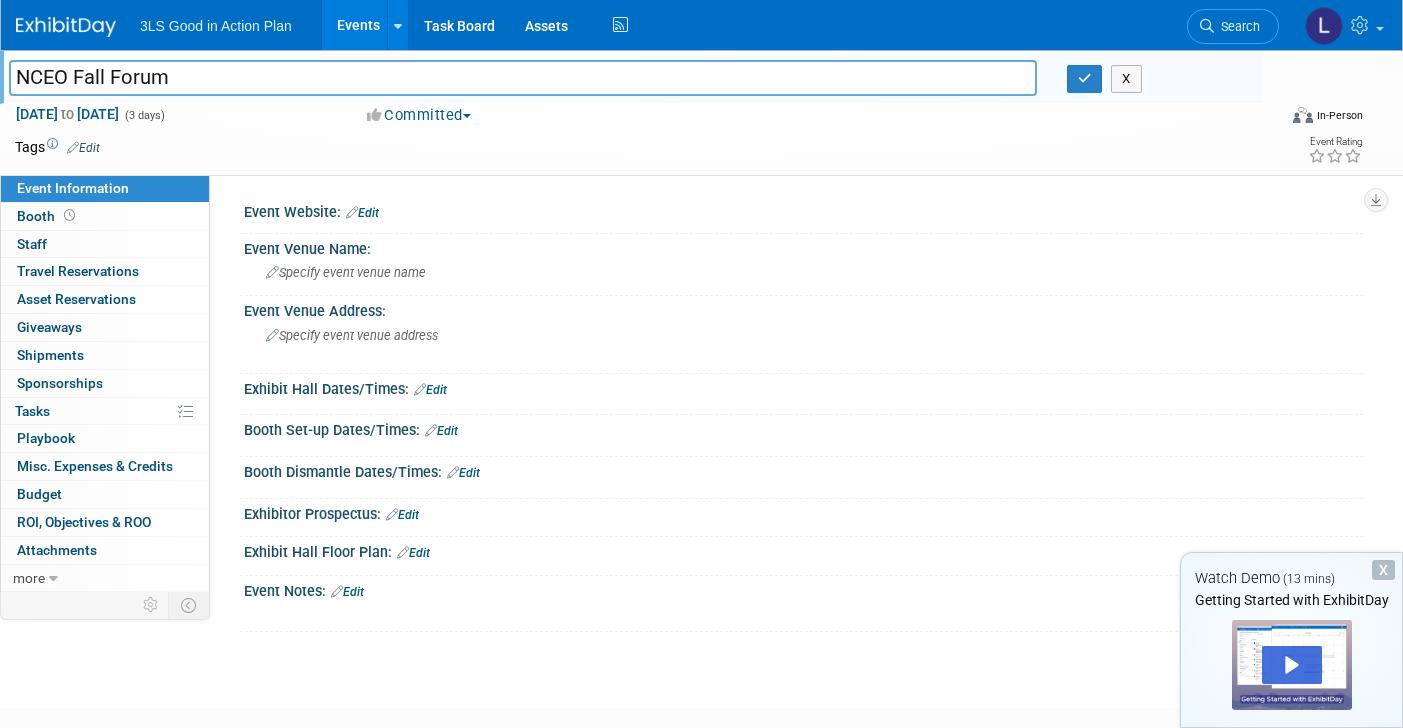 click on "NCEO Fall Forum" at bounding box center [523, 77] 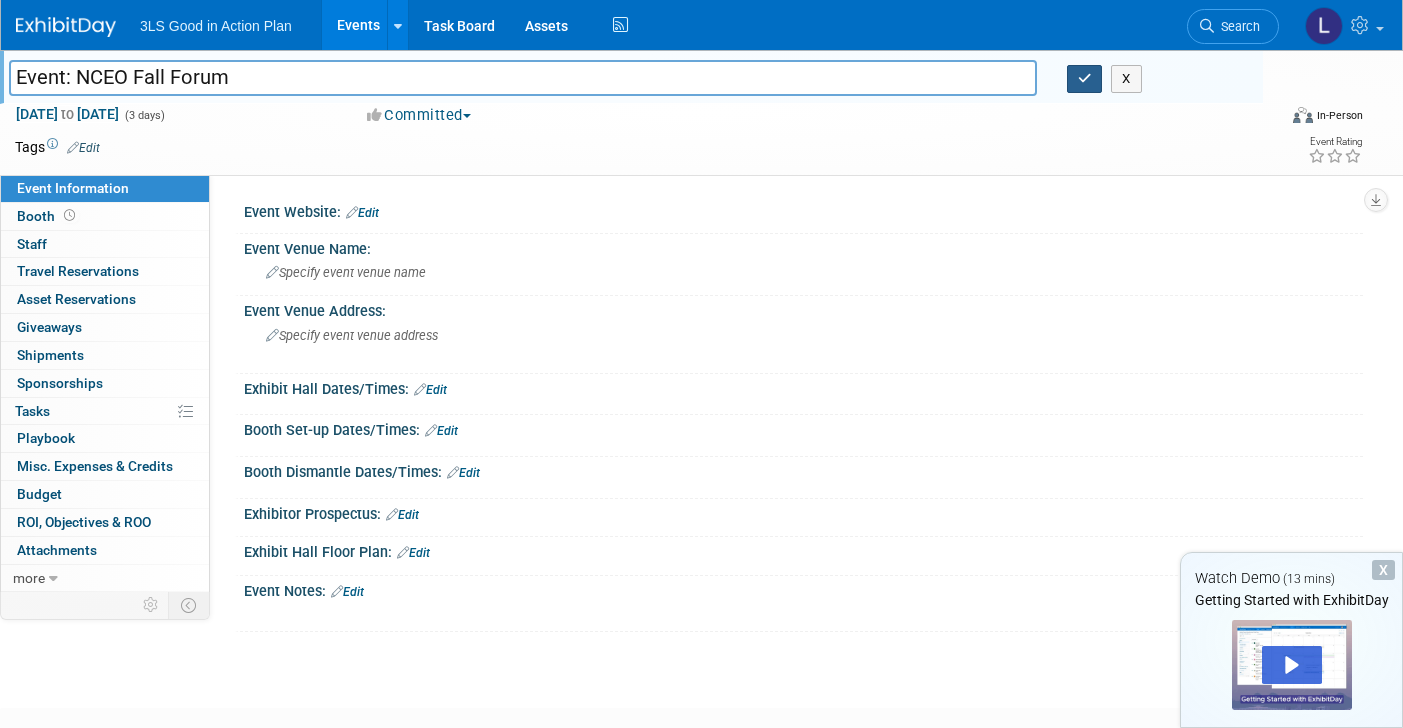 type on "Event: NCEO Fall Forum" 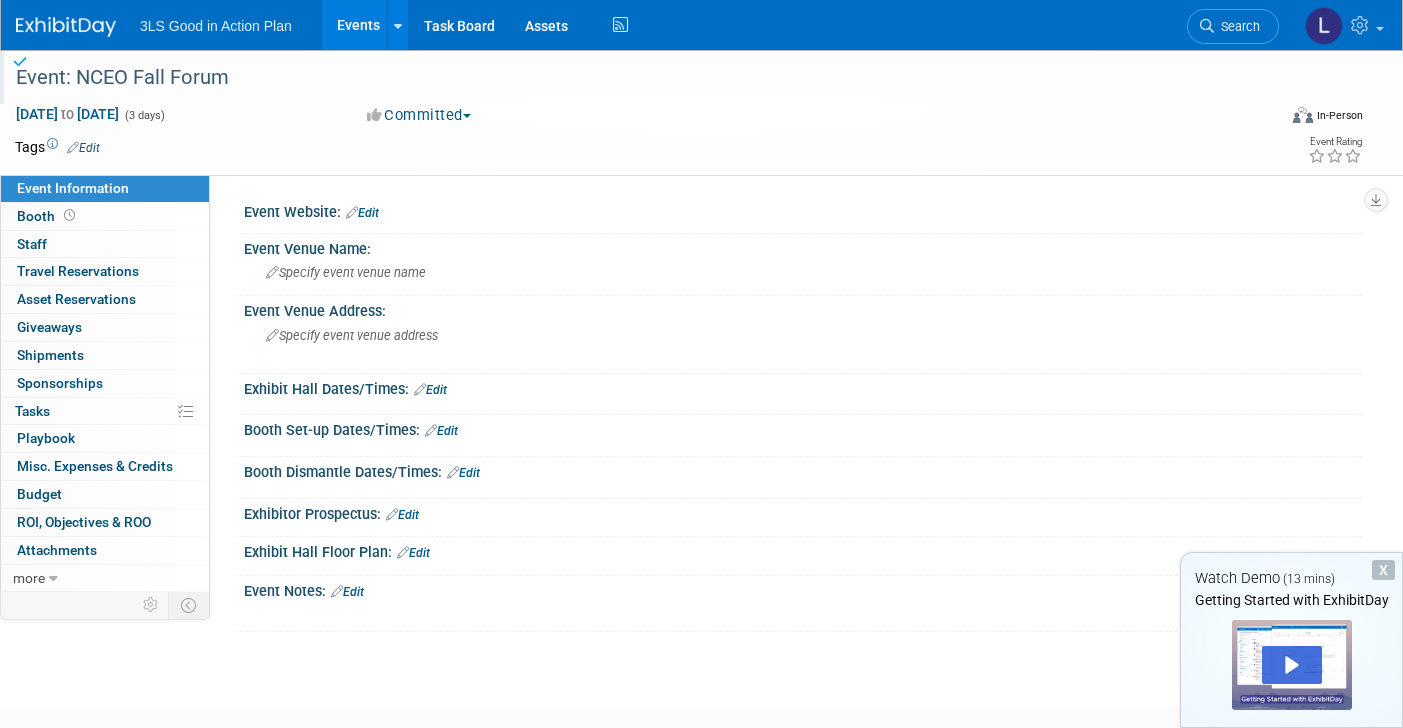 click on "3LS Good in Action Plan" at bounding box center [216, 26] 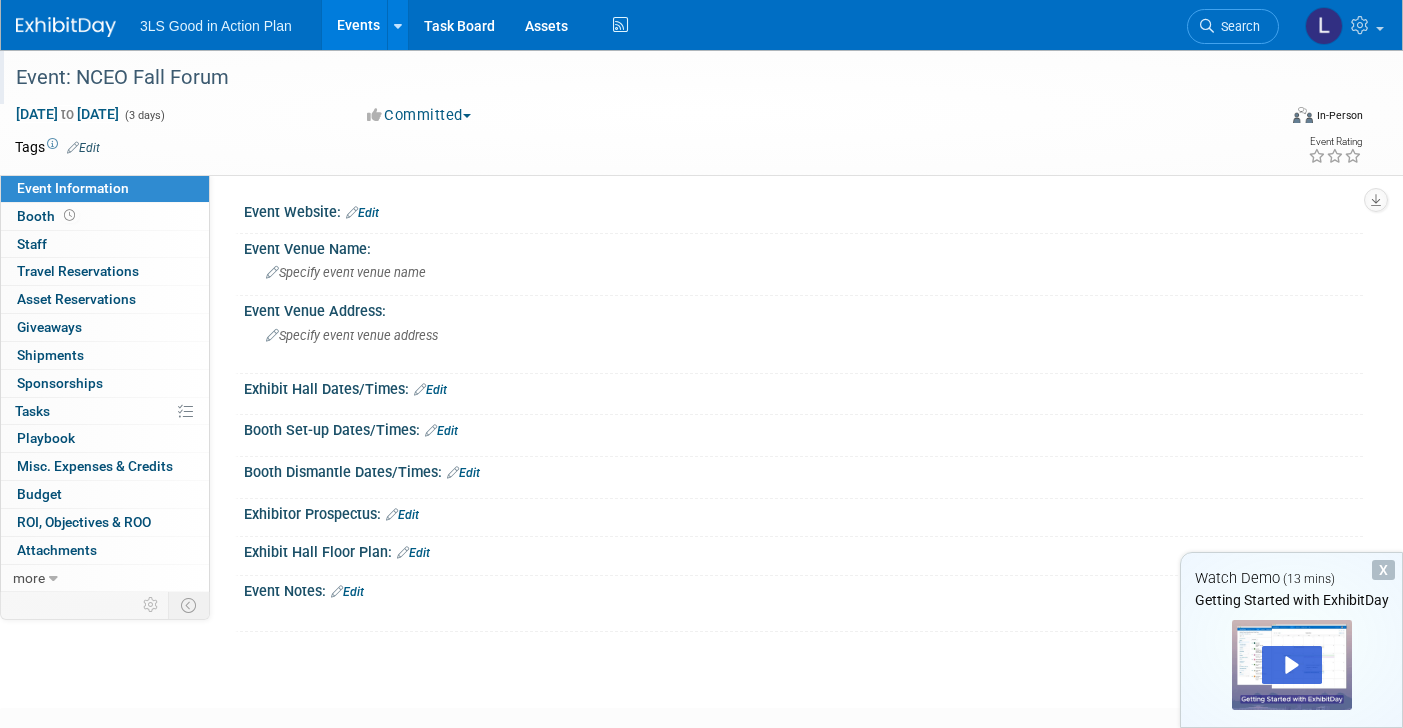 click at bounding box center [66, 27] 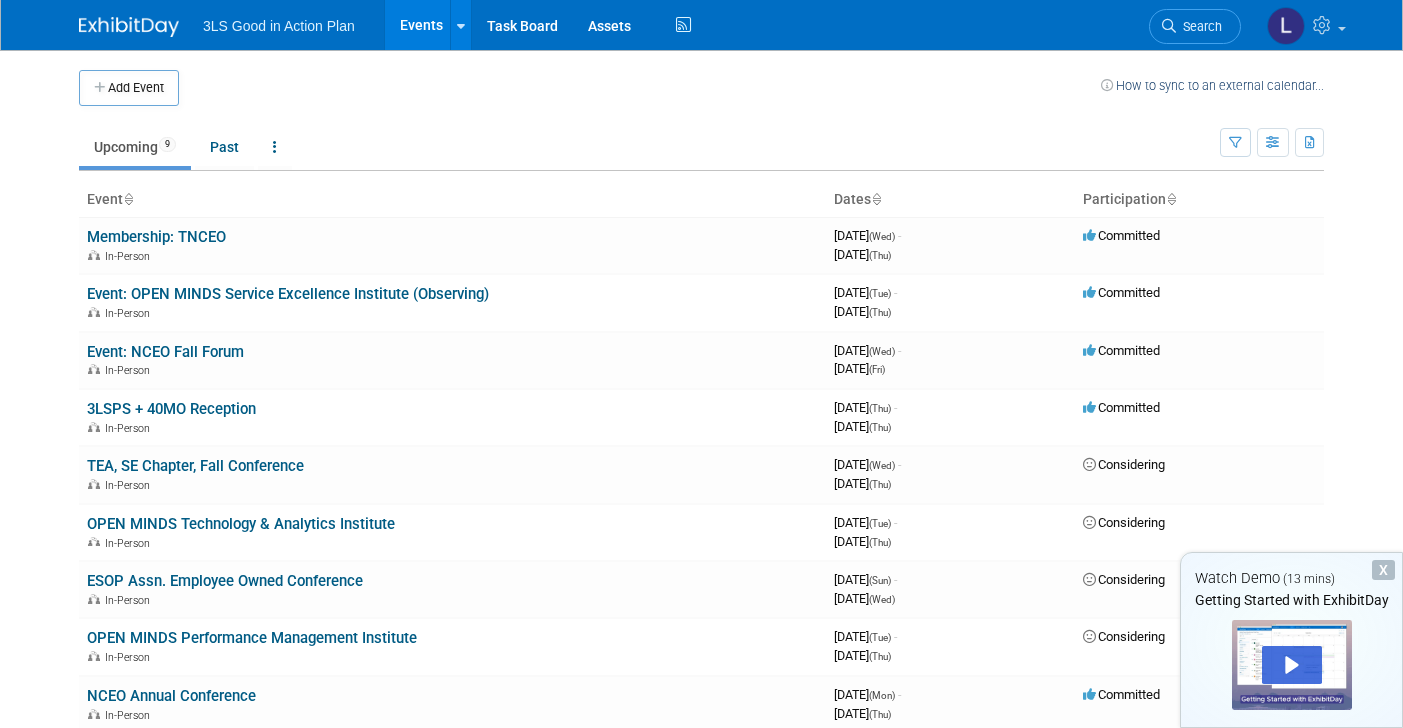 scroll, scrollTop: 0, scrollLeft: 0, axis: both 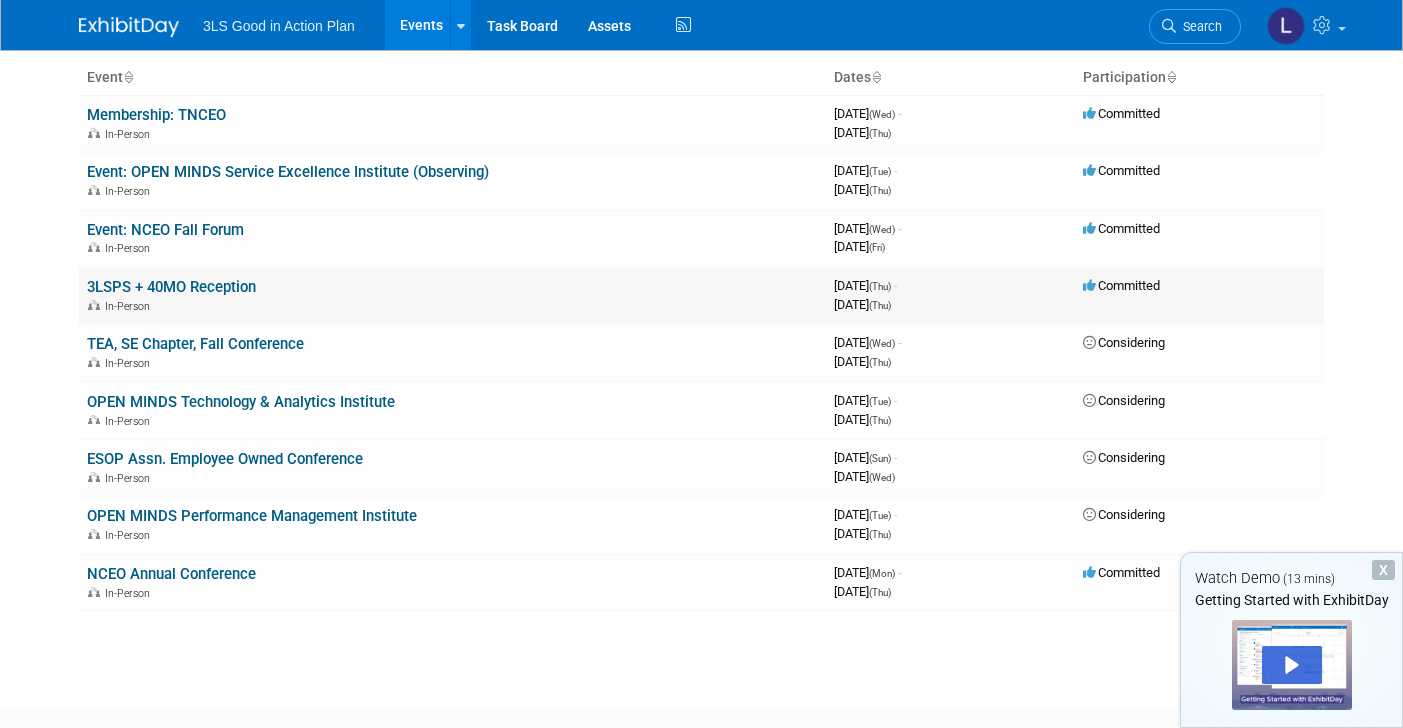 click on "3LSPS + 40MO Reception" at bounding box center [171, 287] 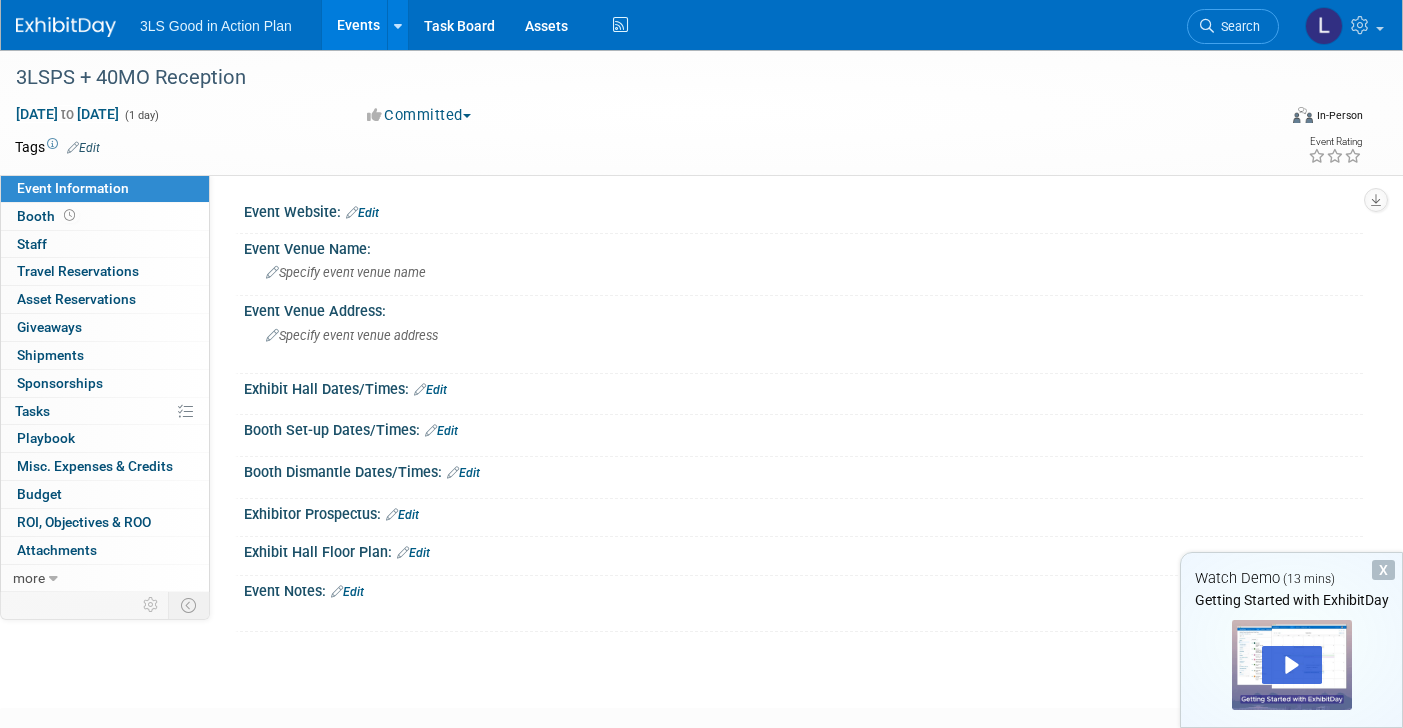 scroll, scrollTop: 0, scrollLeft: 0, axis: both 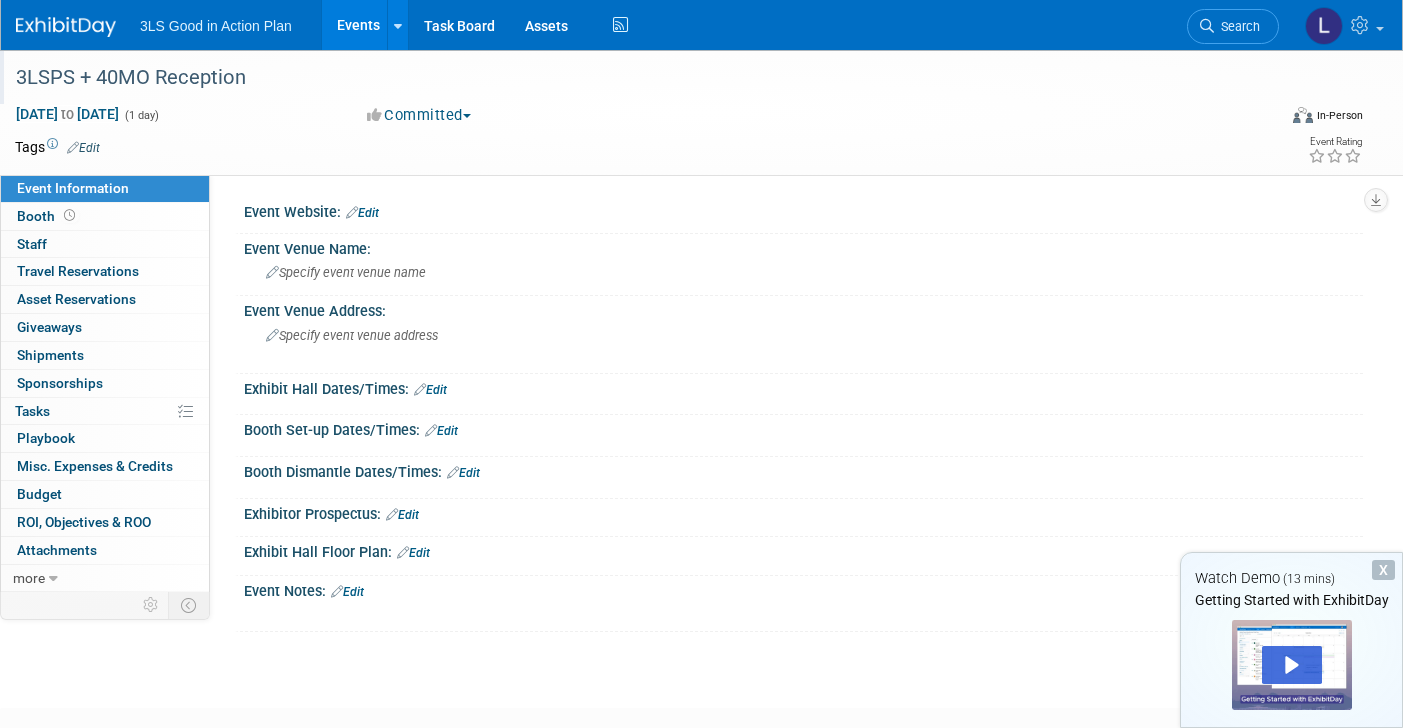 click on "3LSPS + 40MO Reception" at bounding box center (628, 78) 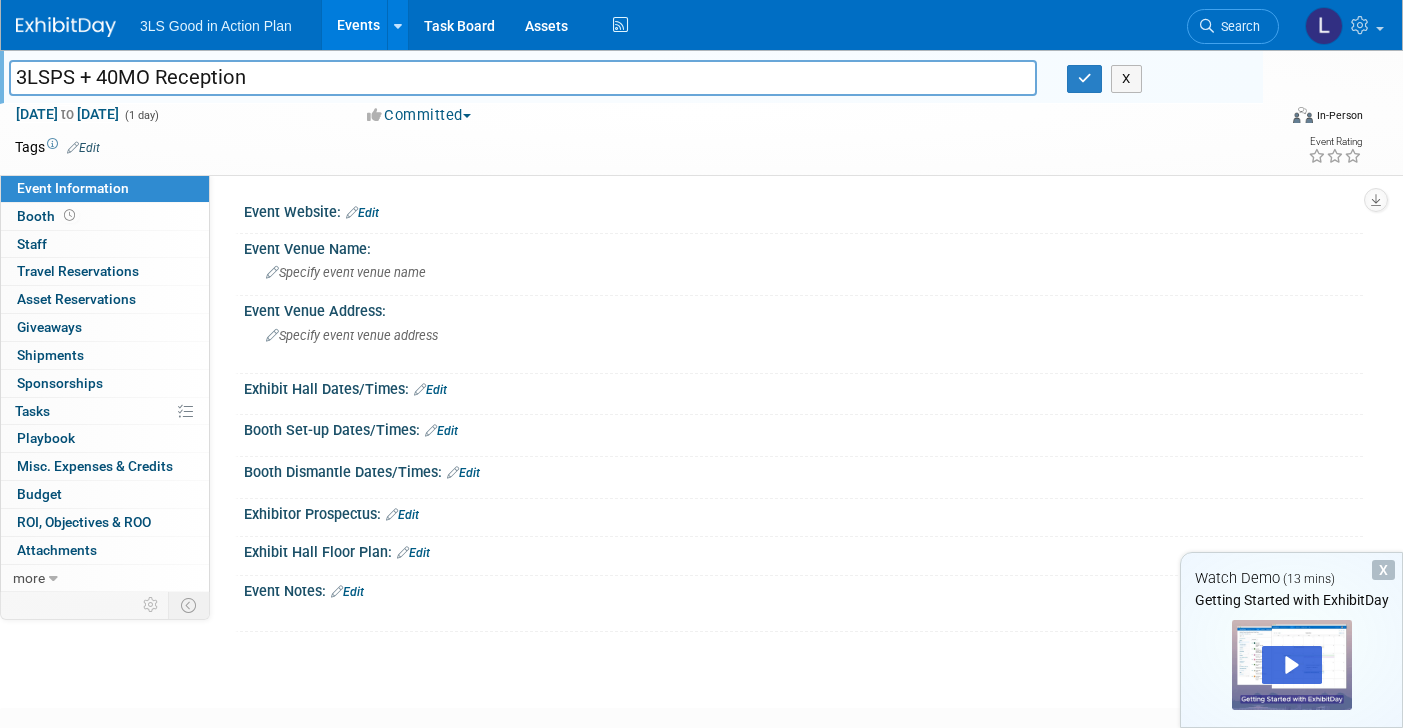 click on "3LSPS + 40MO Reception" at bounding box center (523, 77) 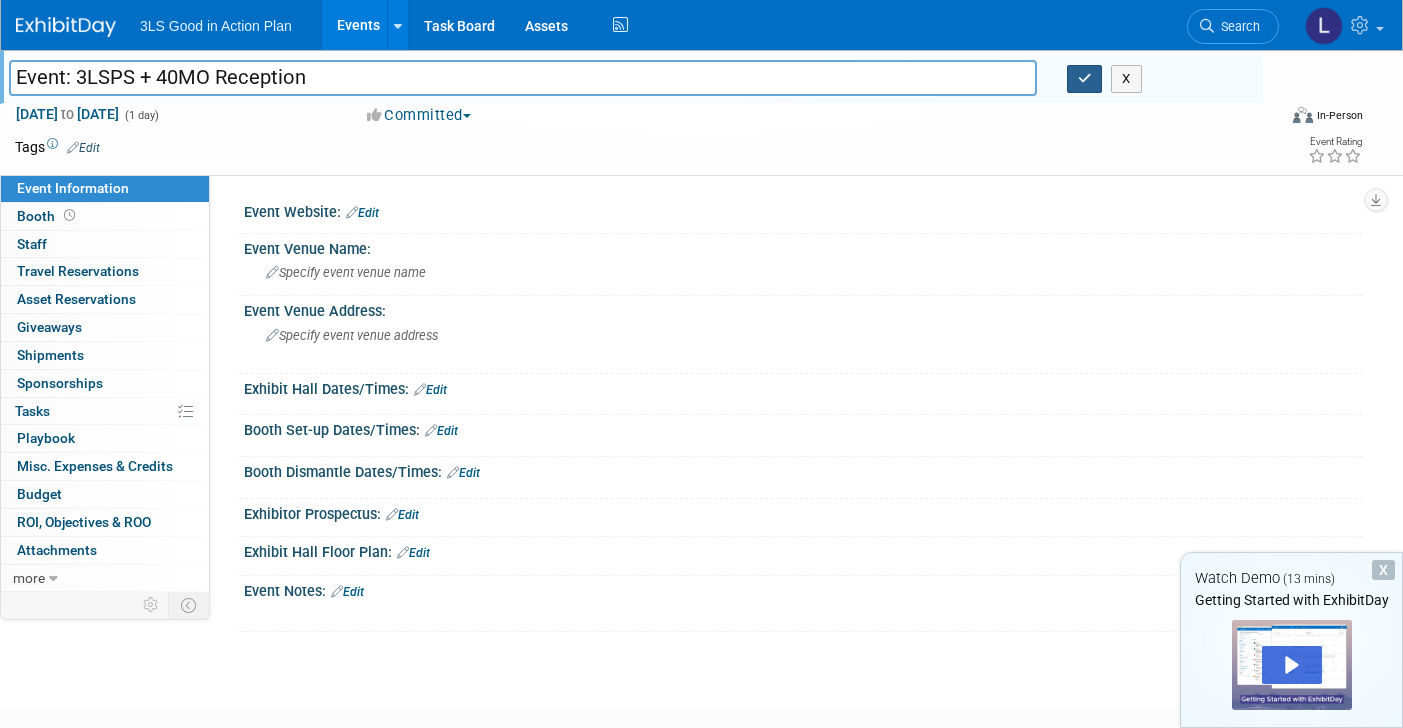 type on "Event: 3LSPS + 40MO Reception" 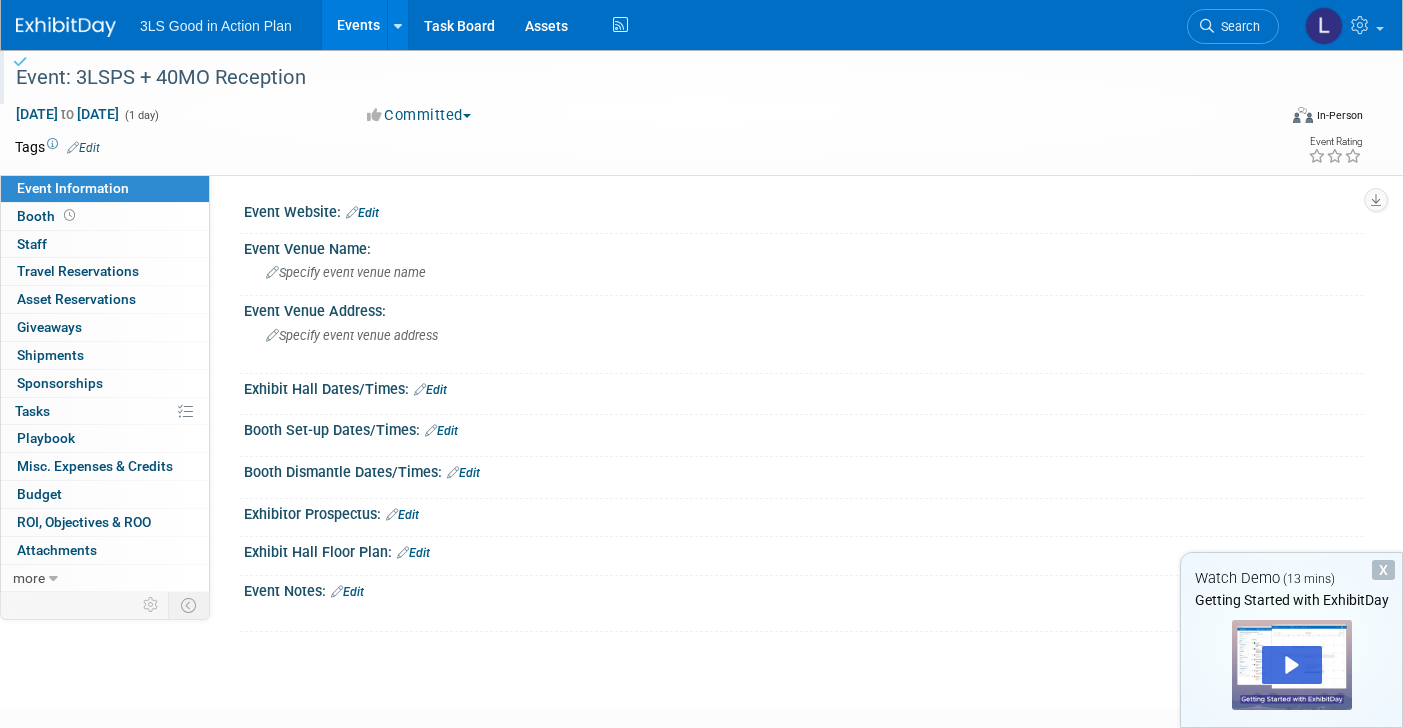 click at bounding box center [66, 27] 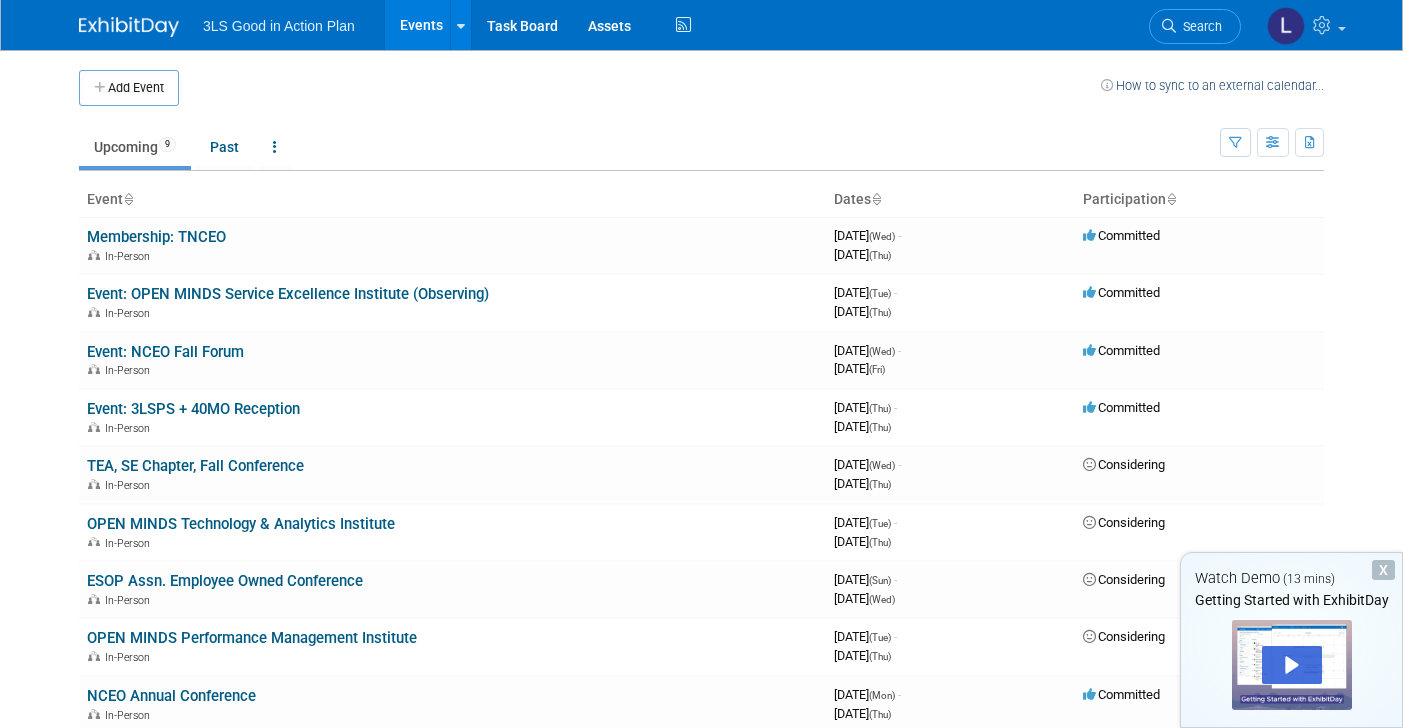 scroll, scrollTop: 0, scrollLeft: 0, axis: both 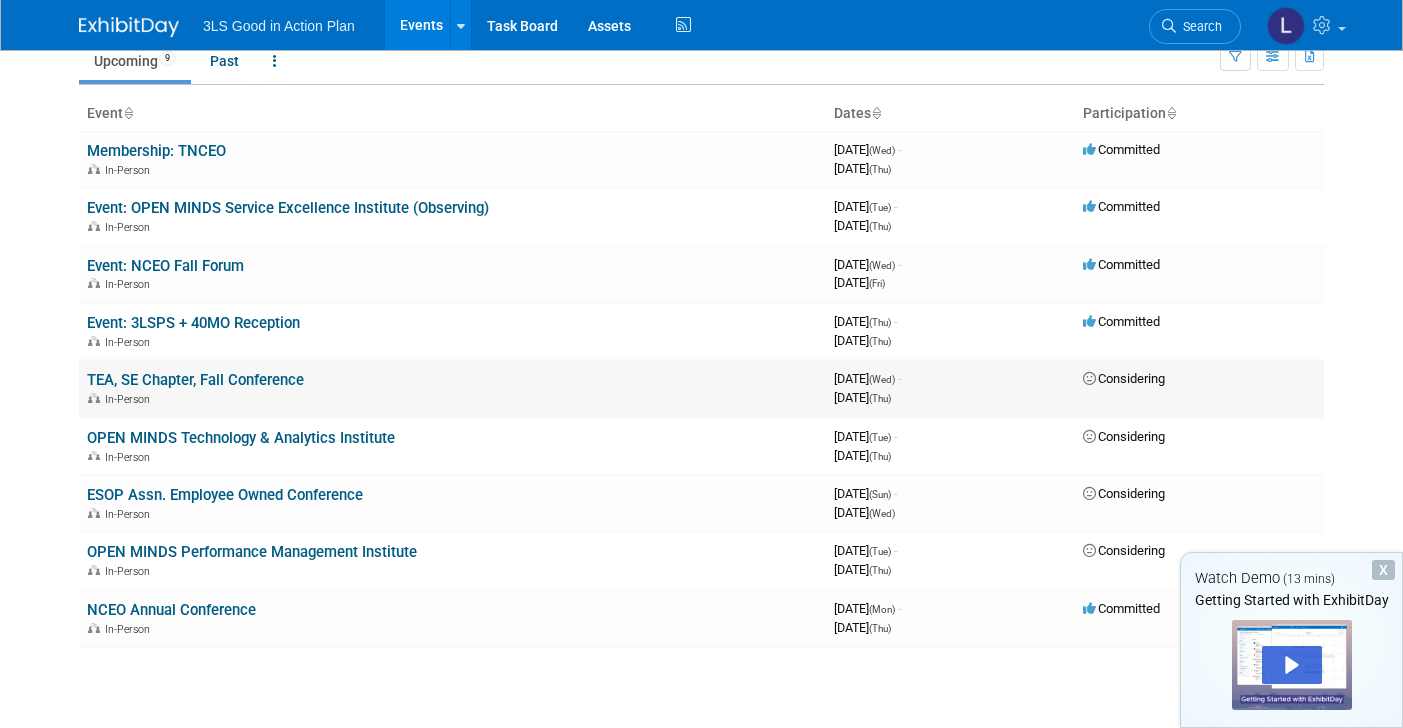 click on "TEA, SE Chapter, Fall Conference" at bounding box center (195, 380) 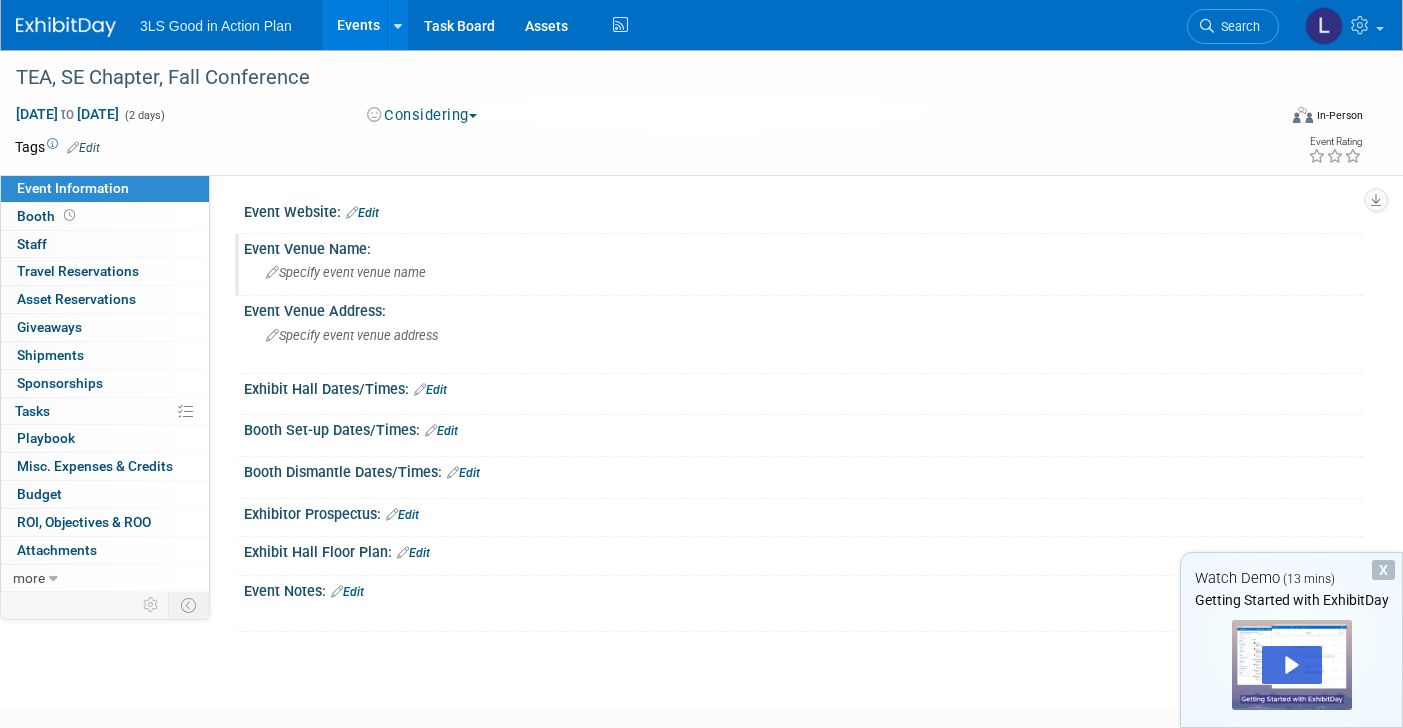 scroll, scrollTop: 0, scrollLeft: 0, axis: both 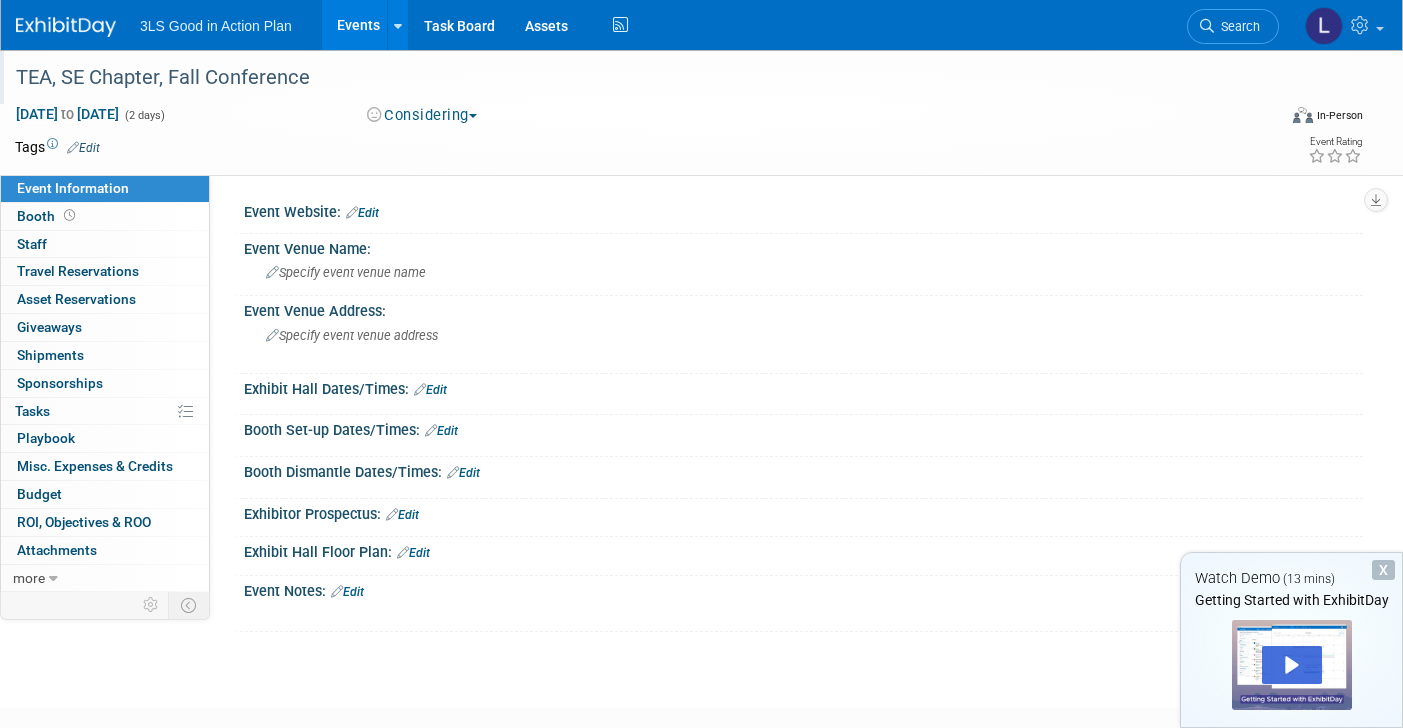 click on "TEA, SE Chapter, Fall Conference" at bounding box center (628, 78) 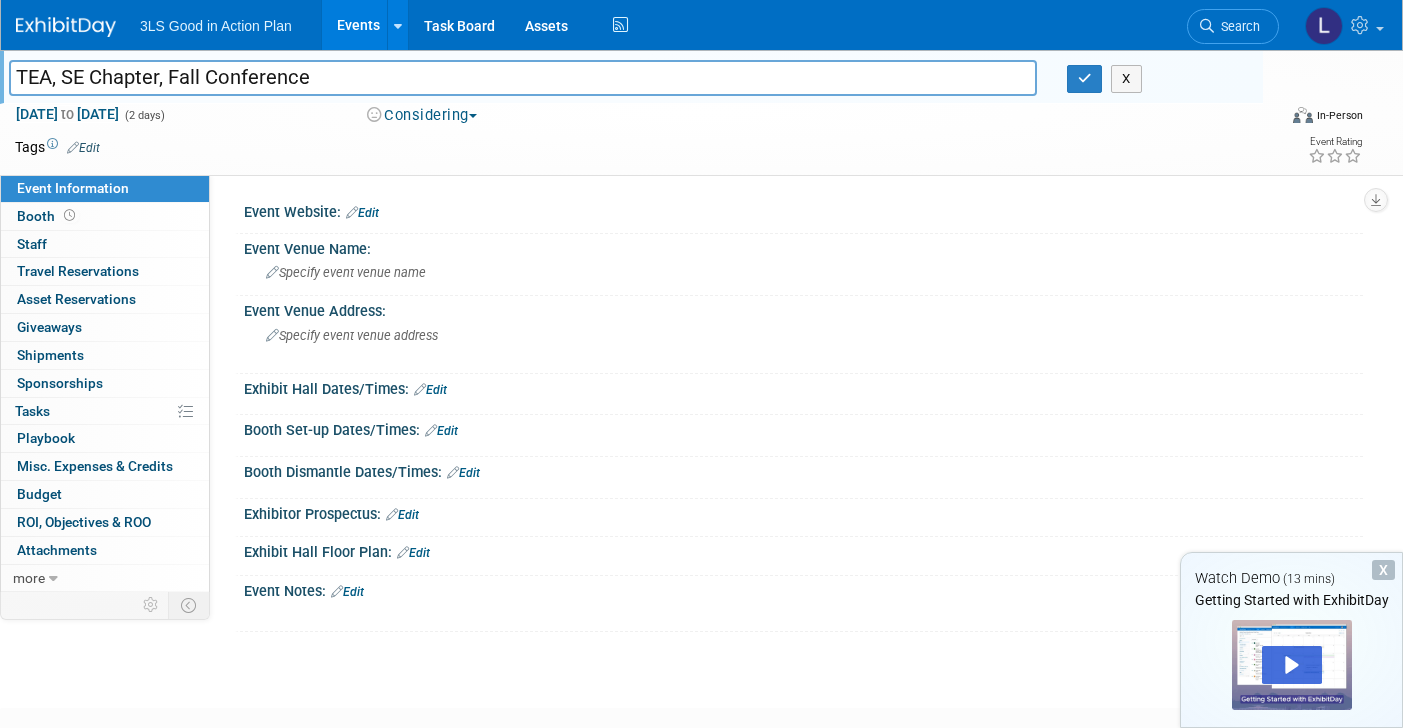 click on "TEA, SE Chapter, Fall Conference" at bounding box center [523, 77] 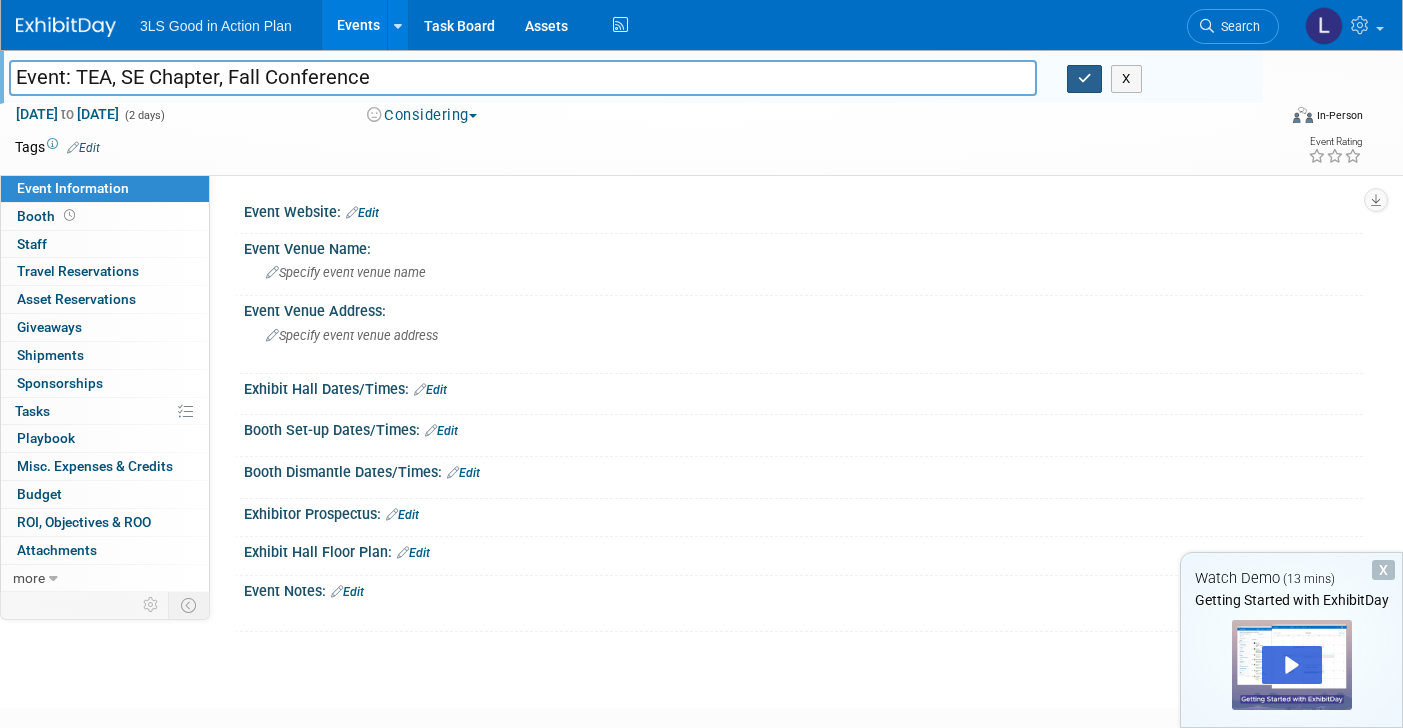 type on "Event: TEA, SE Chapter, Fall Conference" 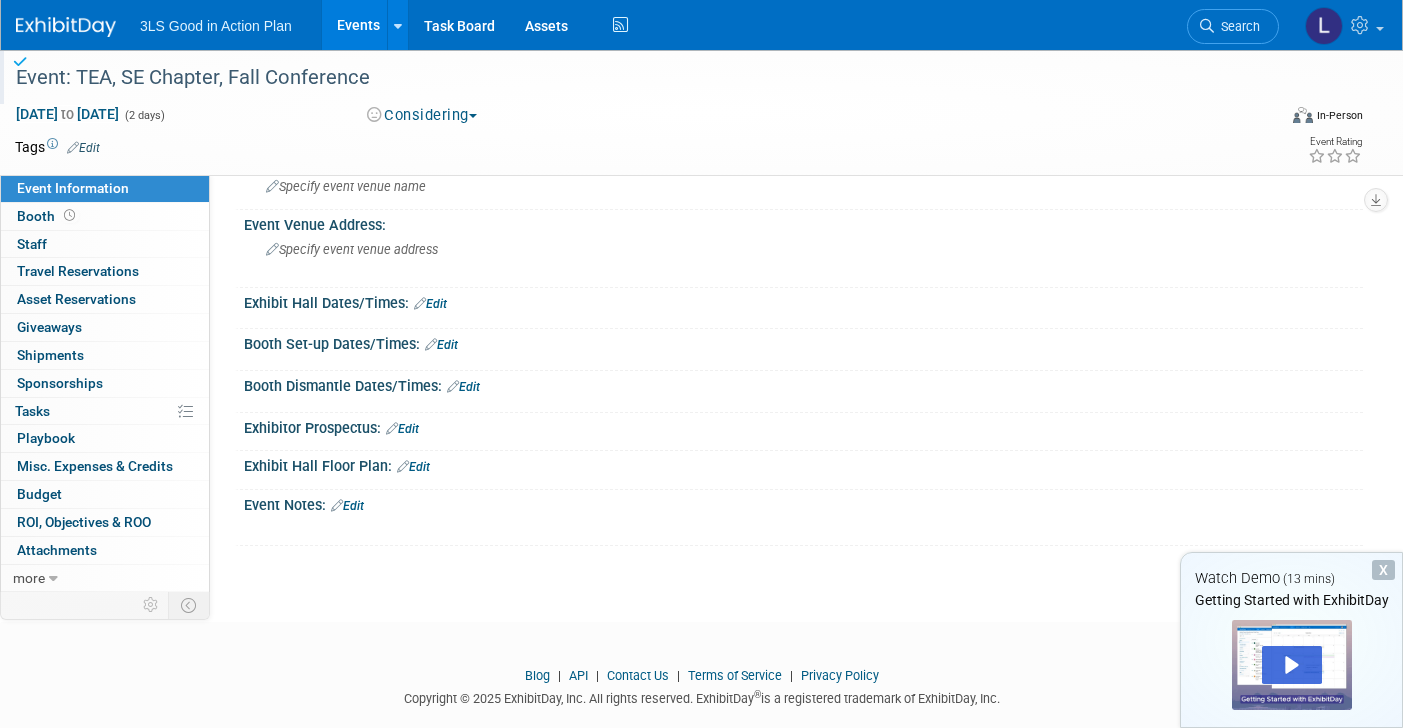 scroll, scrollTop: 92, scrollLeft: 0, axis: vertical 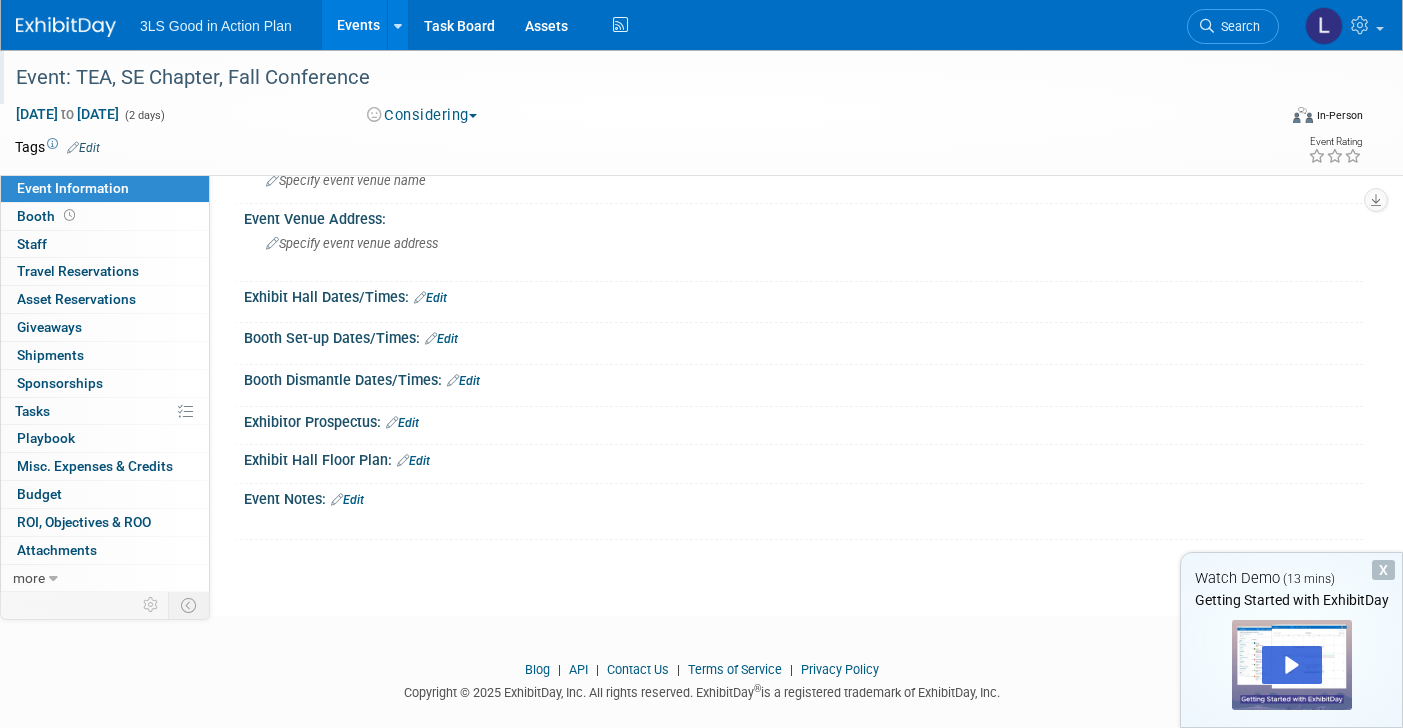 click at bounding box center (66, 27) 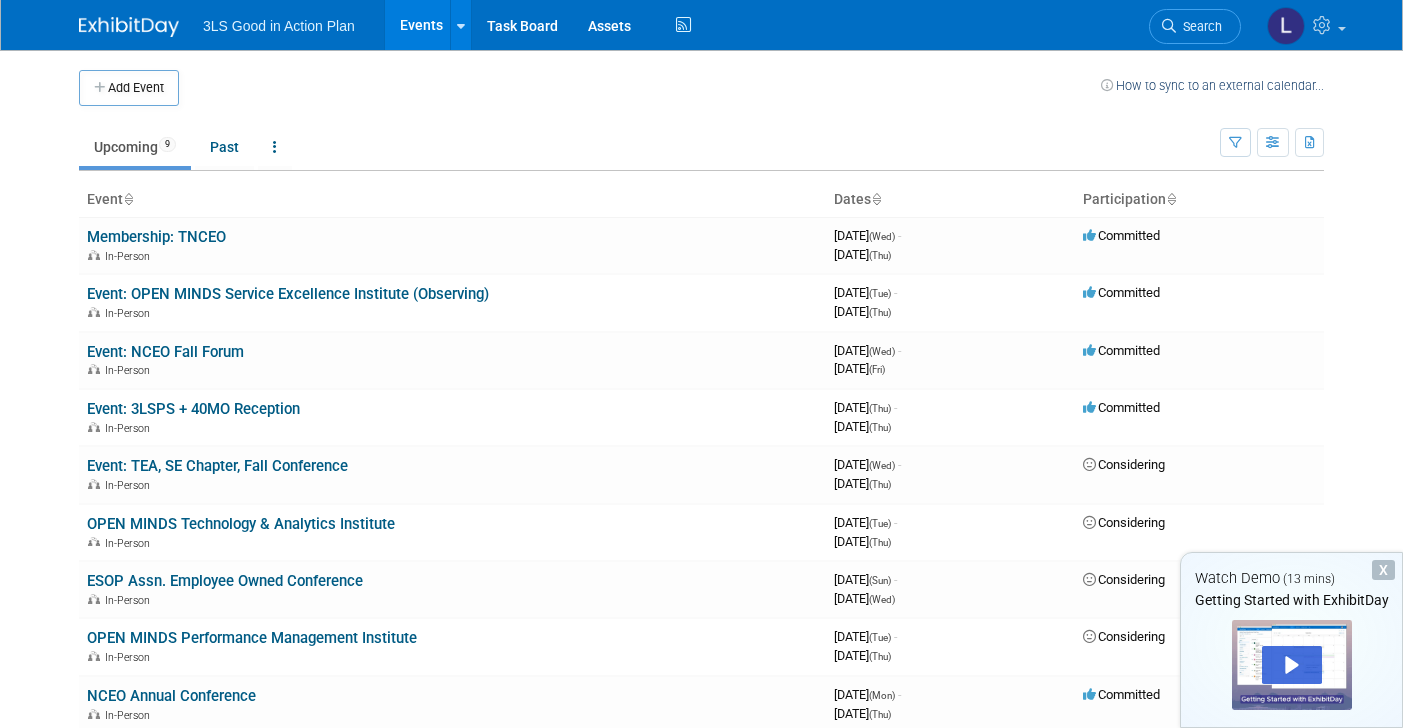 scroll, scrollTop: 0, scrollLeft: 0, axis: both 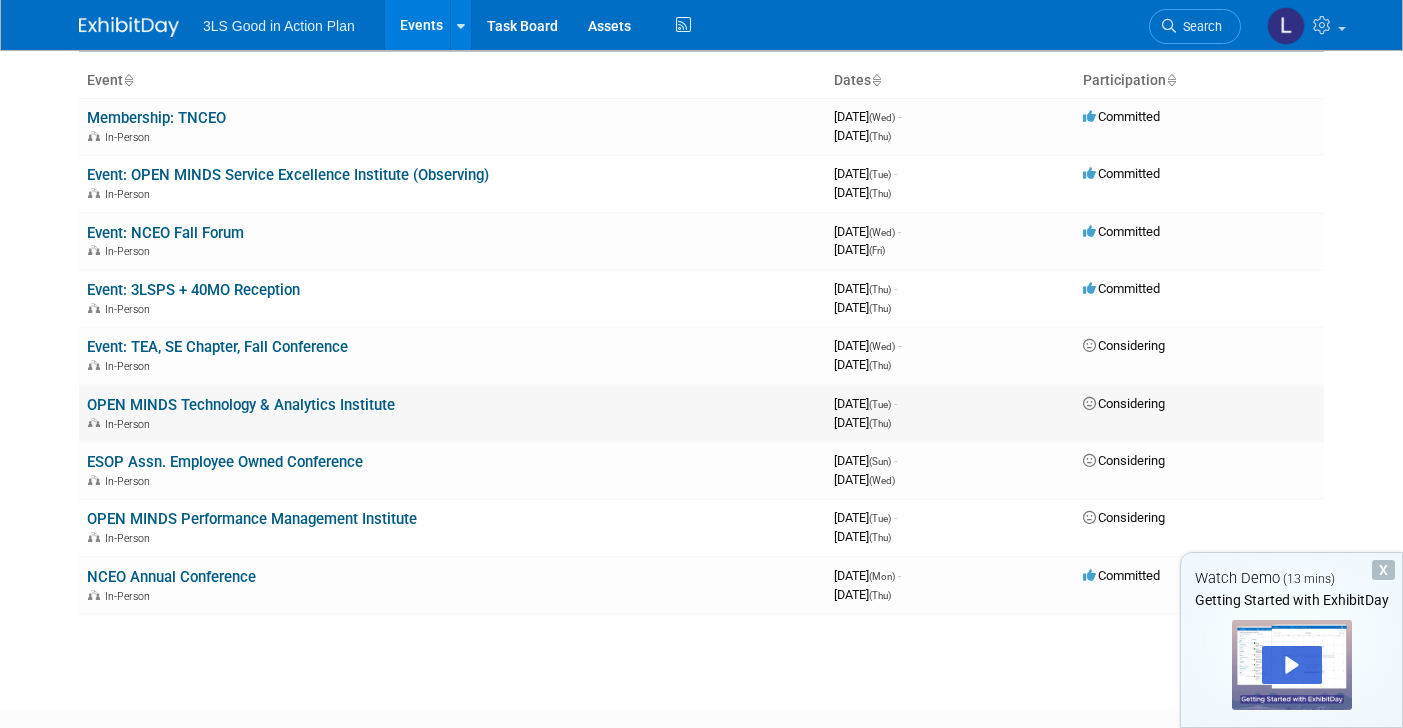 click on "OPEN MINDS Technology & Analytics Institute" at bounding box center (241, 405) 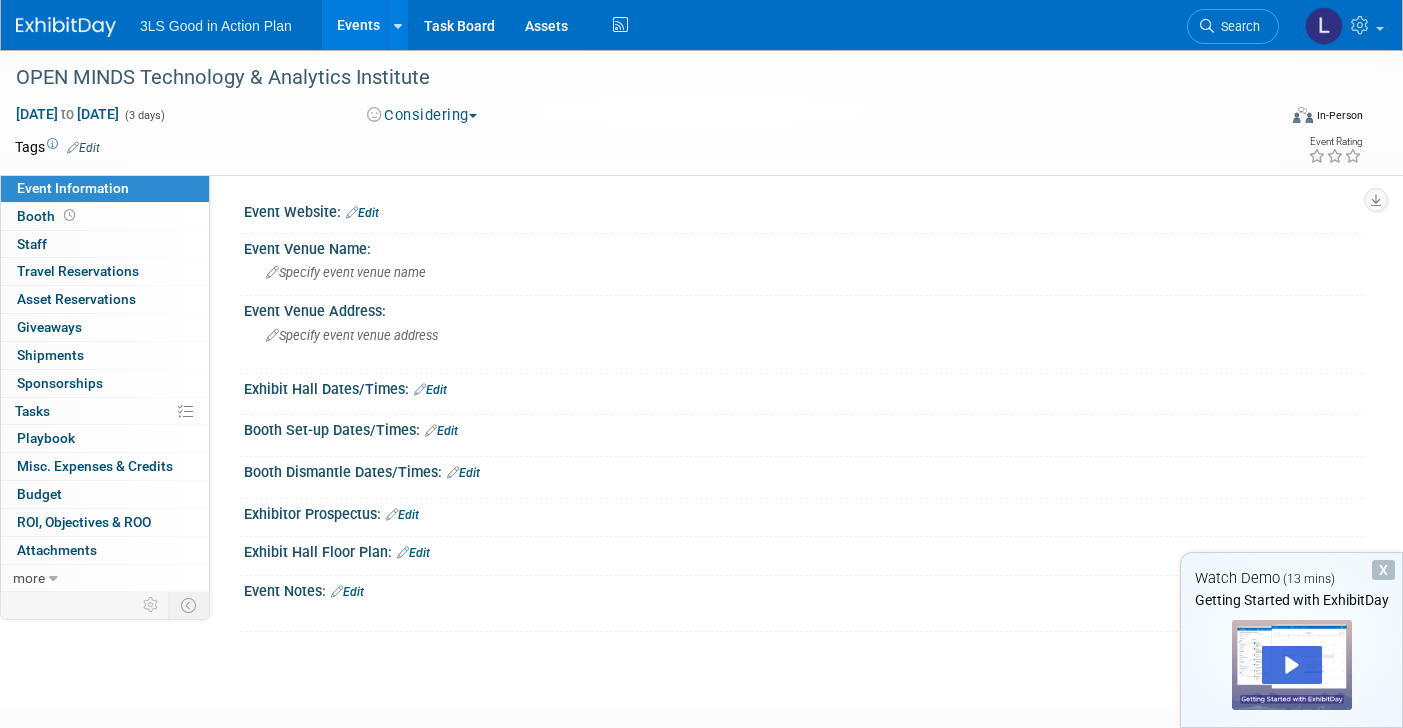 scroll, scrollTop: 0, scrollLeft: 0, axis: both 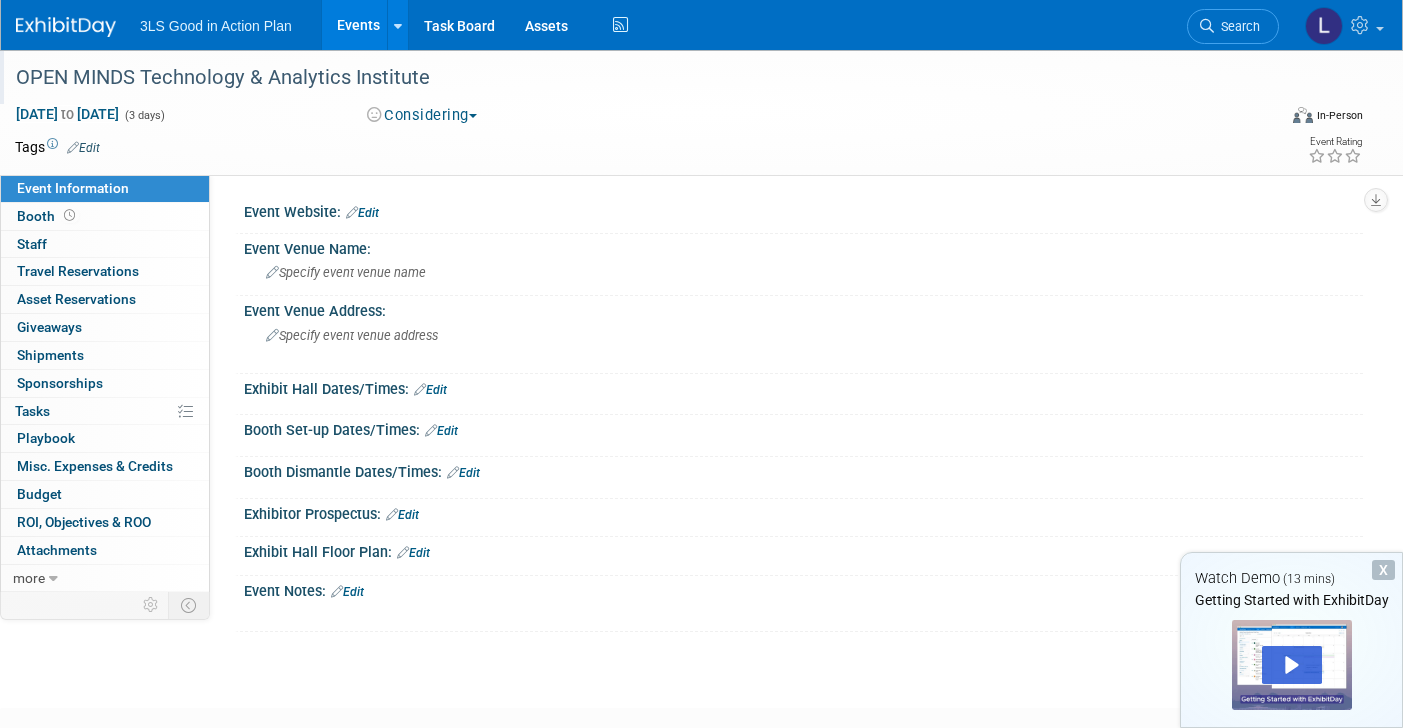 click on "OPEN MINDS Technology & Analytics Institute" at bounding box center (628, 78) 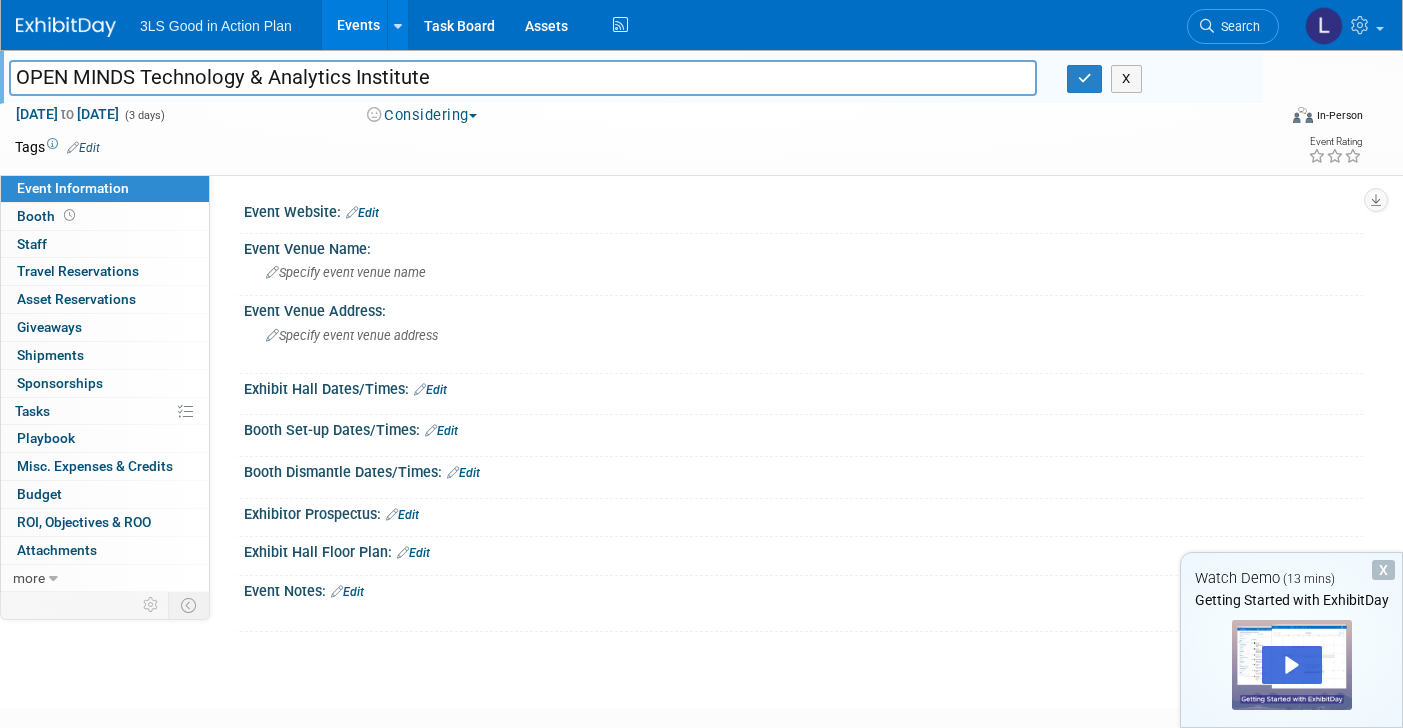 click on "OPEN MINDS Technology & Analytics Institute" at bounding box center (523, 77) 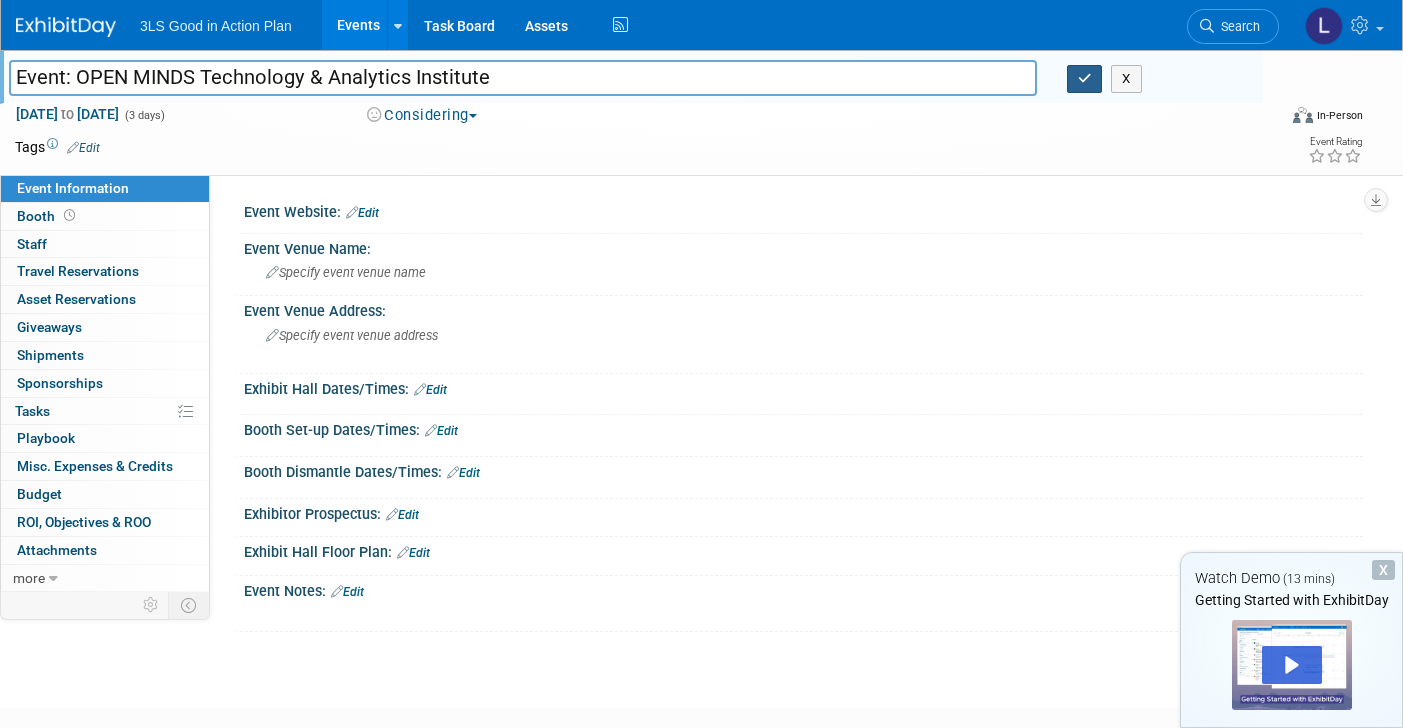 type on "Event: OPEN MINDS Technology & Analytics Institute" 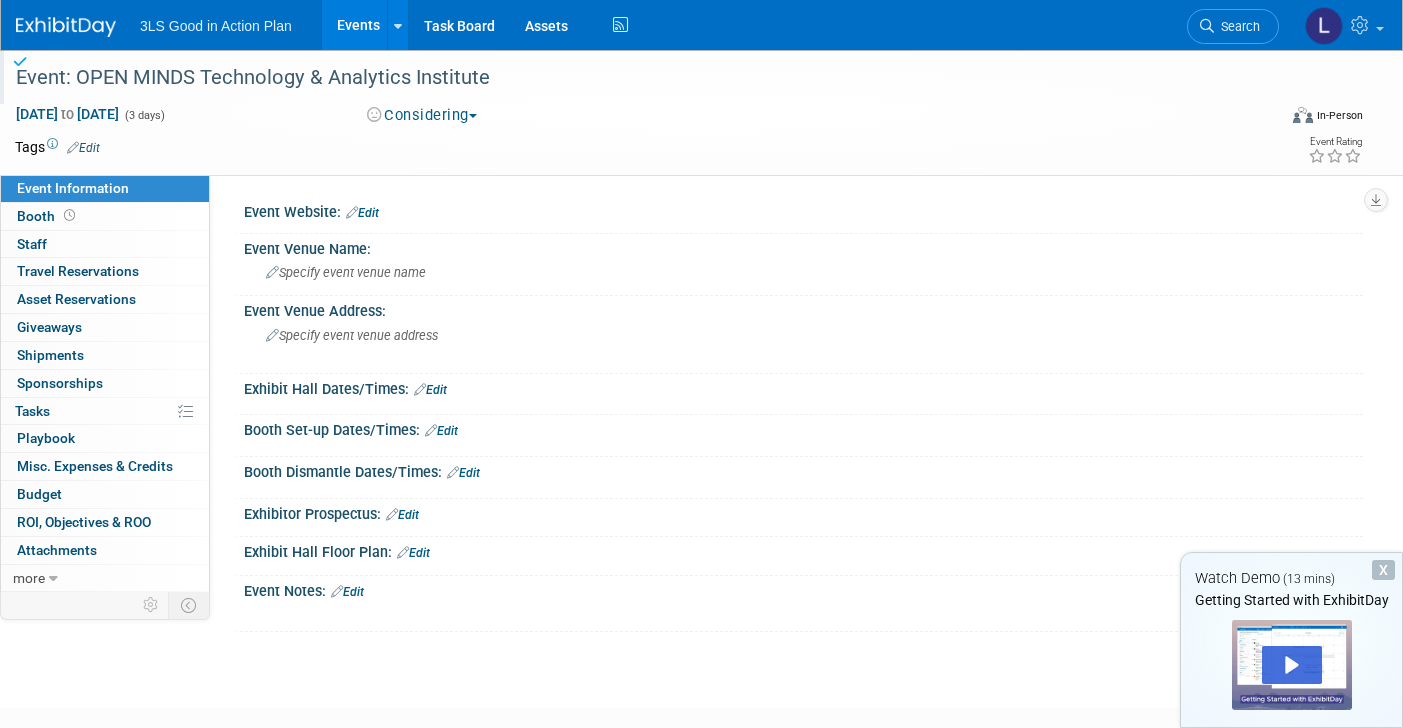 click on "3LS Good in Action Plan" at bounding box center (216, 26) 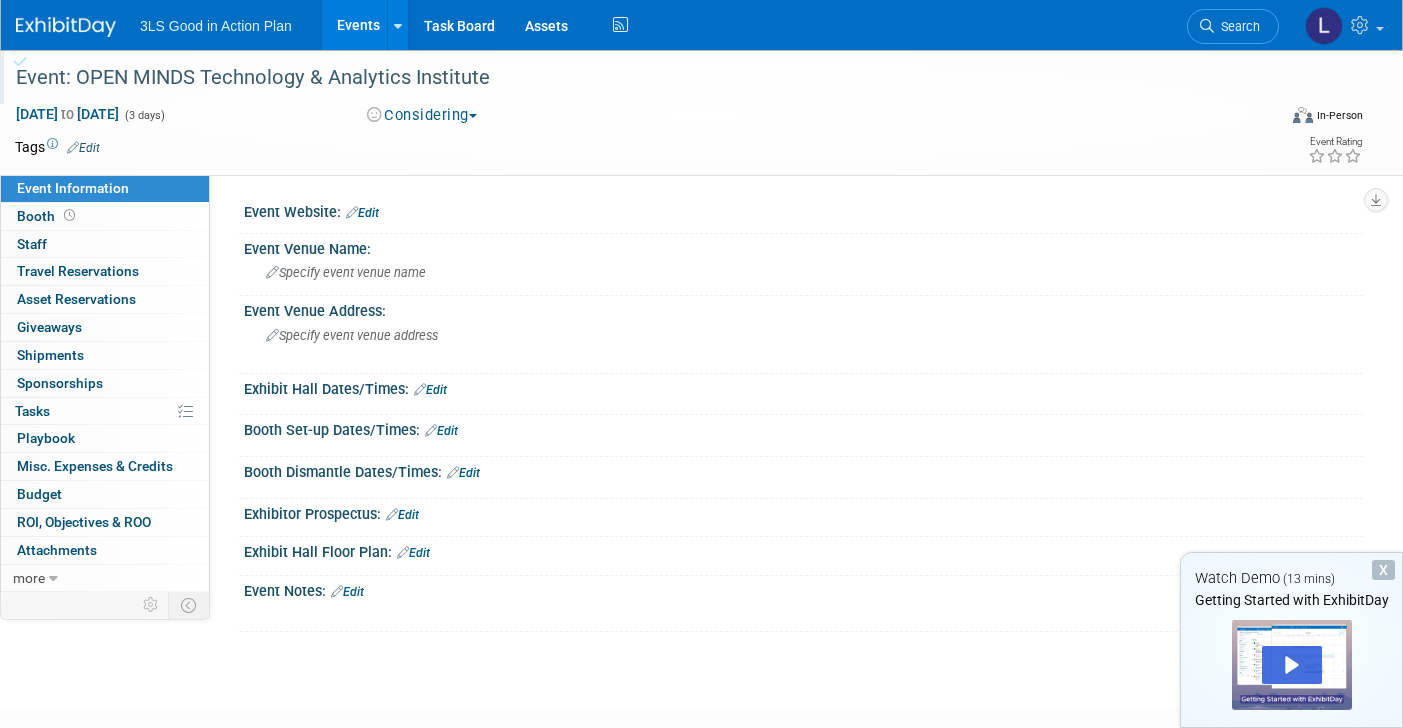 click at bounding box center [66, 27] 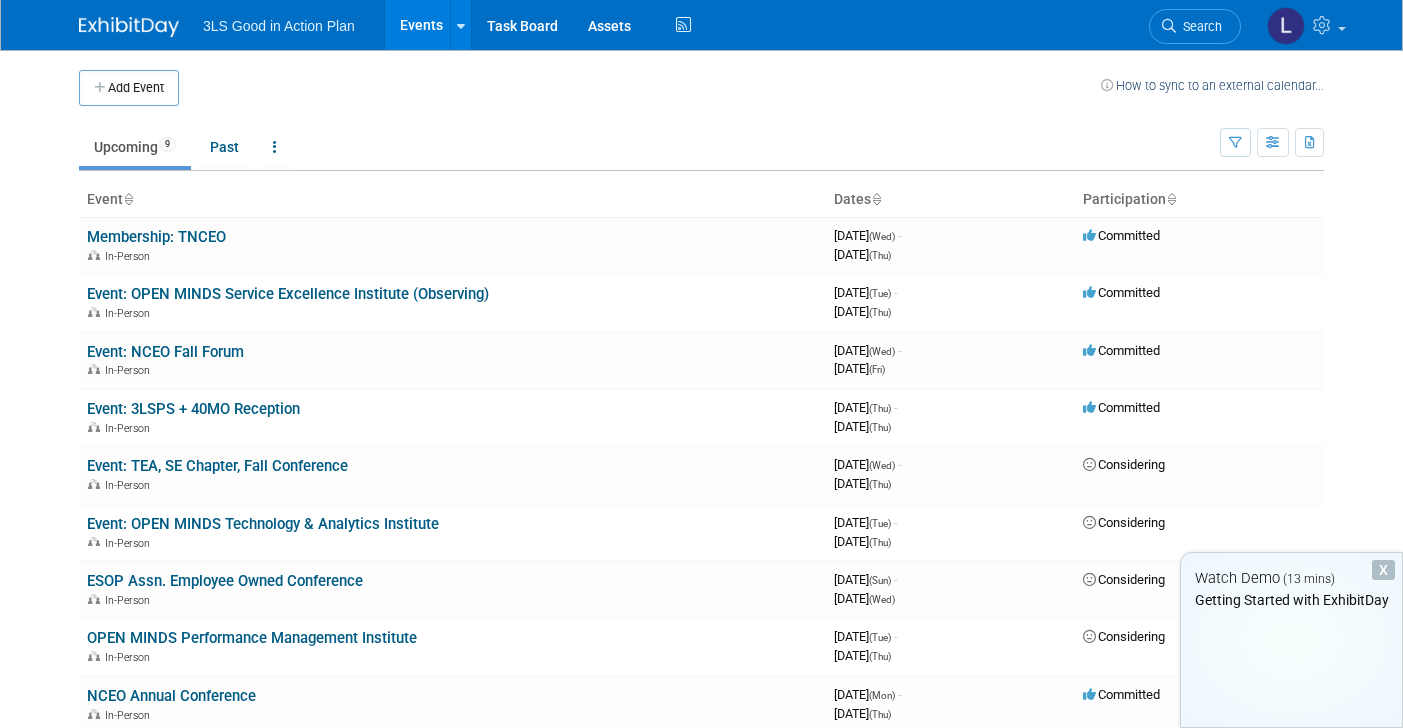 scroll, scrollTop: 0, scrollLeft: 0, axis: both 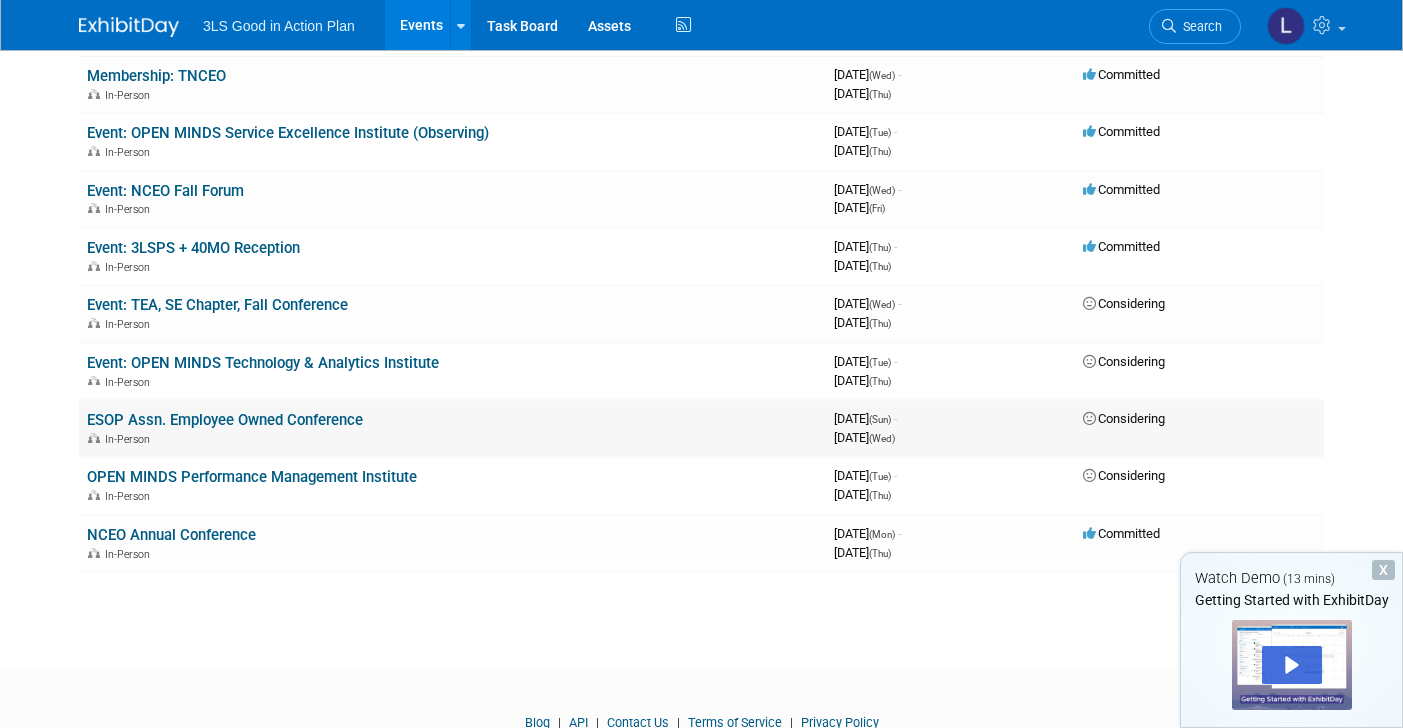click on "ESOP Assn. Employee Owned Conference" at bounding box center [225, 420] 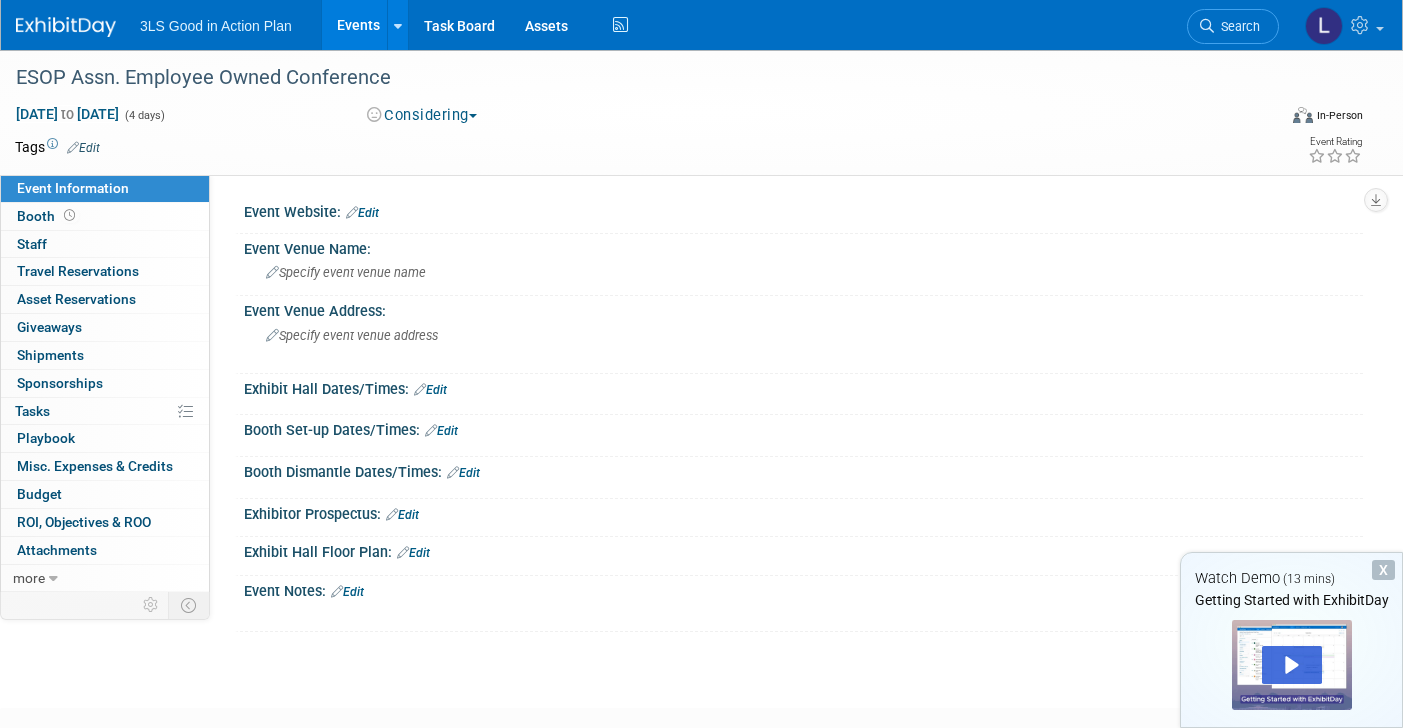 scroll, scrollTop: 0, scrollLeft: 0, axis: both 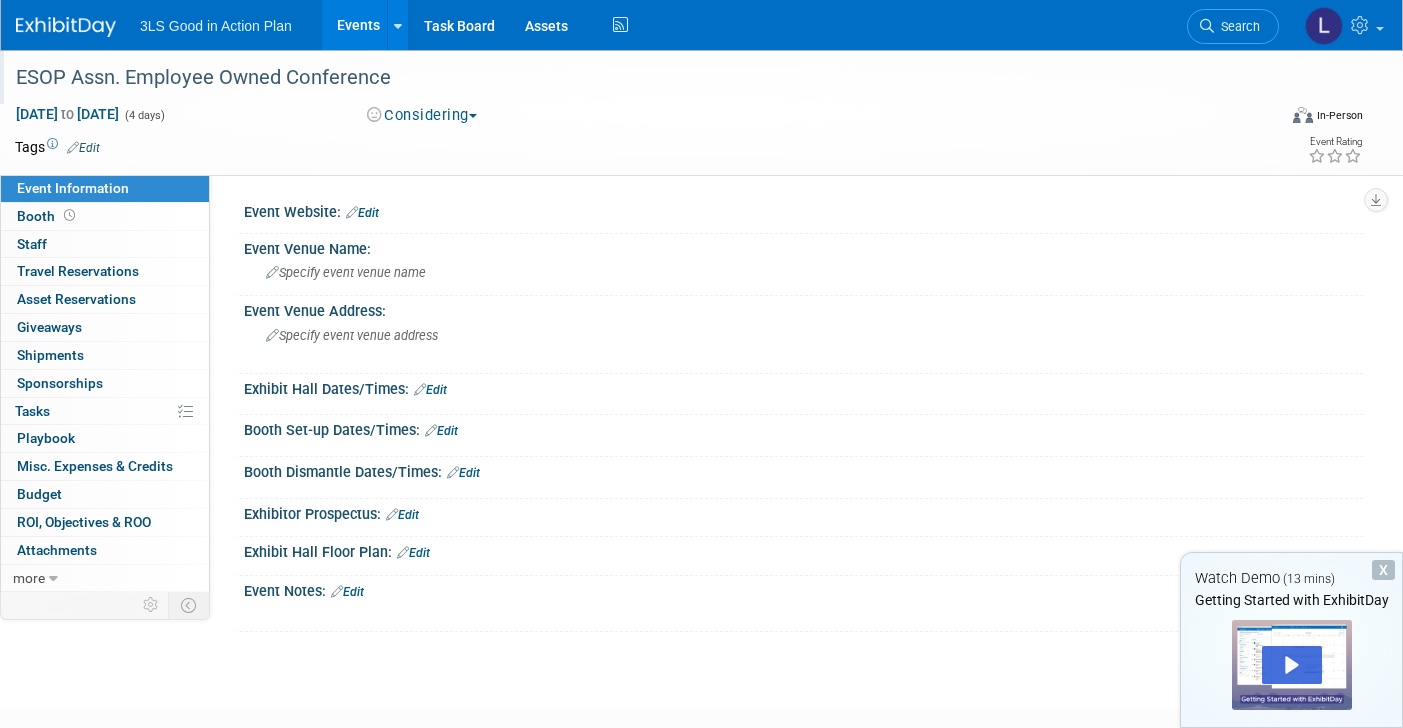 click on "ESOP Assn. Employee Owned Conference" at bounding box center [628, 78] 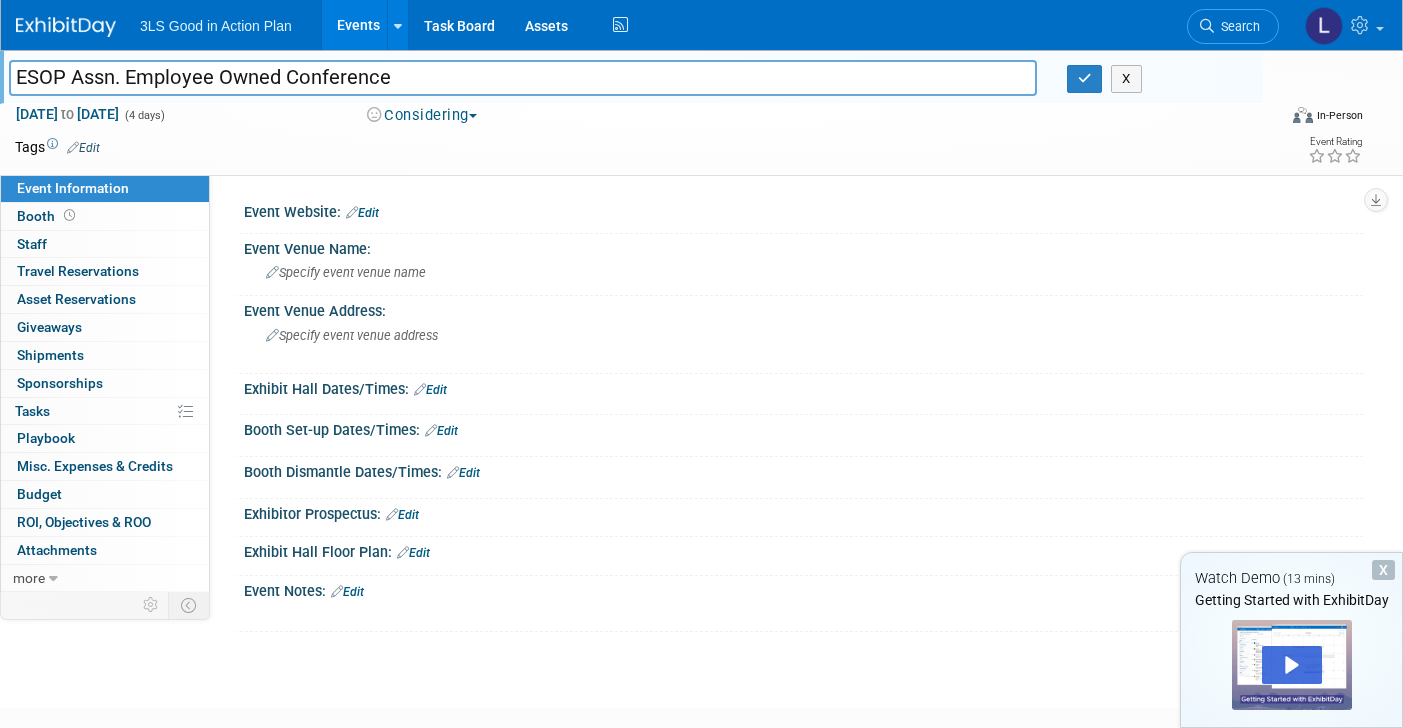 click on "ESOP Assn. Employee Owned Conference" at bounding box center (523, 77) 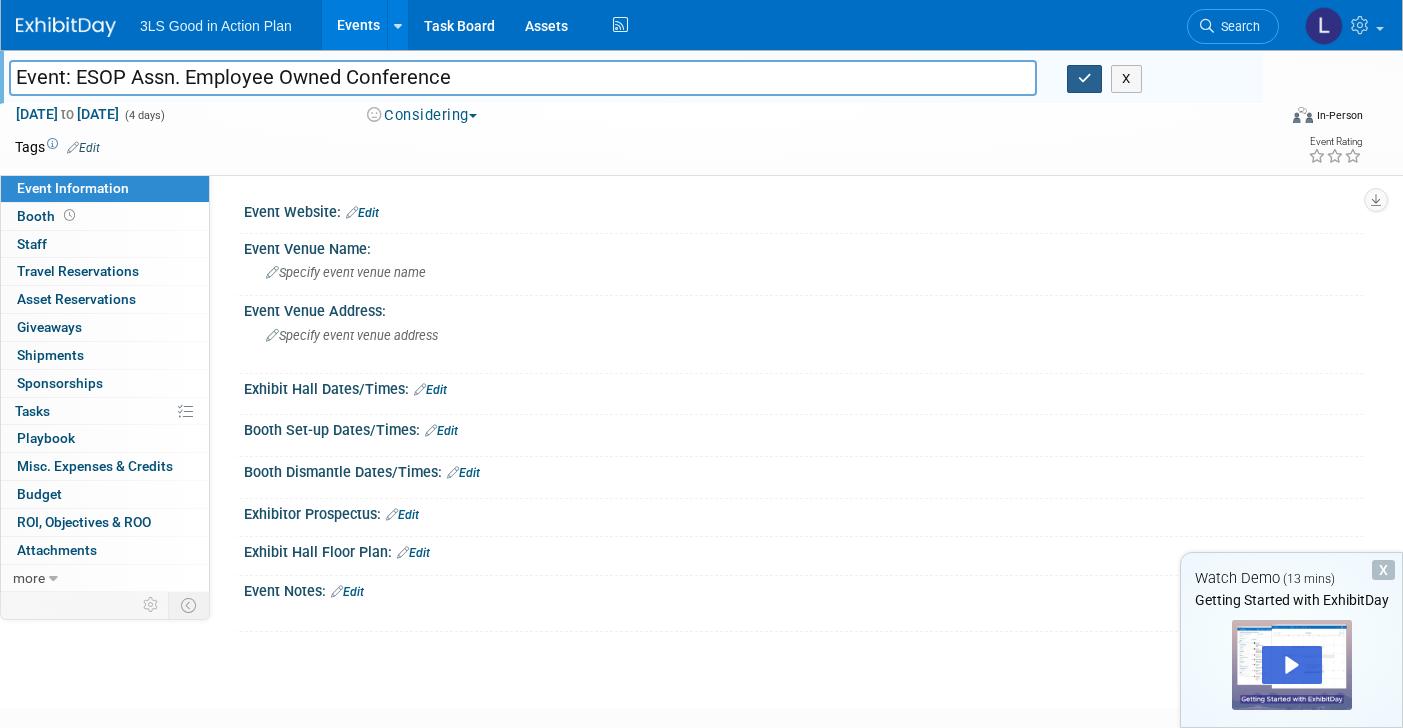type on "Event: ESOP Assn. Employee Owned Conference" 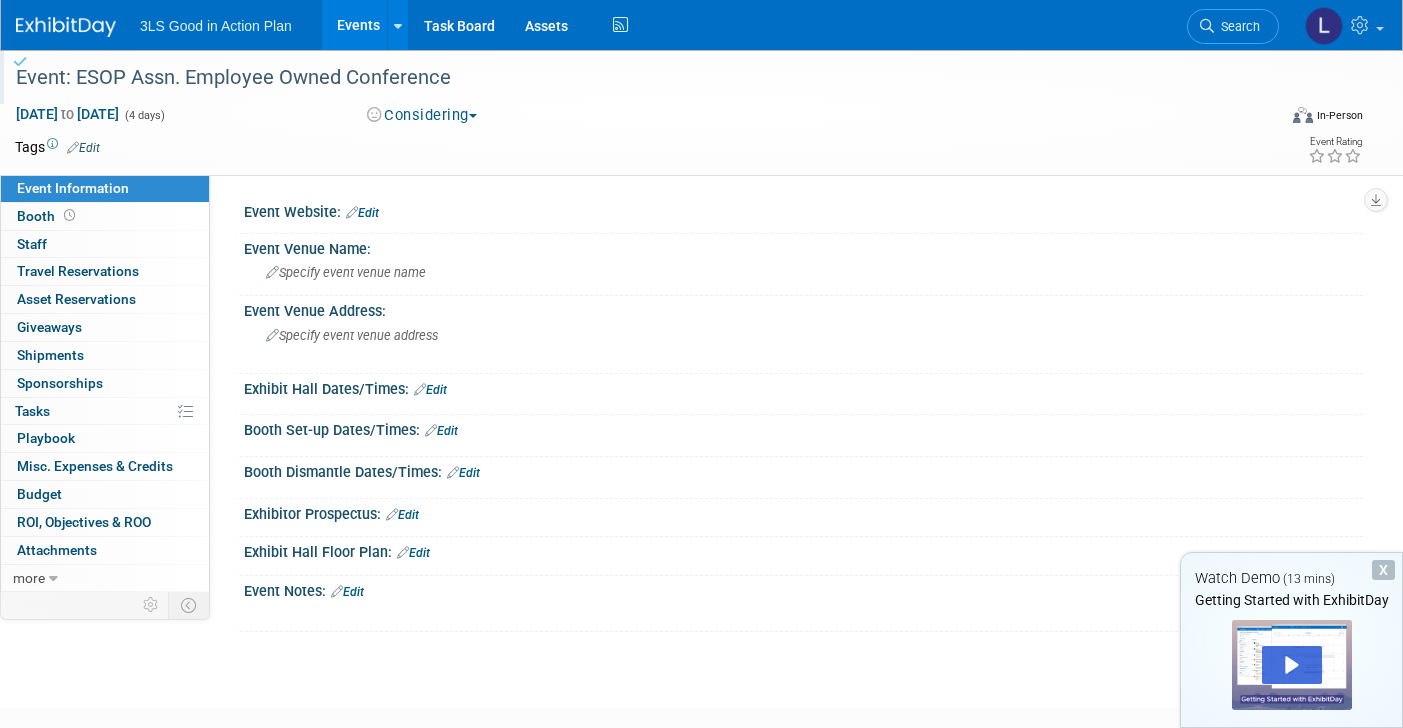 click at bounding box center (66, 27) 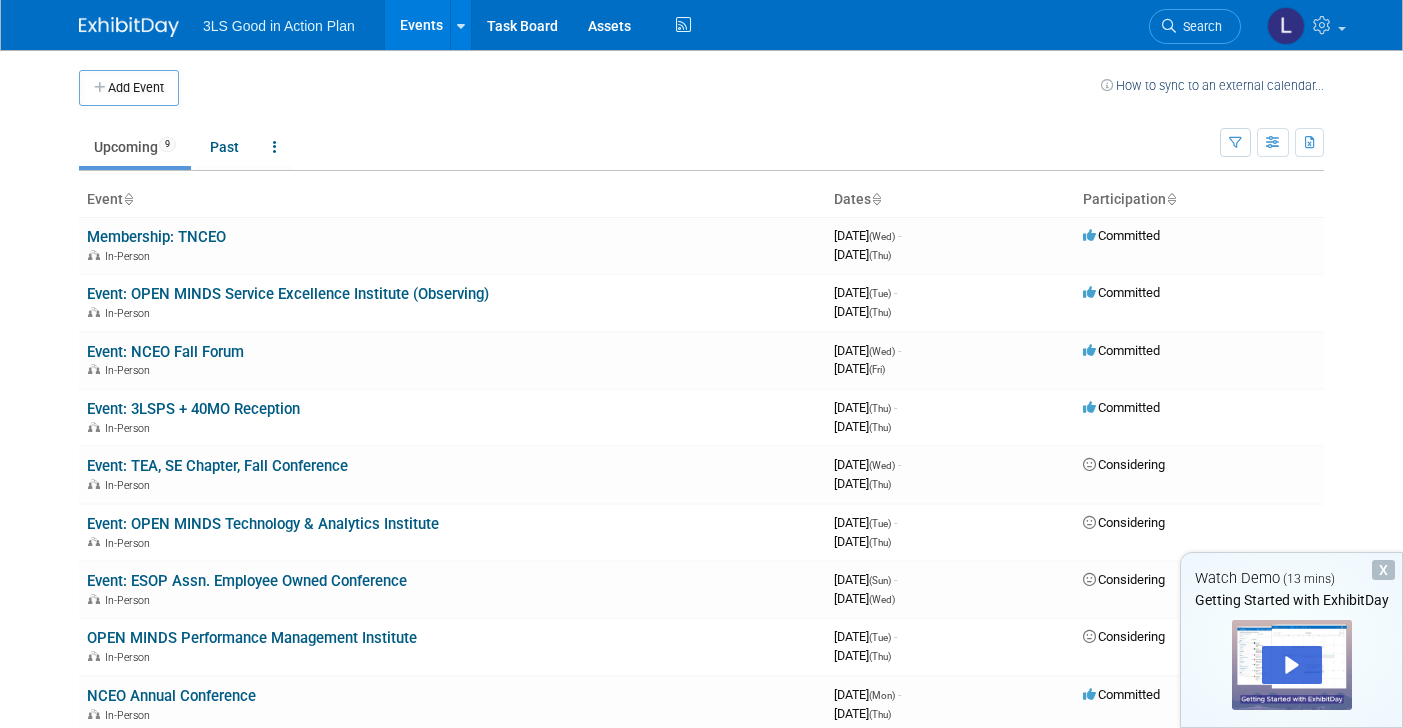 scroll, scrollTop: 0, scrollLeft: 0, axis: both 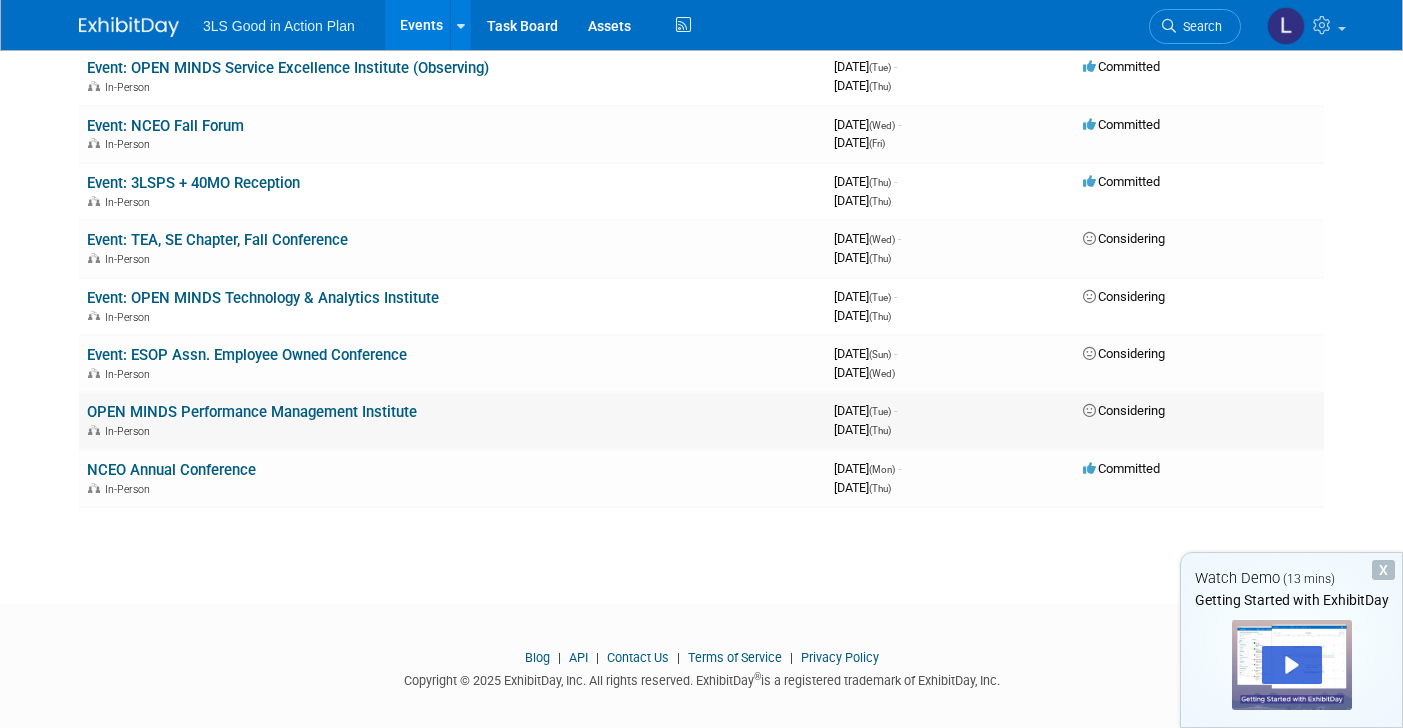 click on "OPEN MINDS Performance Management Institute" at bounding box center (252, 412) 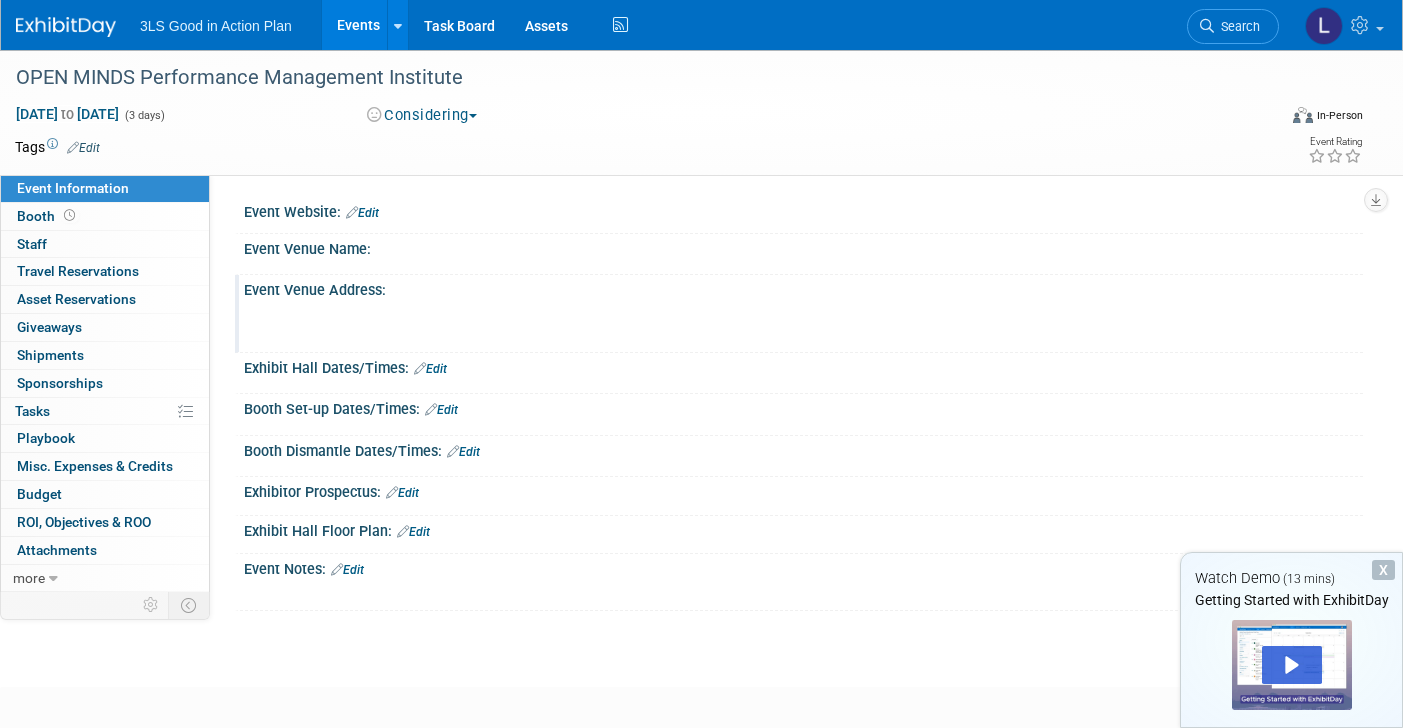 scroll, scrollTop: 0, scrollLeft: 0, axis: both 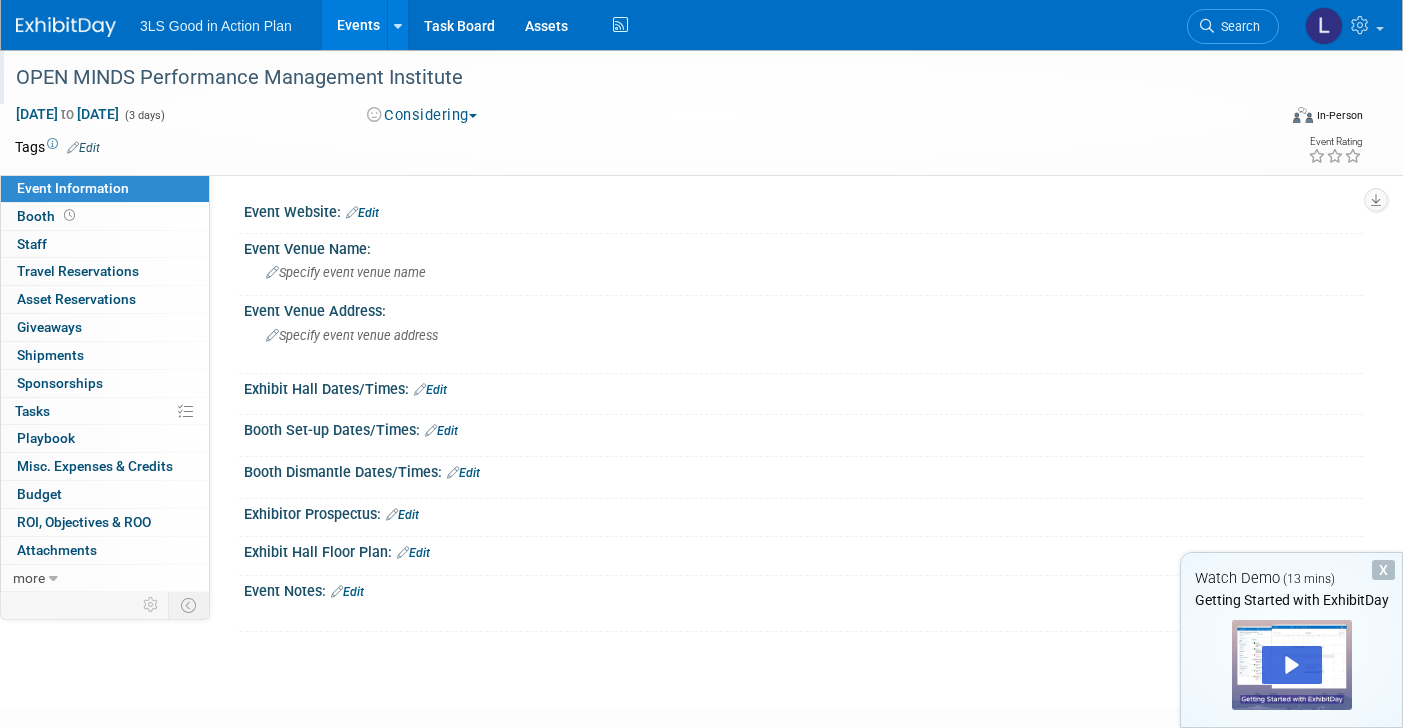 click on "OPEN MINDS Performance Management Institute" at bounding box center [628, 78] 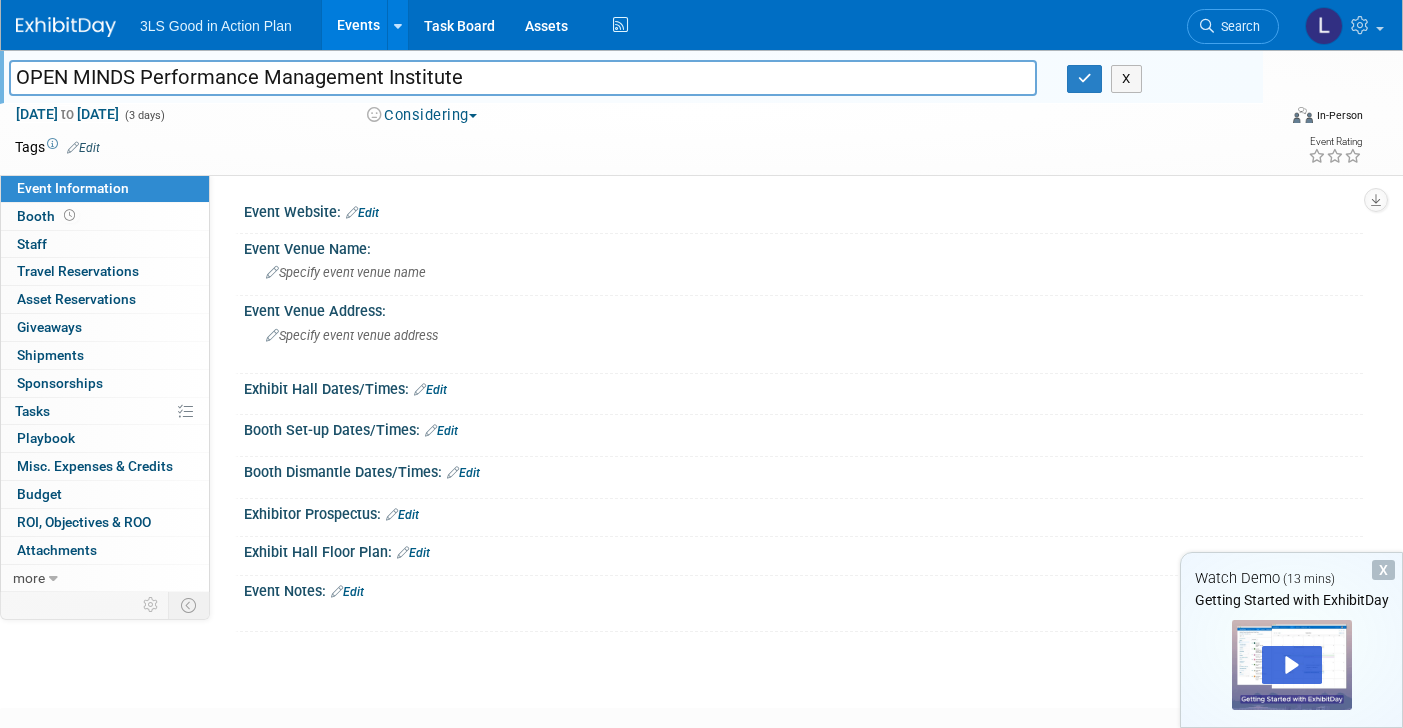 click on "OPEN MINDS Performance Management Institute" at bounding box center [523, 77] 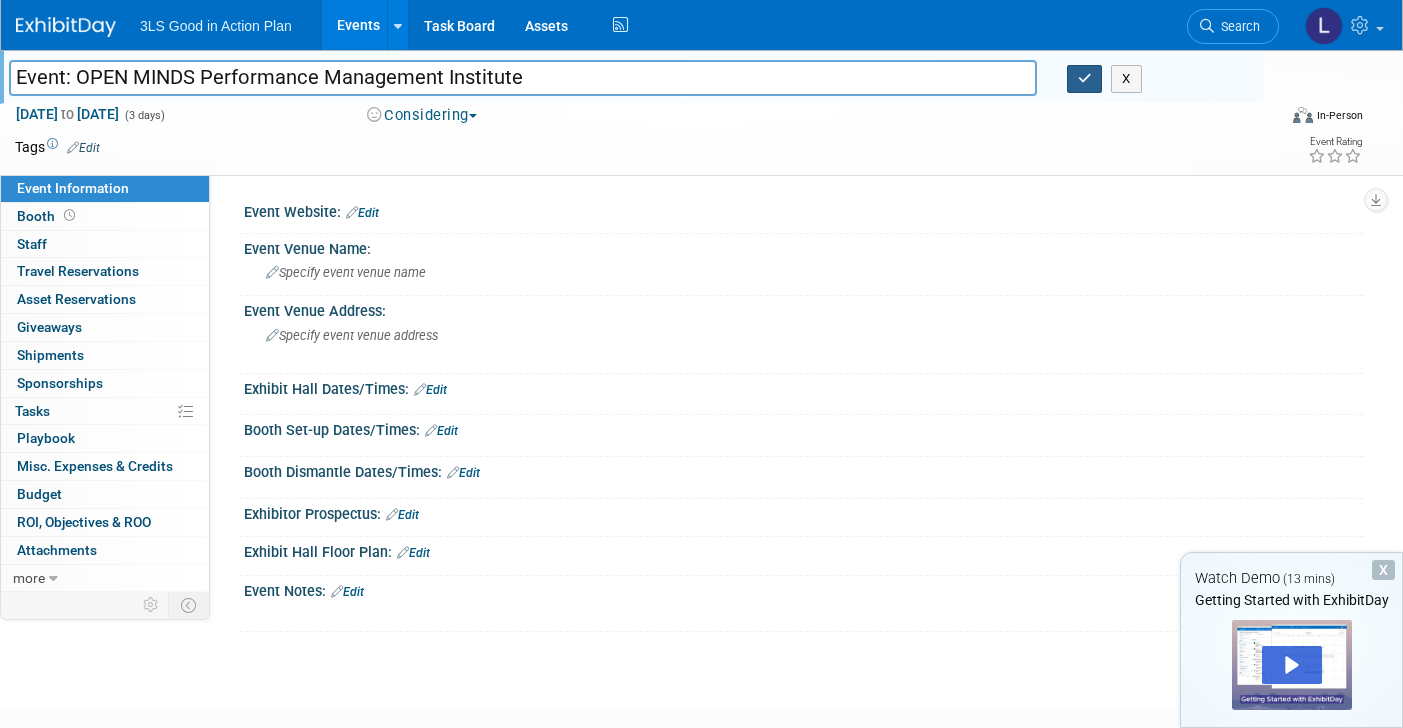 type on "Event: OPEN MINDS Performance Management Institute" 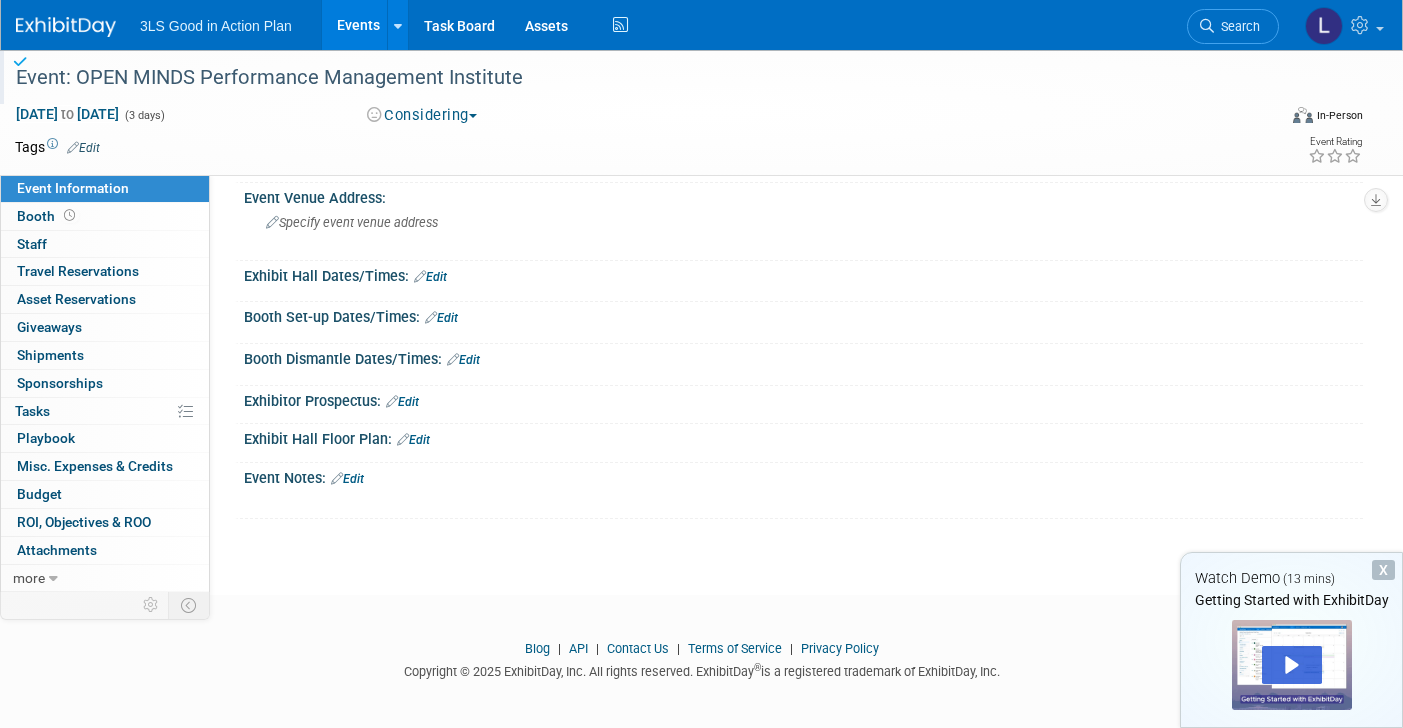 scroll, scrollTop: 0, scrollLeft: 0, axis: both 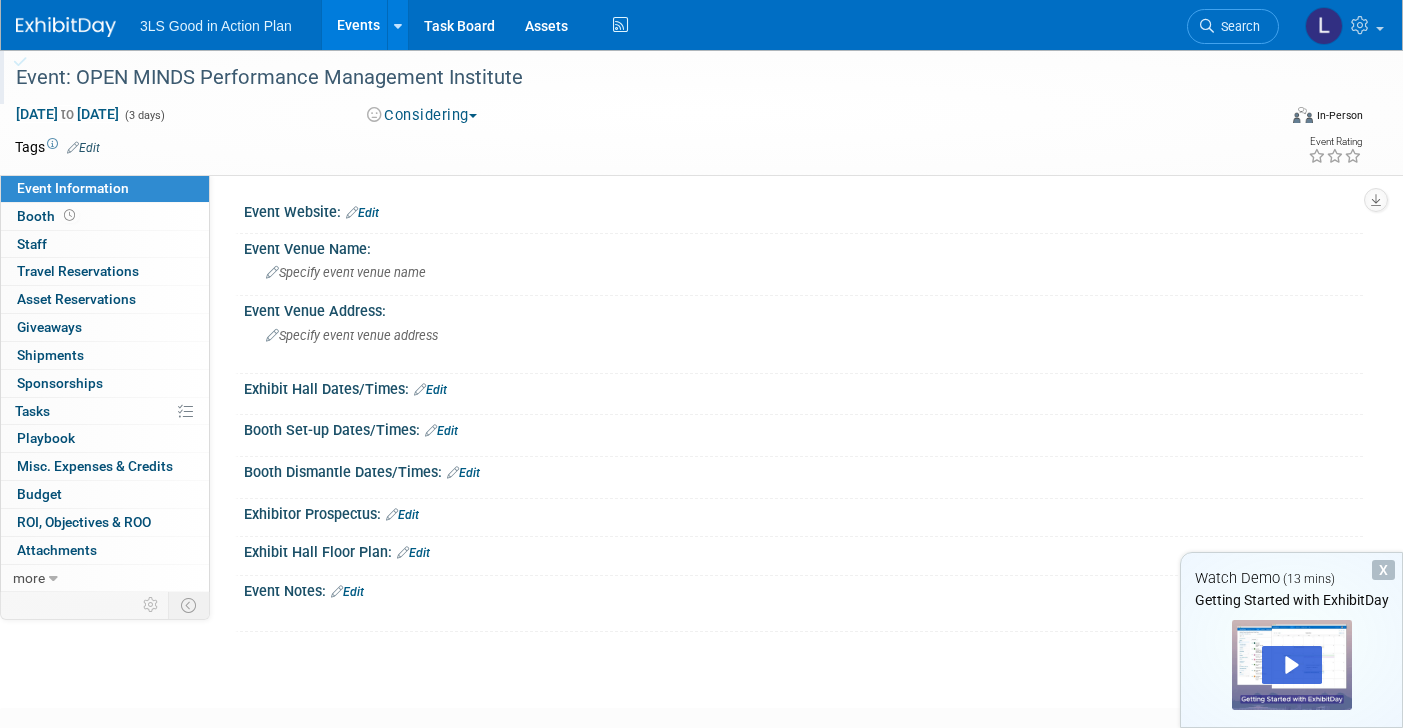 click at bounding box center [66, 27] 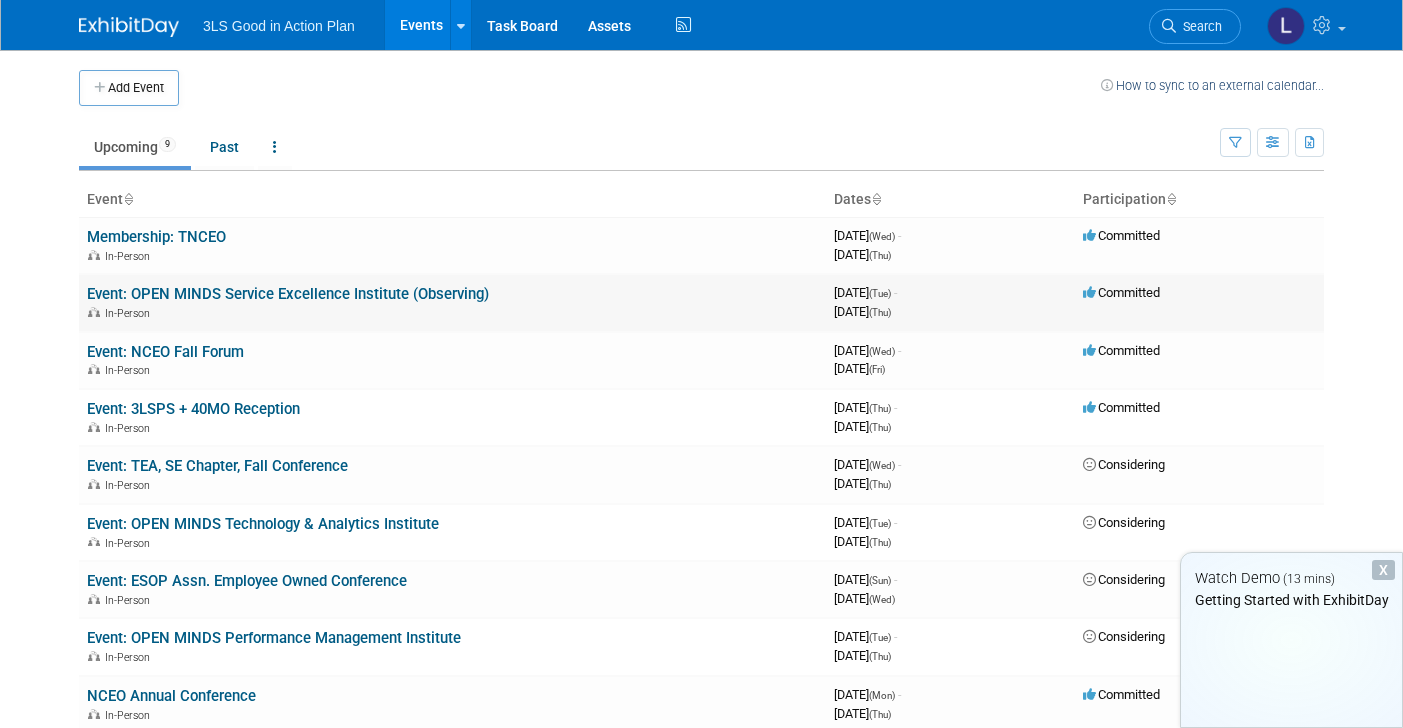 scroll, scrollTop: 0, scrollLeft: 0, axis: both 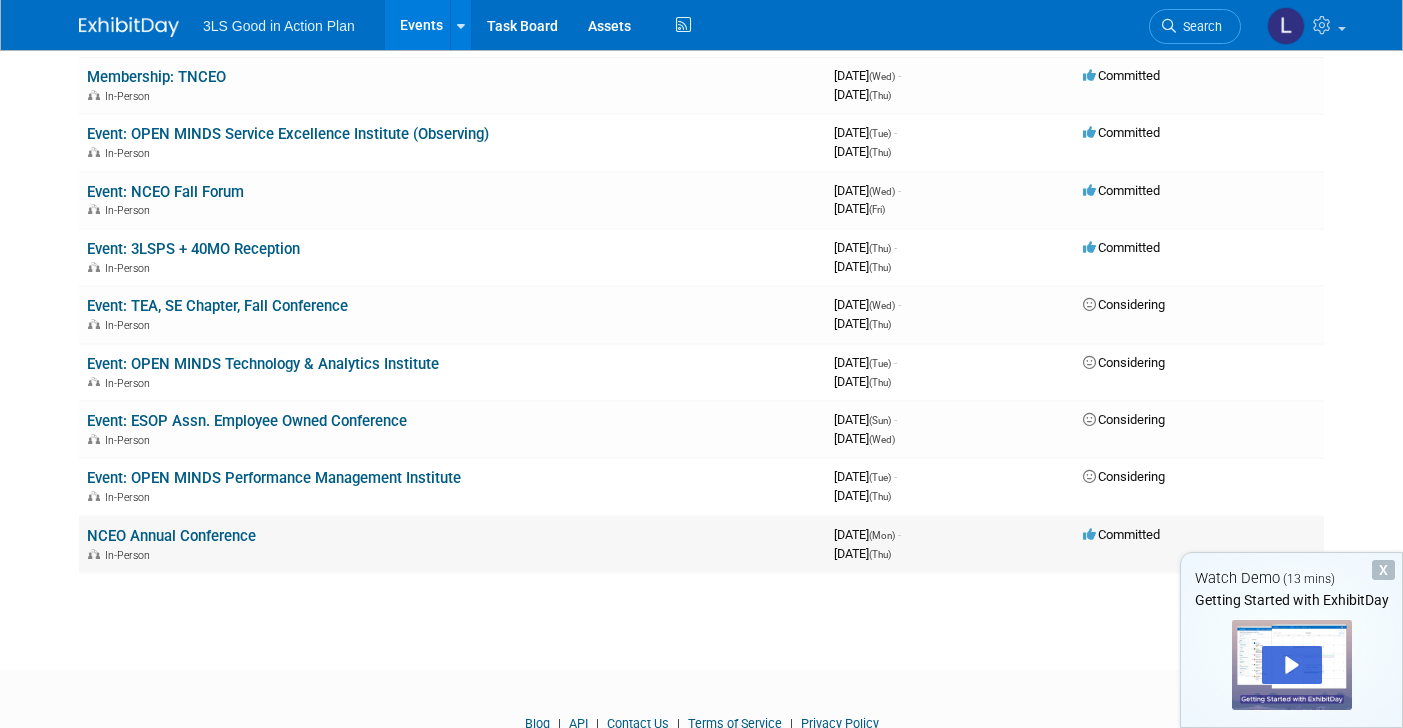 click on "NCEO Annual Conference
In-Person" at bounding box center (452, 544) 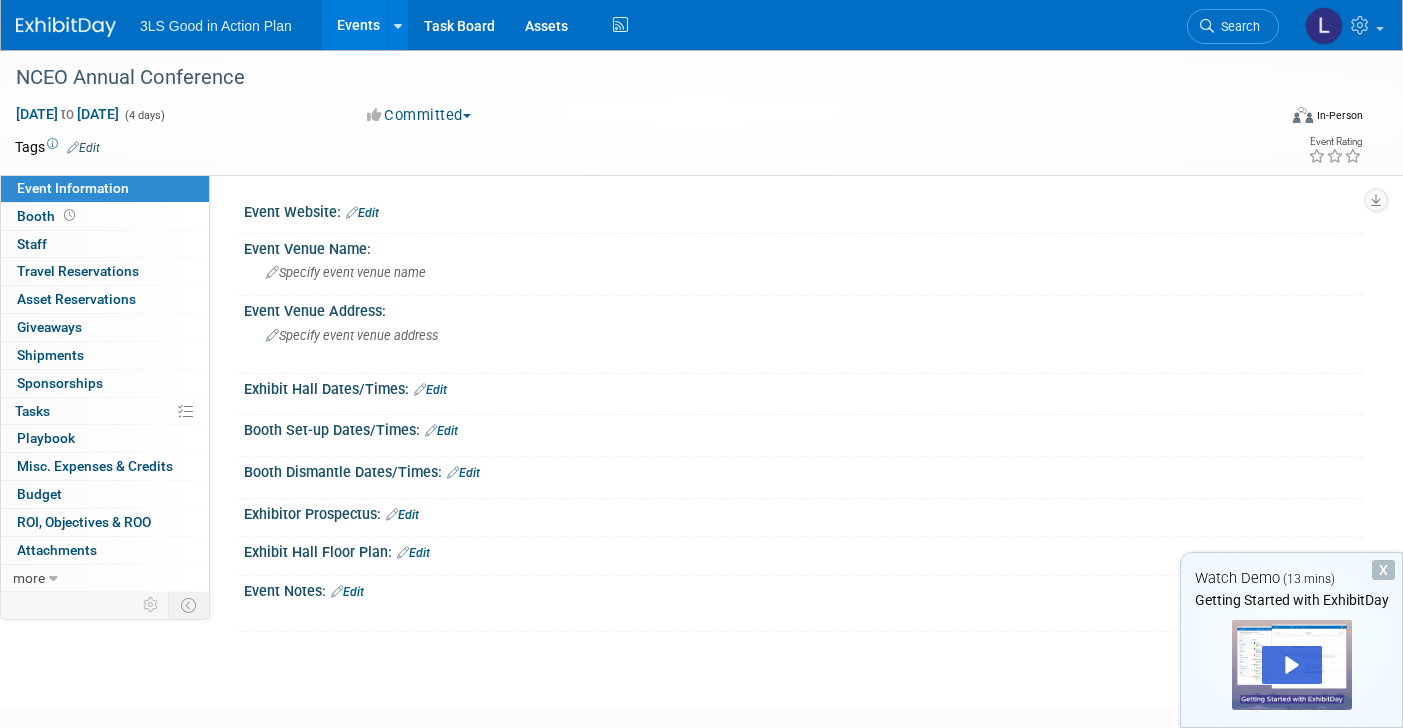 scroll, scrollTop: 0, scrollLeft: 0, axis: both 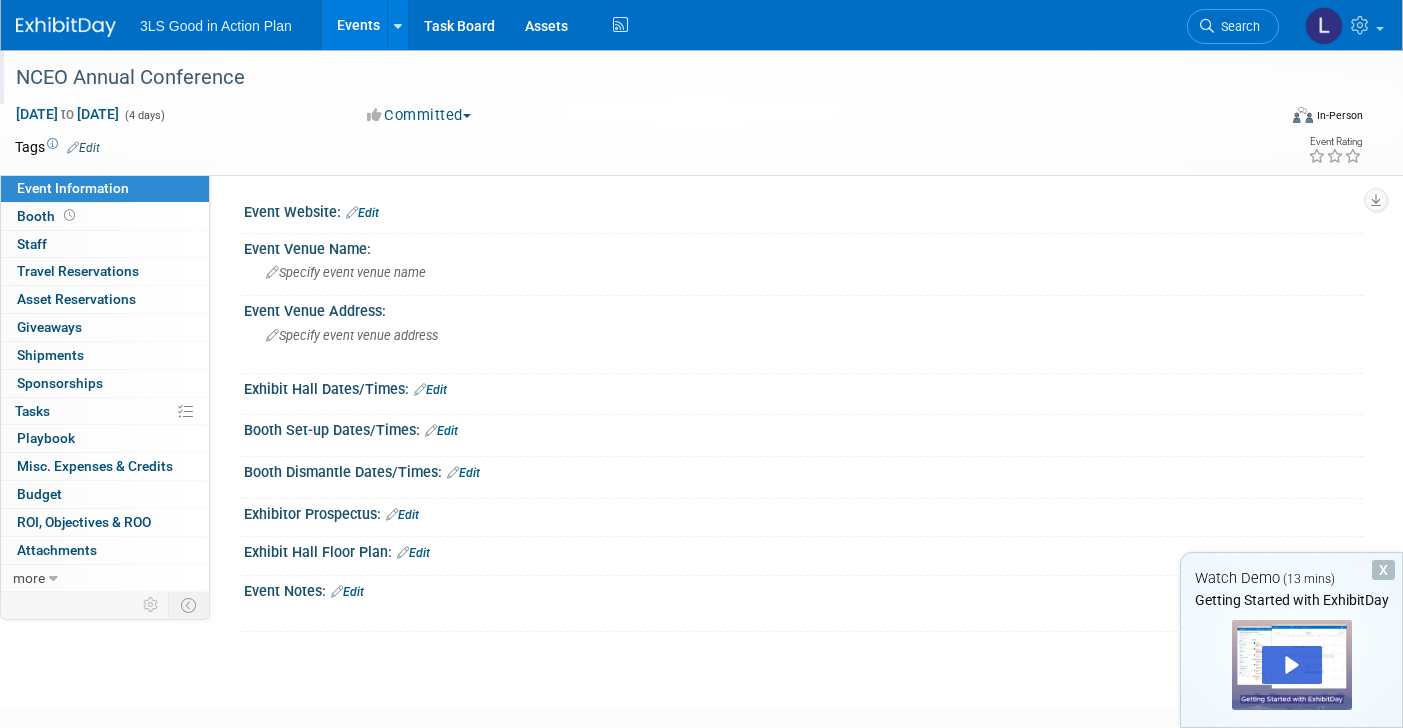 click on "NCEO Annual Conference" at bounding box center [628, 78] 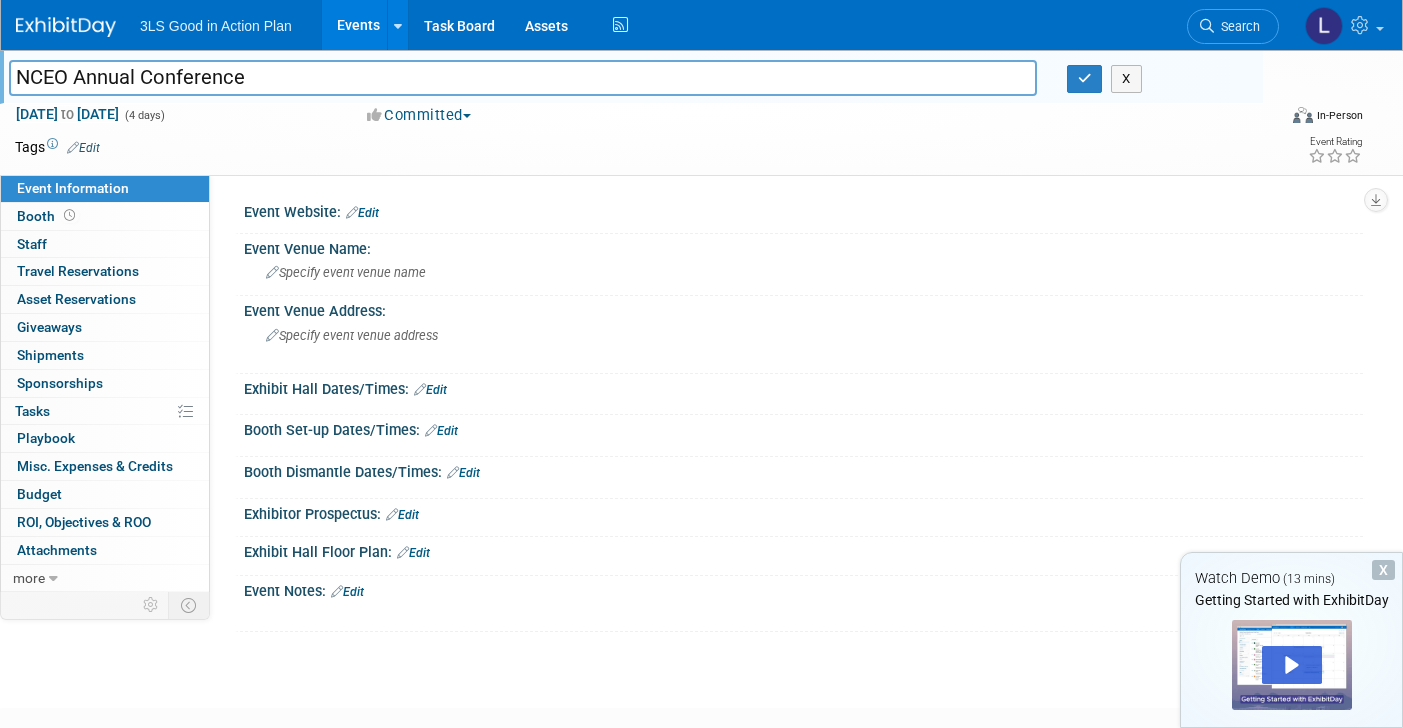 click on "NCEO Annual Conference" at bounding box center (523, 77) 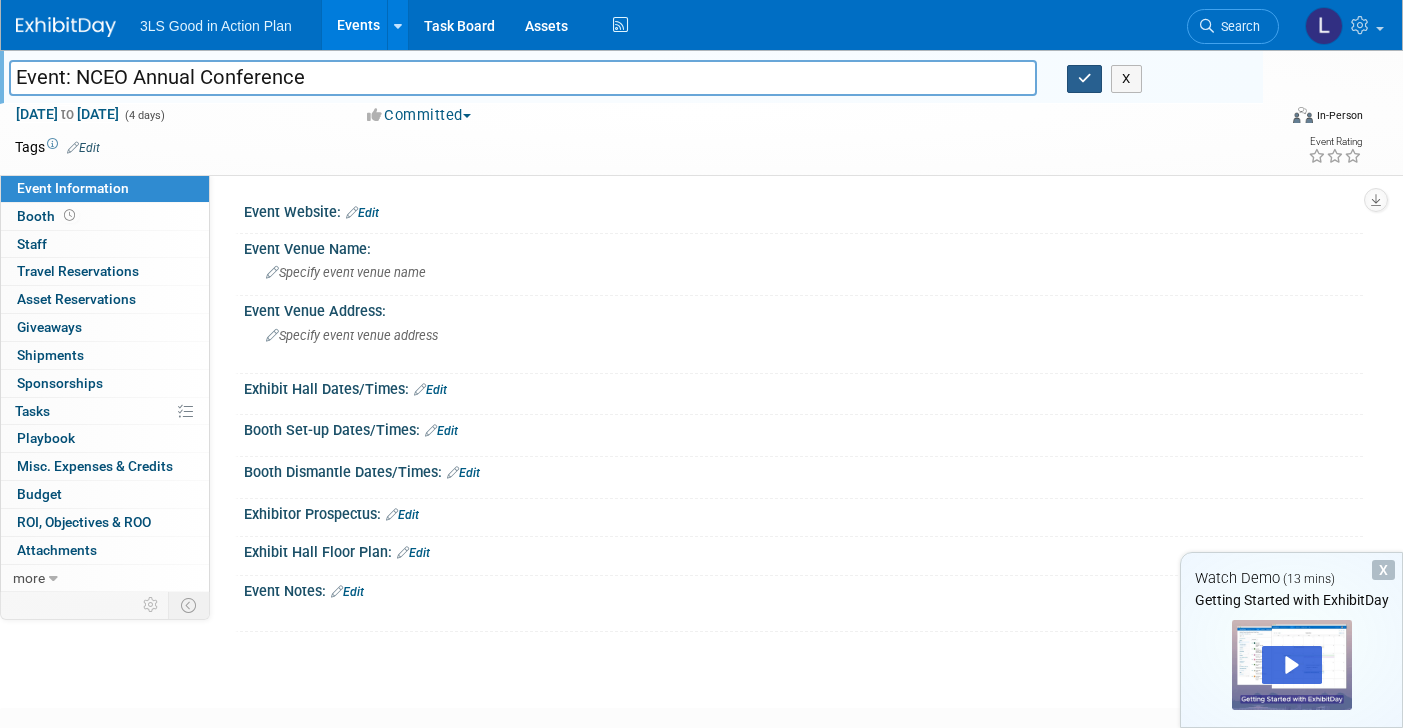 type on "Event: NCEO Annual Conference" 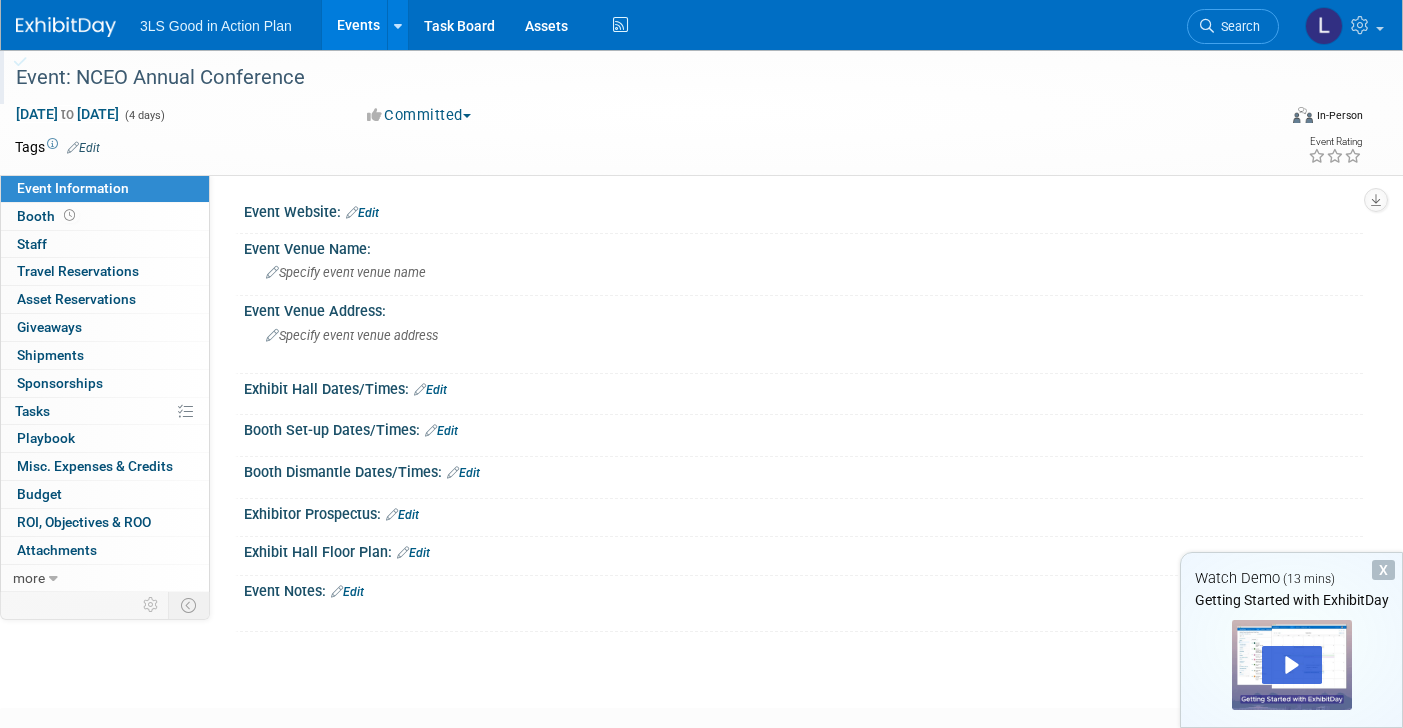 click at bounding box center [66, 27] 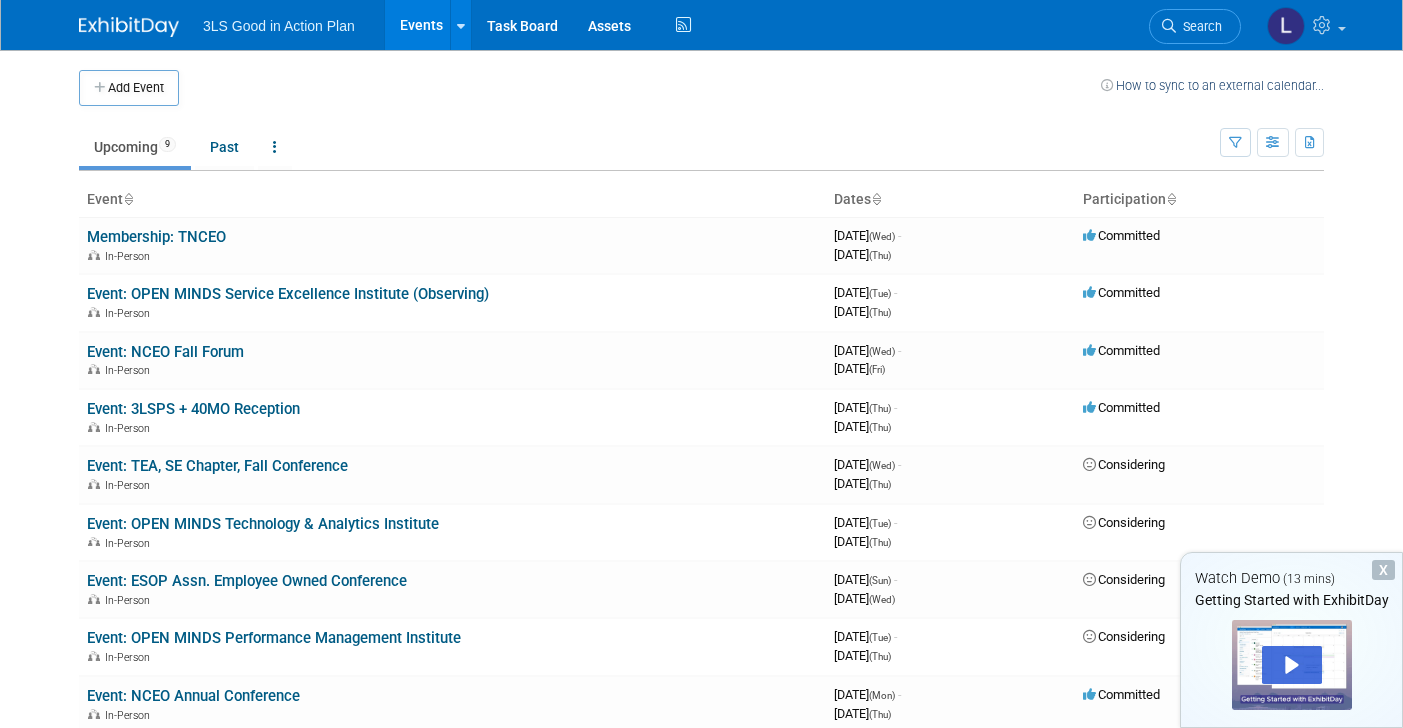 scroll, scrollTop: 0, scrollLeft: 0, axis: both 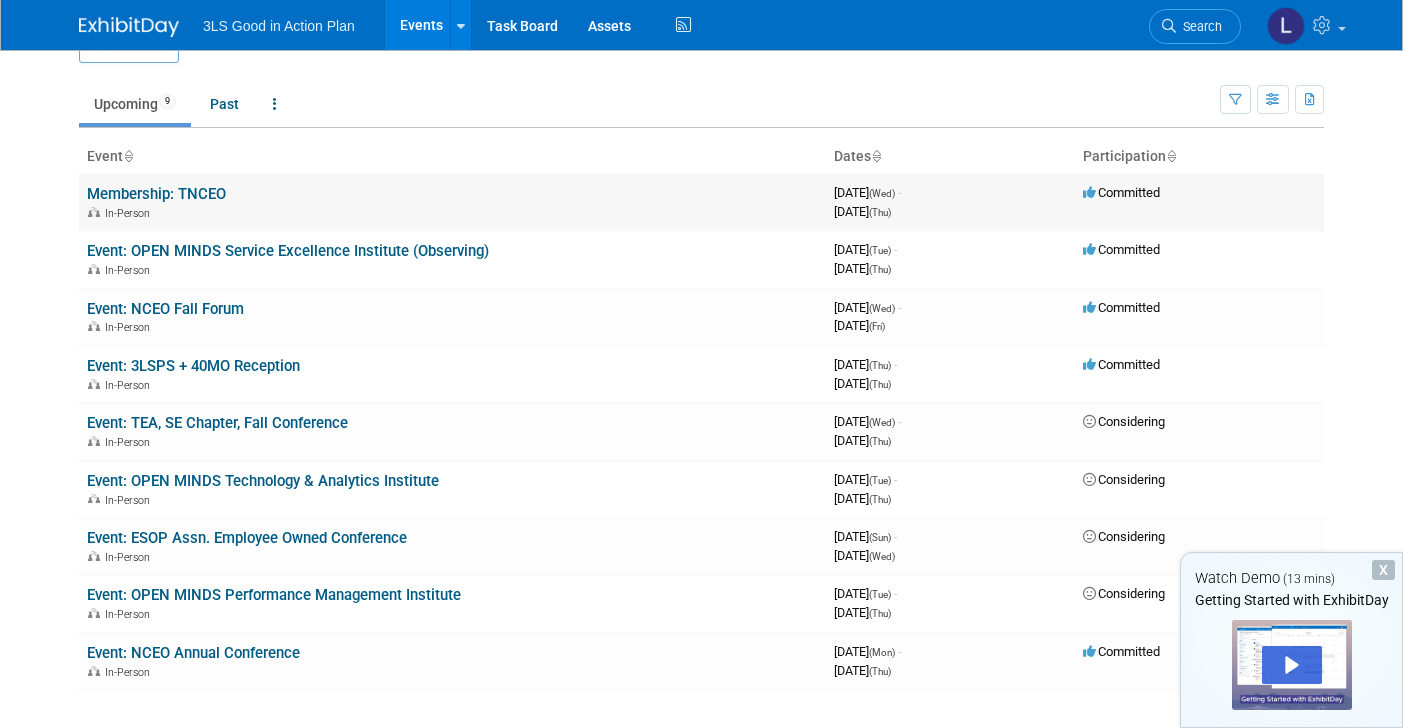 click on "In-Person" at bounding box center (452, 212) 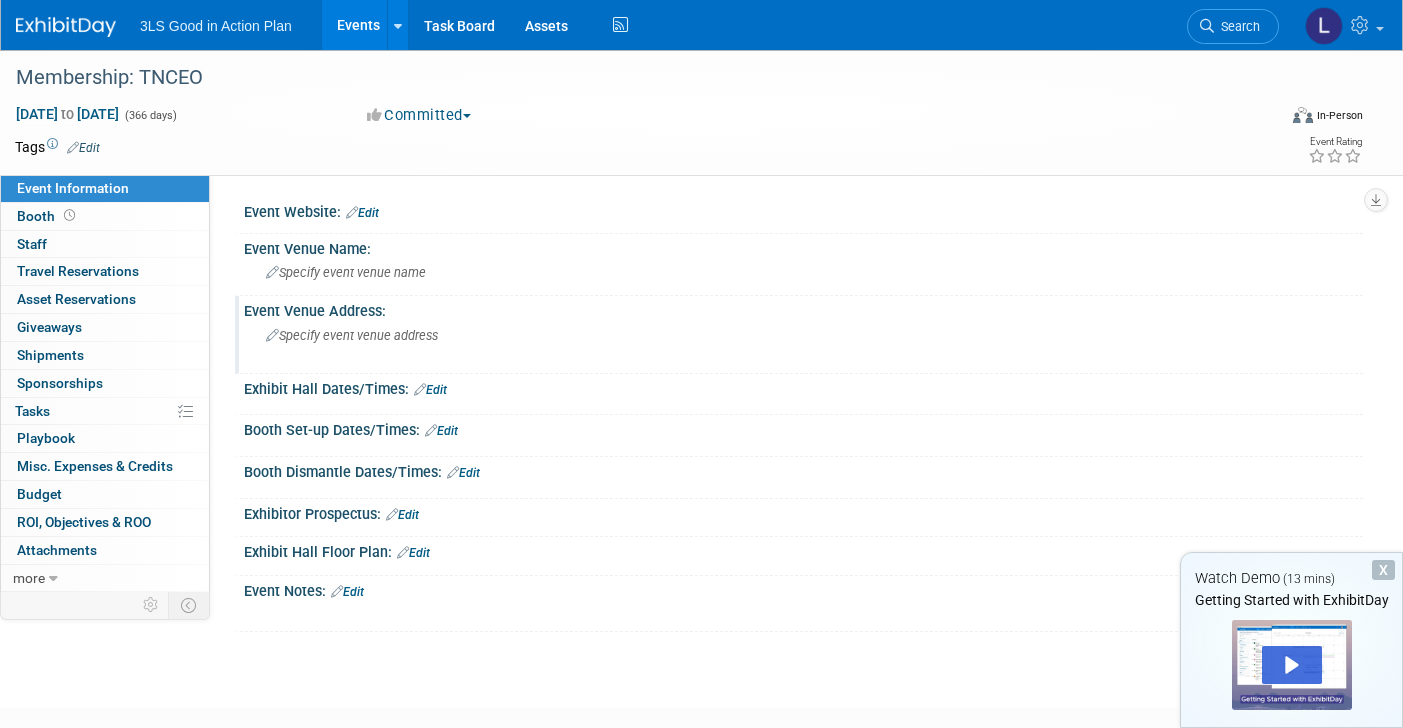 scroll, scrollTop: 0, scrollLeft: 0, axis: both 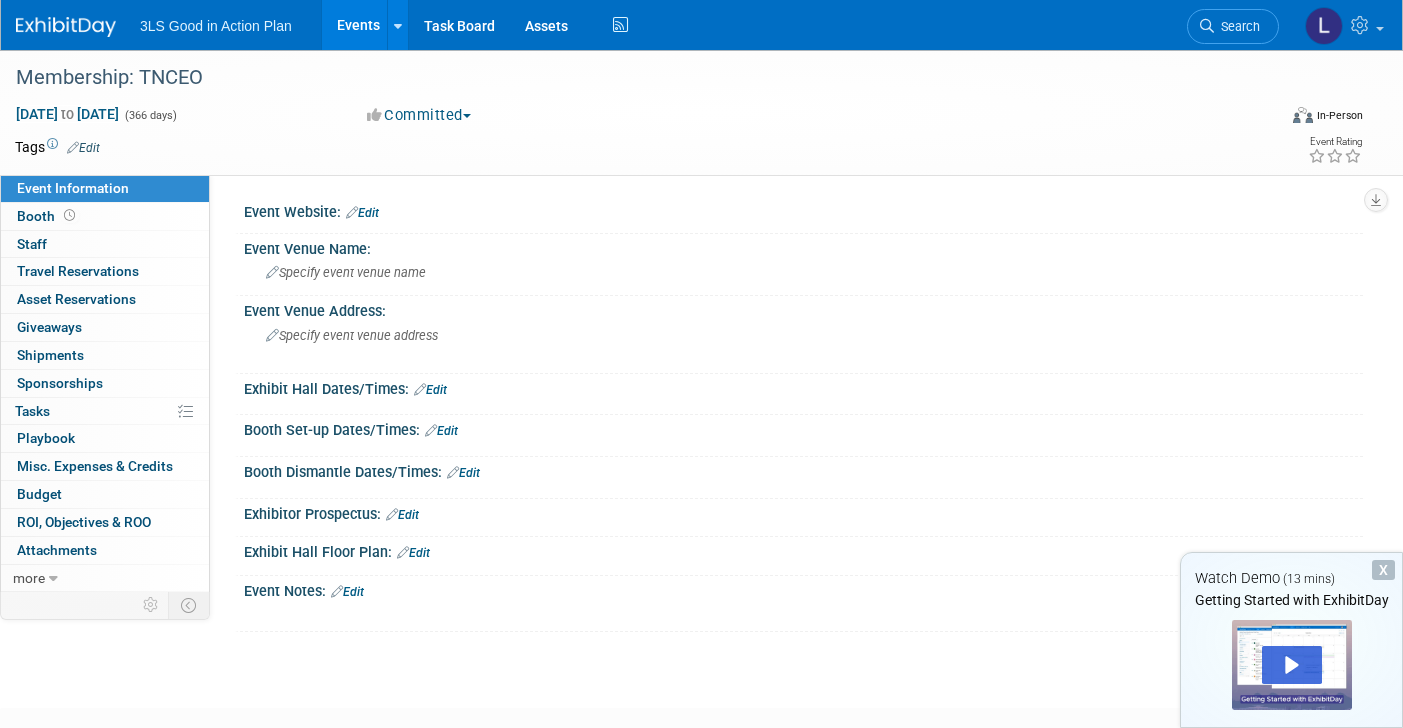 click on "Edit" at bounding box center (362, 213) 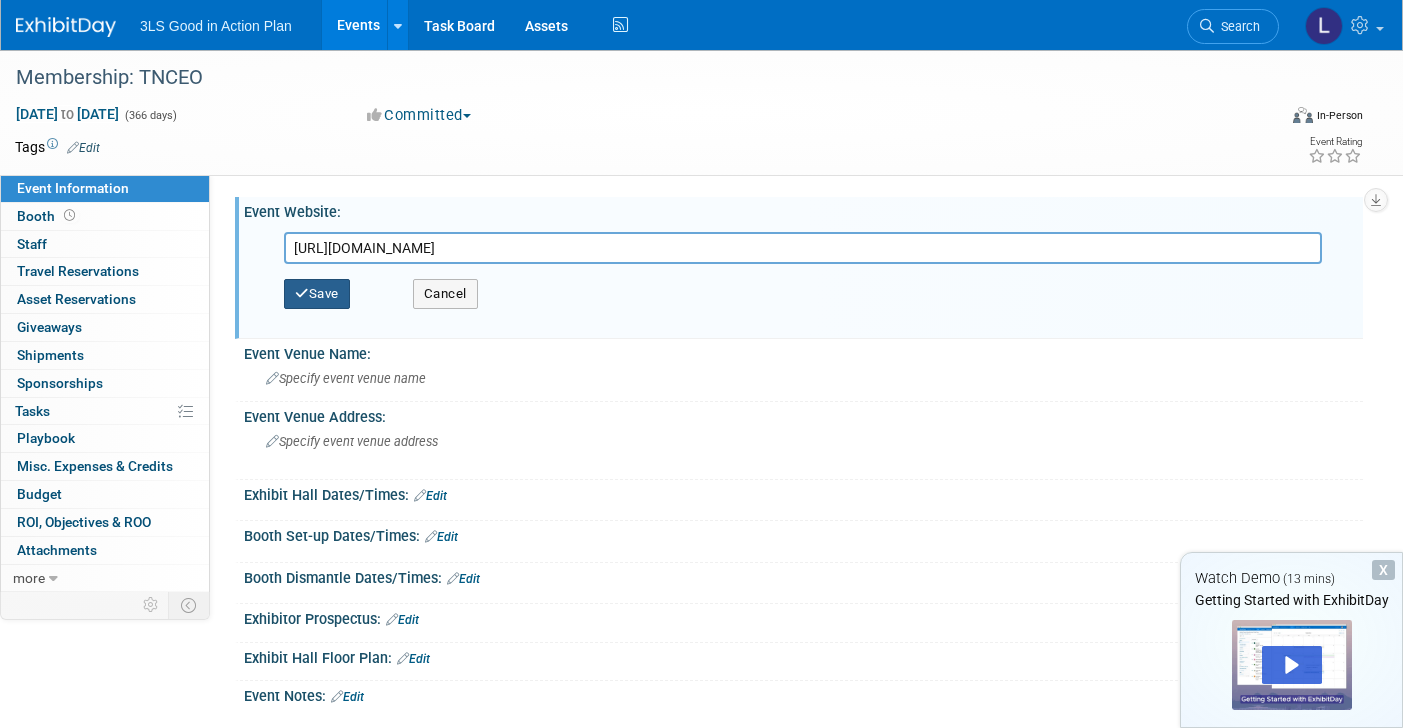 type on "https://www.tnceo.org/" 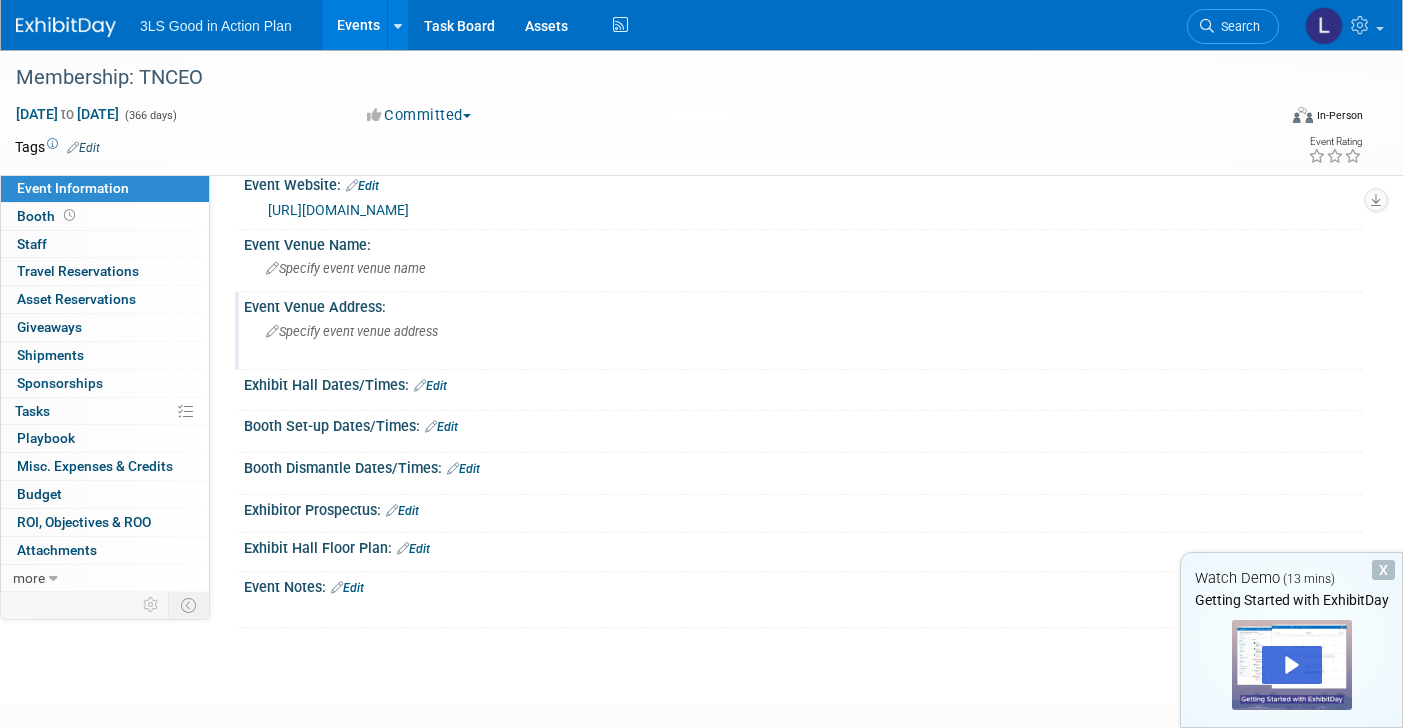 scroll, scrollTop: 0, scrollLeft: 0, axis: both 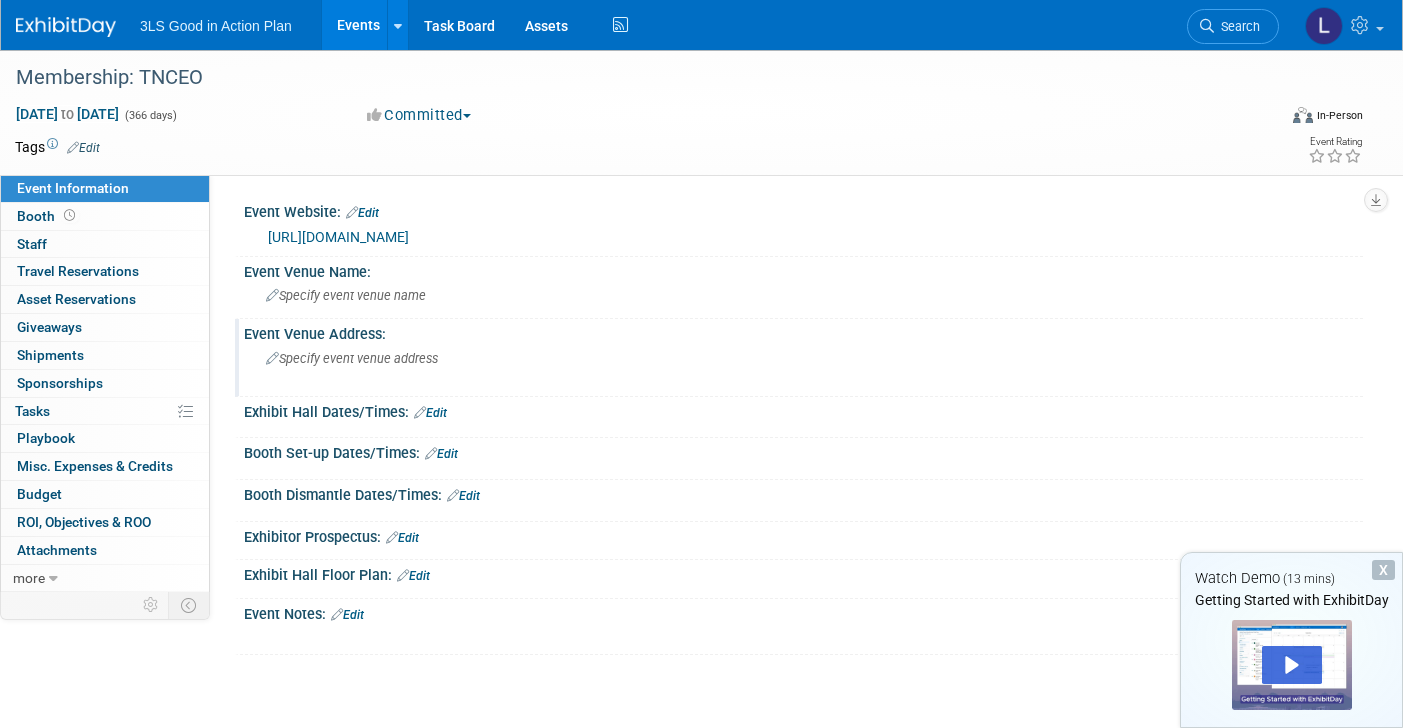 click on "Specify event venue address" at bounding box center [477, 366] 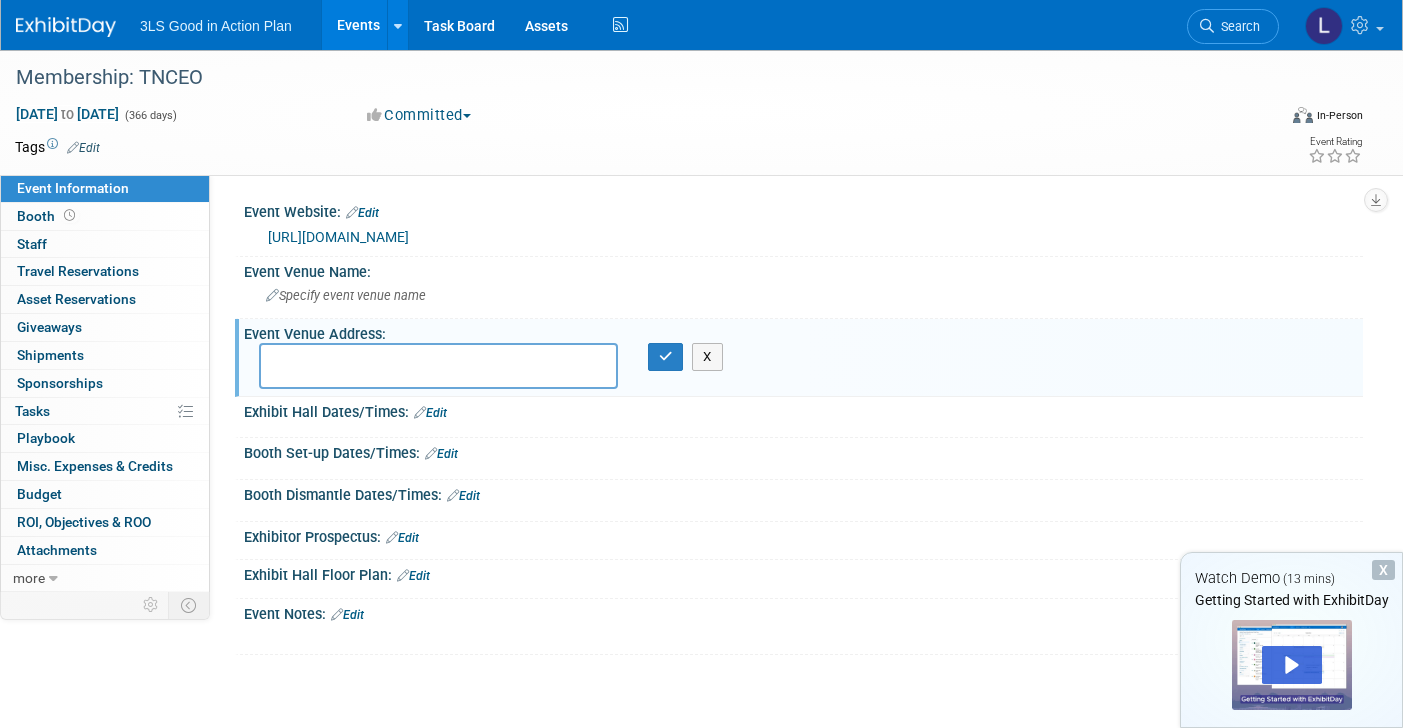 click at bounding box center [438, 366] 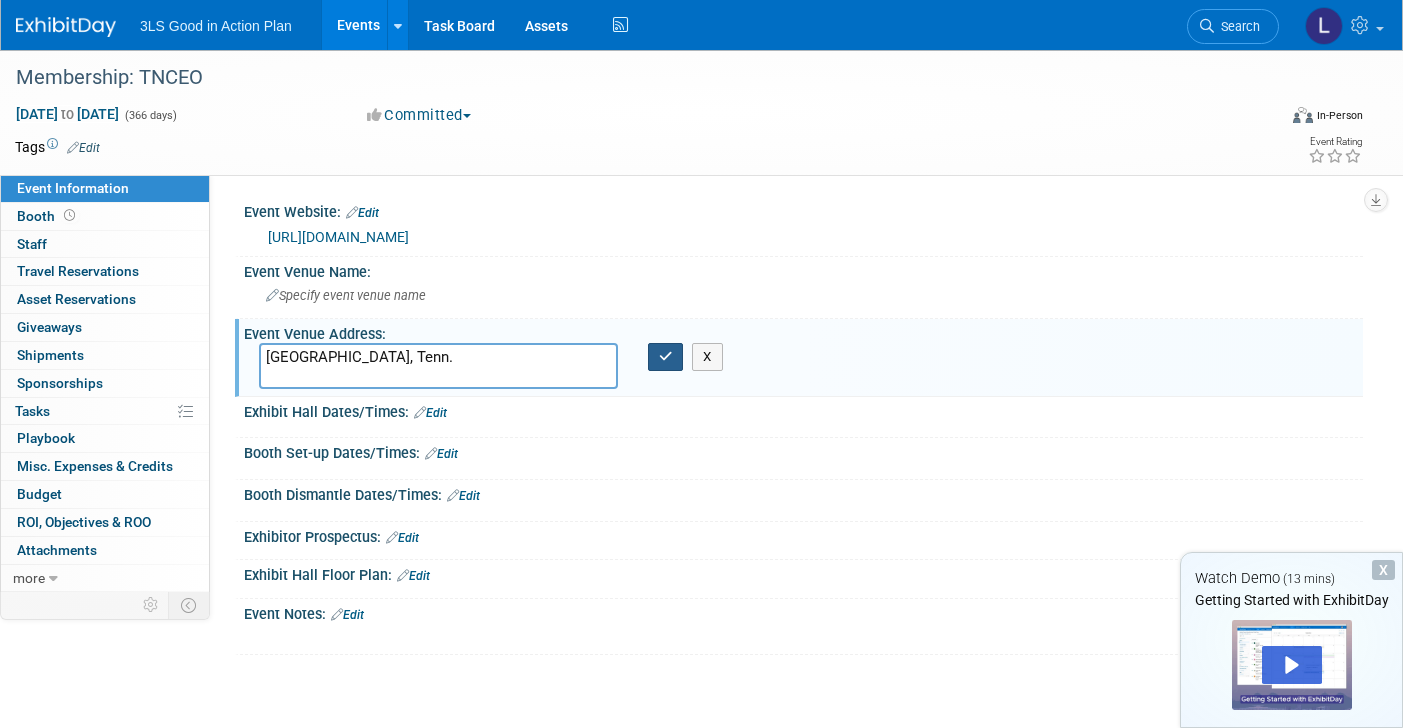 type on "Nashville, Tenn." 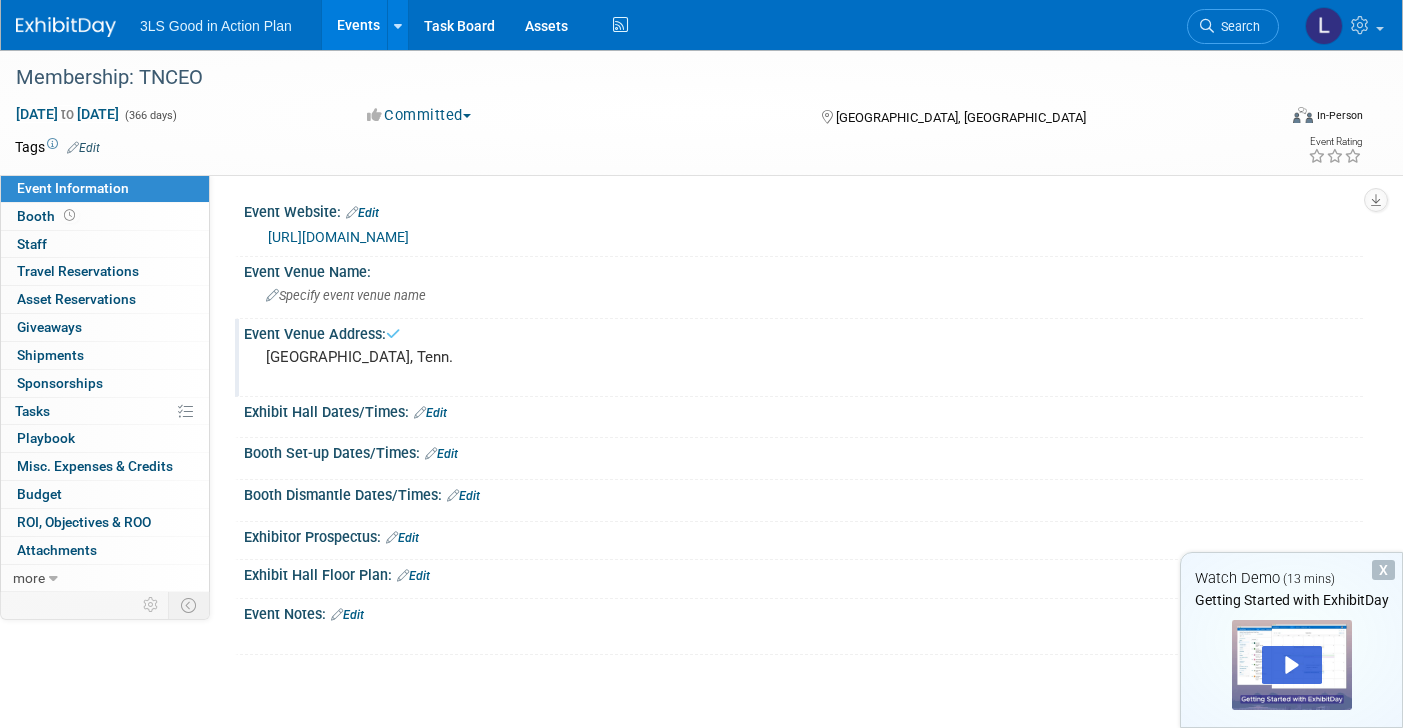 click on "3LS Good in Action Plan" at bounding box center [216, 26] 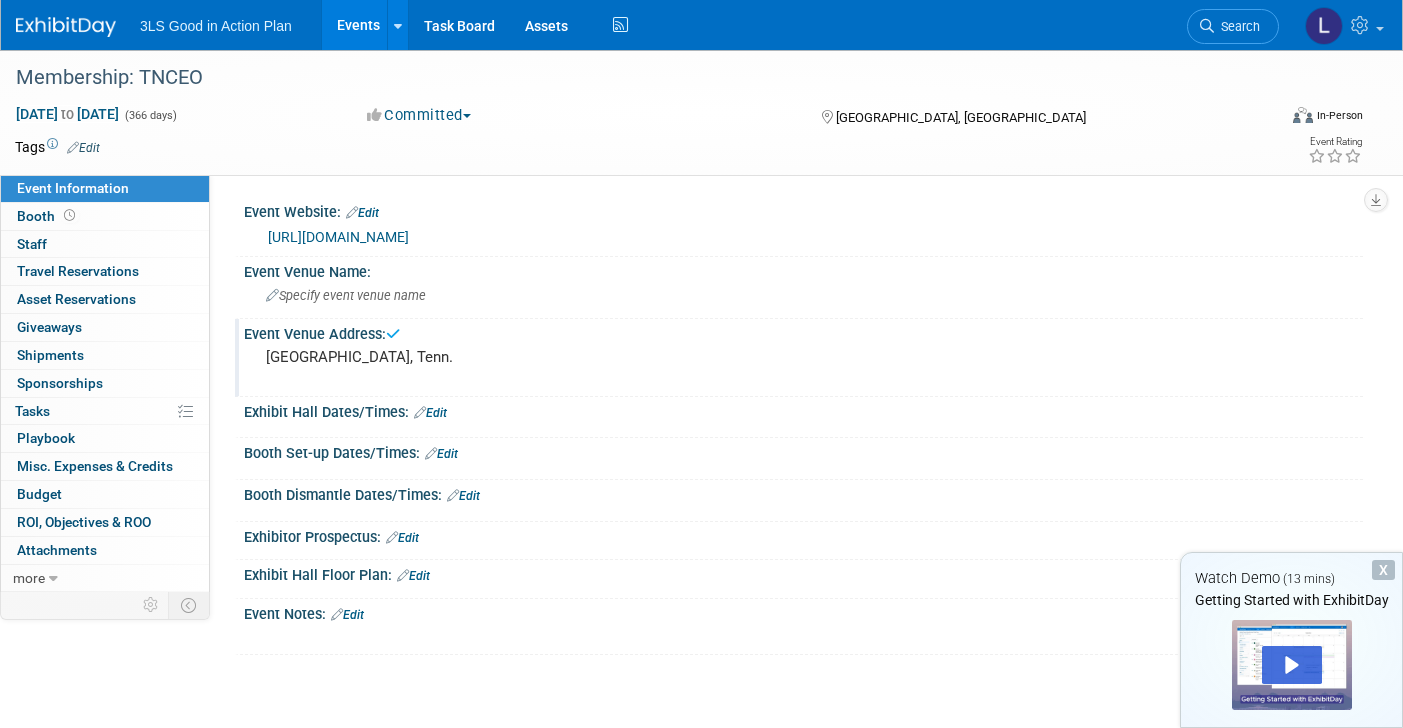 click at bounding box center [66, 27] 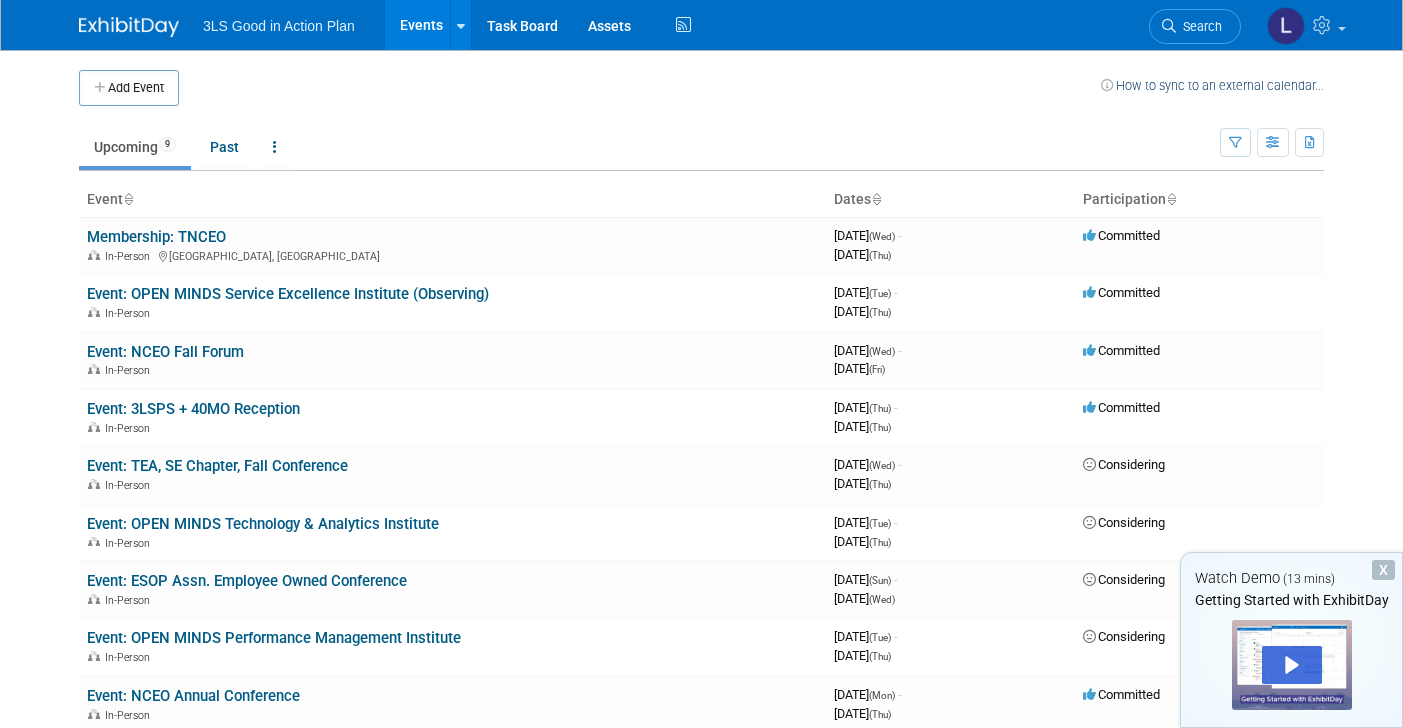 scroll, scrollTop: 0, scrollLeft: 0, axis: both 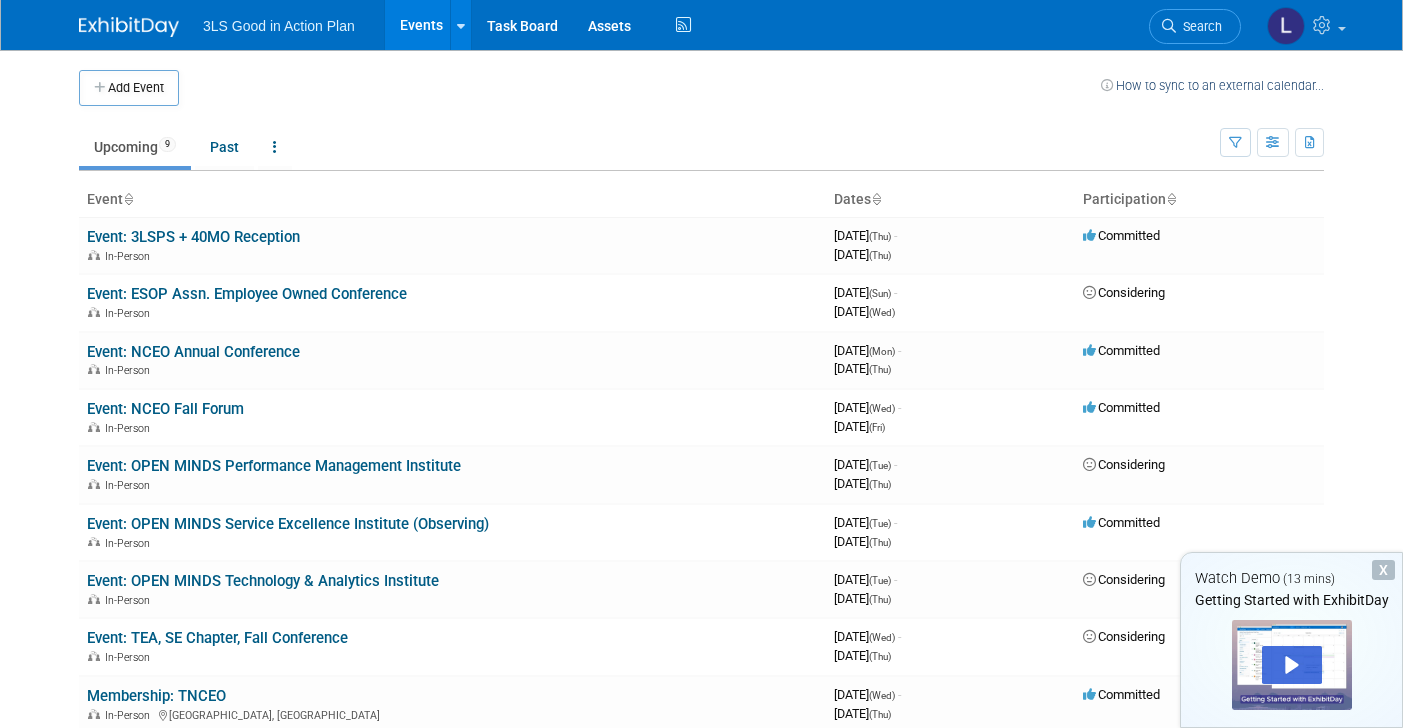 click at bounding box center [128, 200] 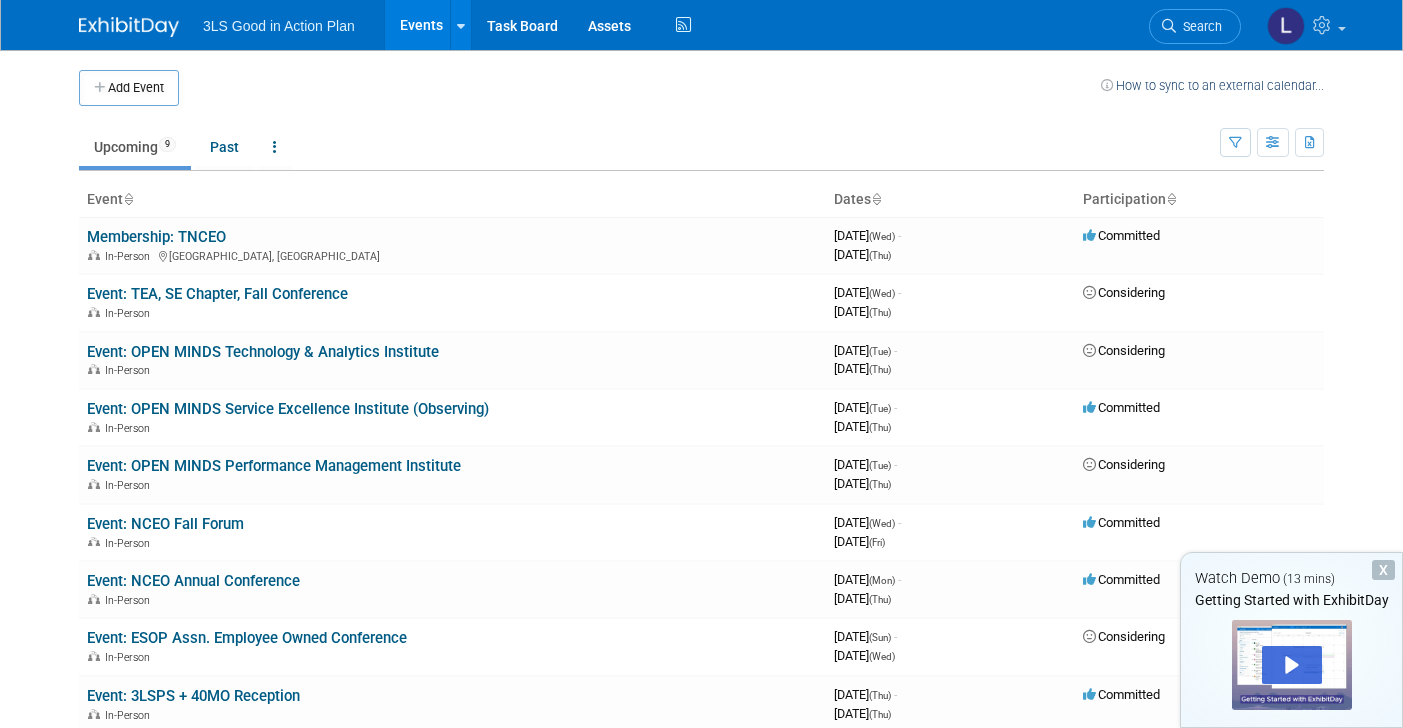 scroll, scrollTop: 0, scrollLeft: 0, axis: both 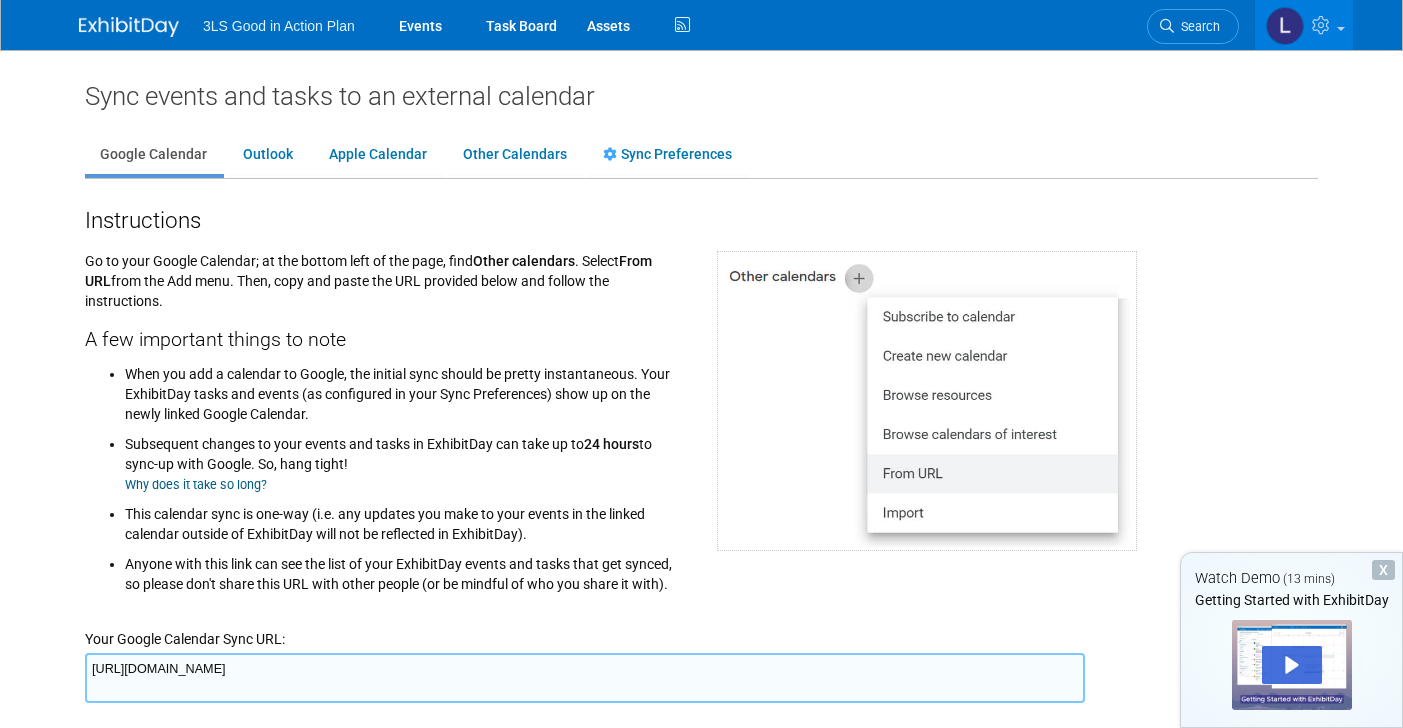 click at bounding box center [129, 27] 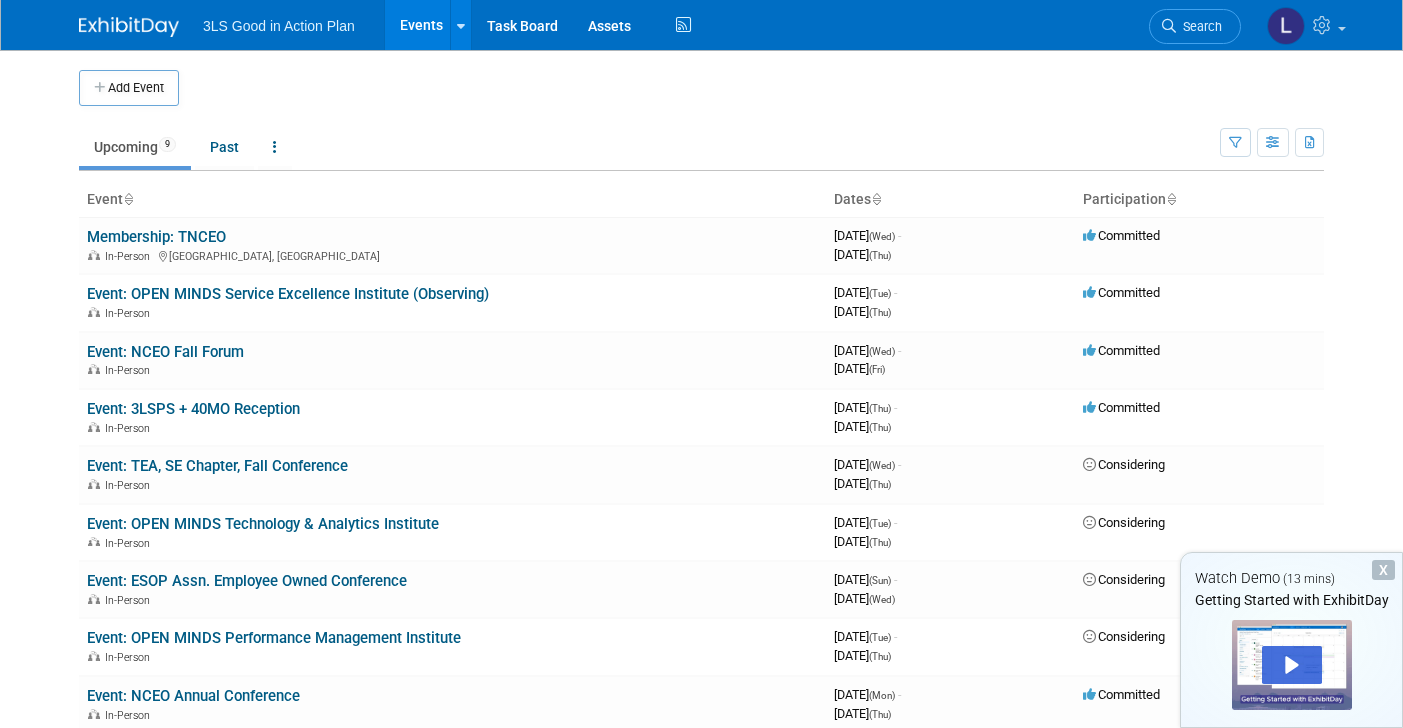scroll, scrollTop: 0, scrollLeft: 0, axis: both 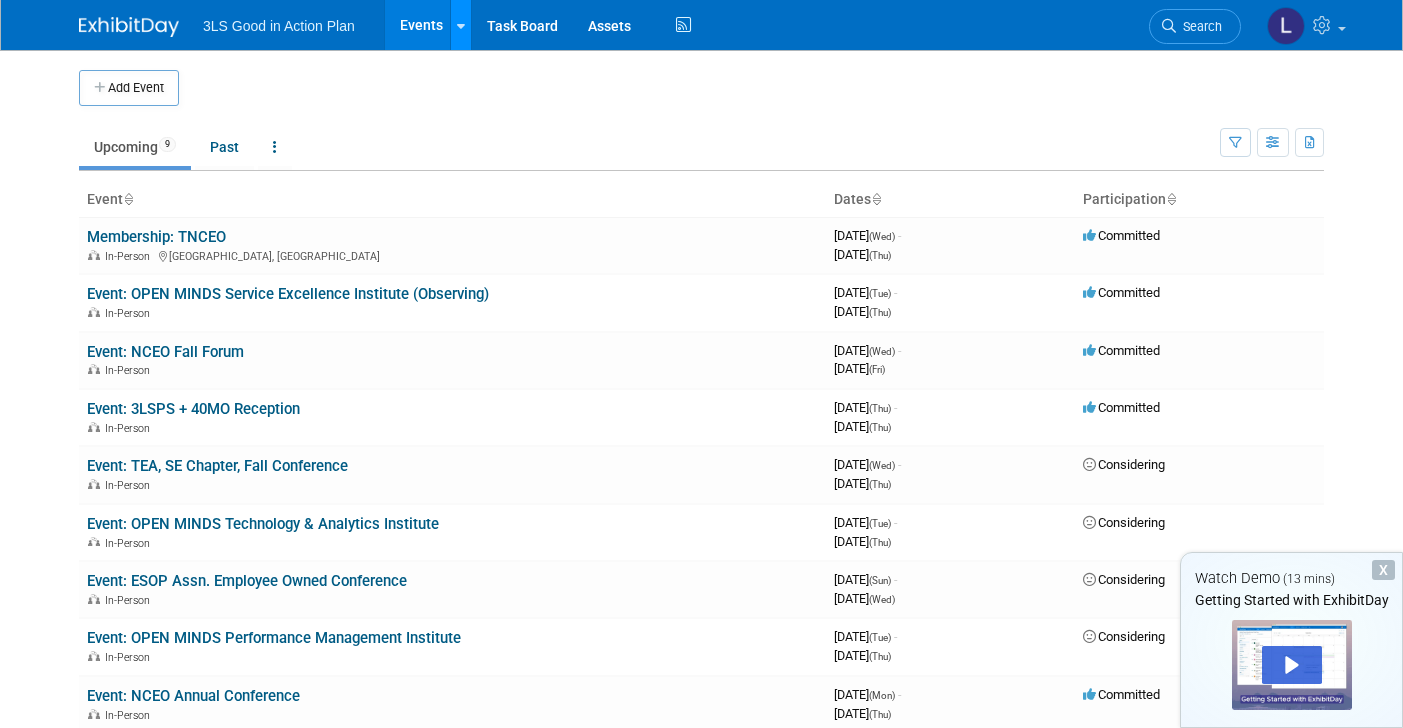 click at bounding box center (460, 25) 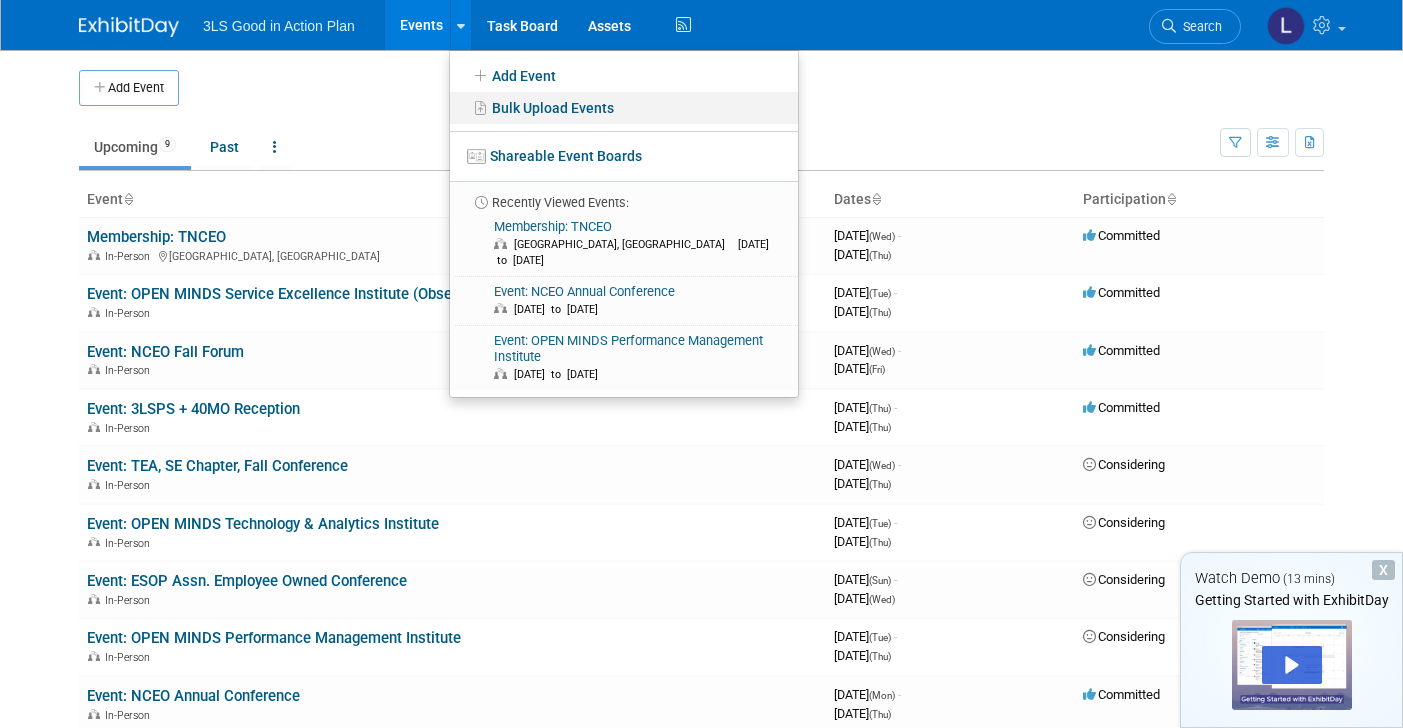 click on "Bulk Upload Events" at bounding box center [624, 108] 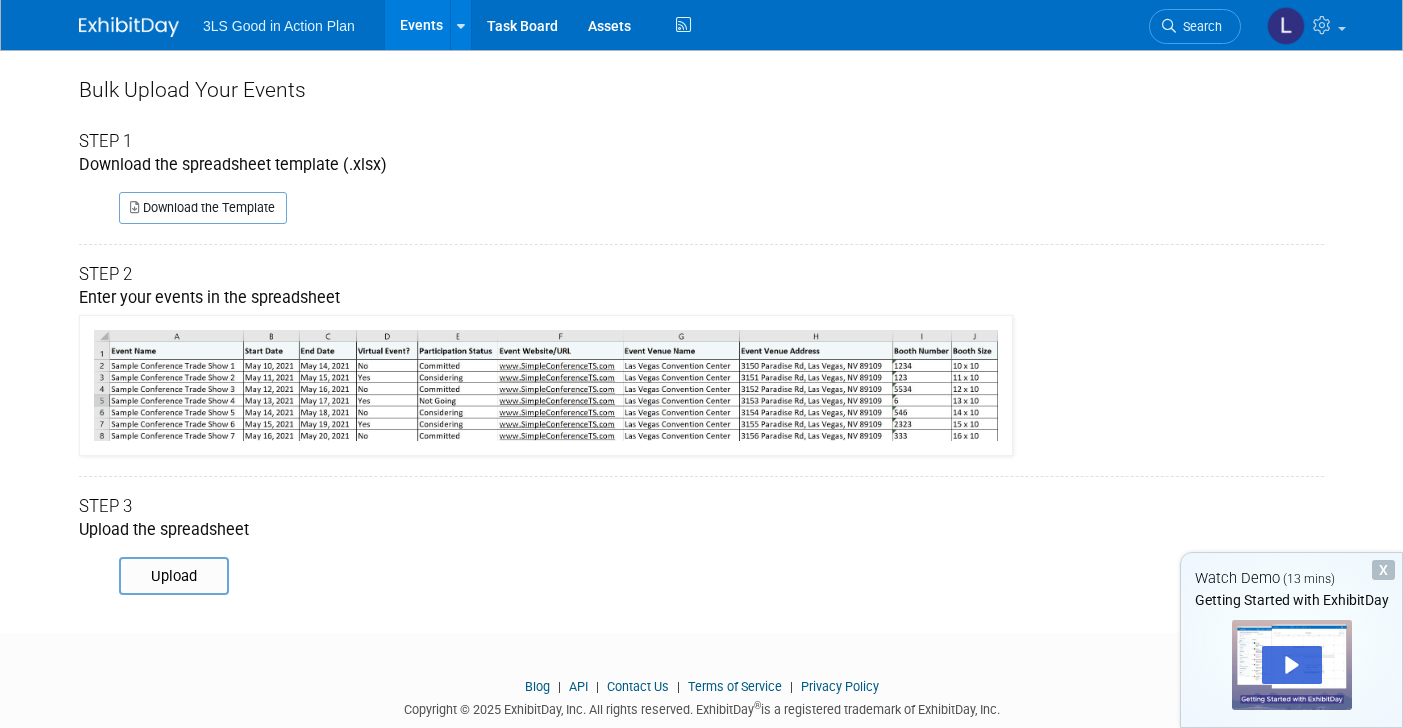 scroll, scrollTop: 0, scrollLeft: 0, axis: both 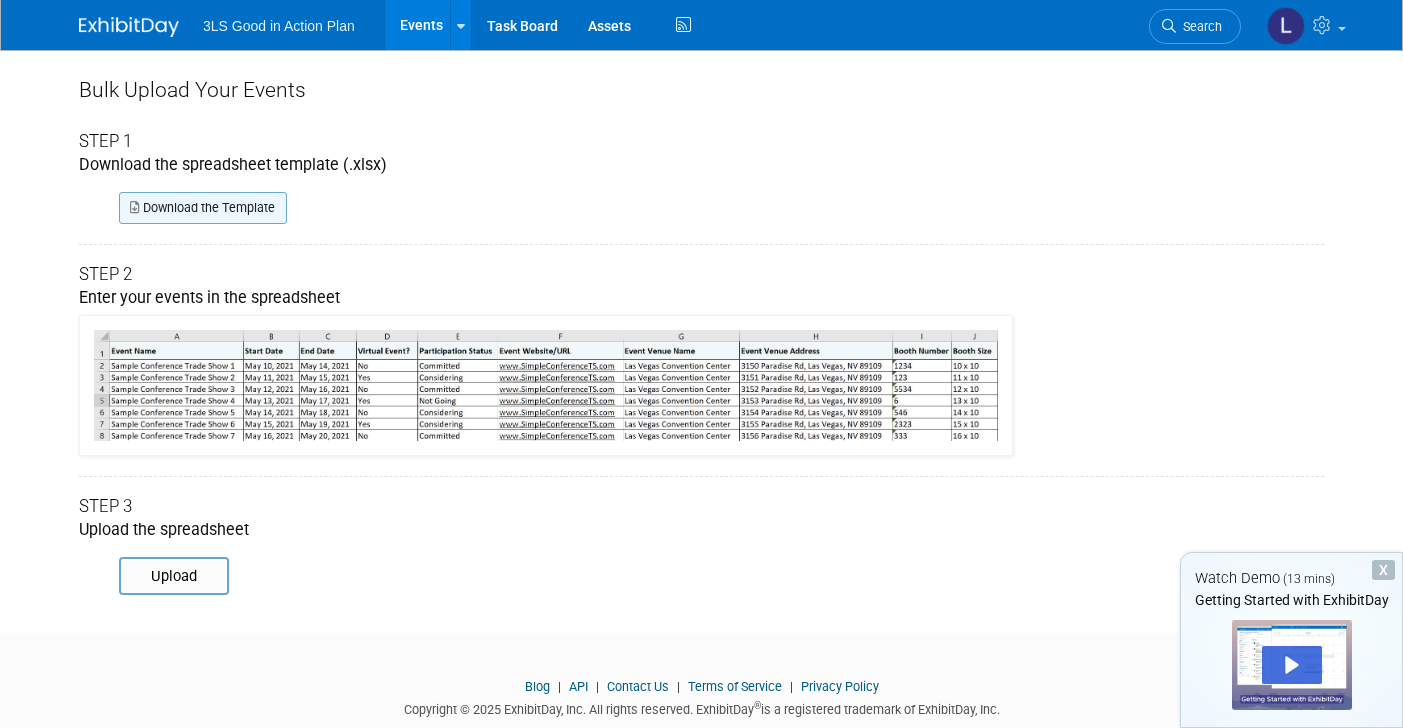 click on "Download the Template" at bounding box center (203, 208) 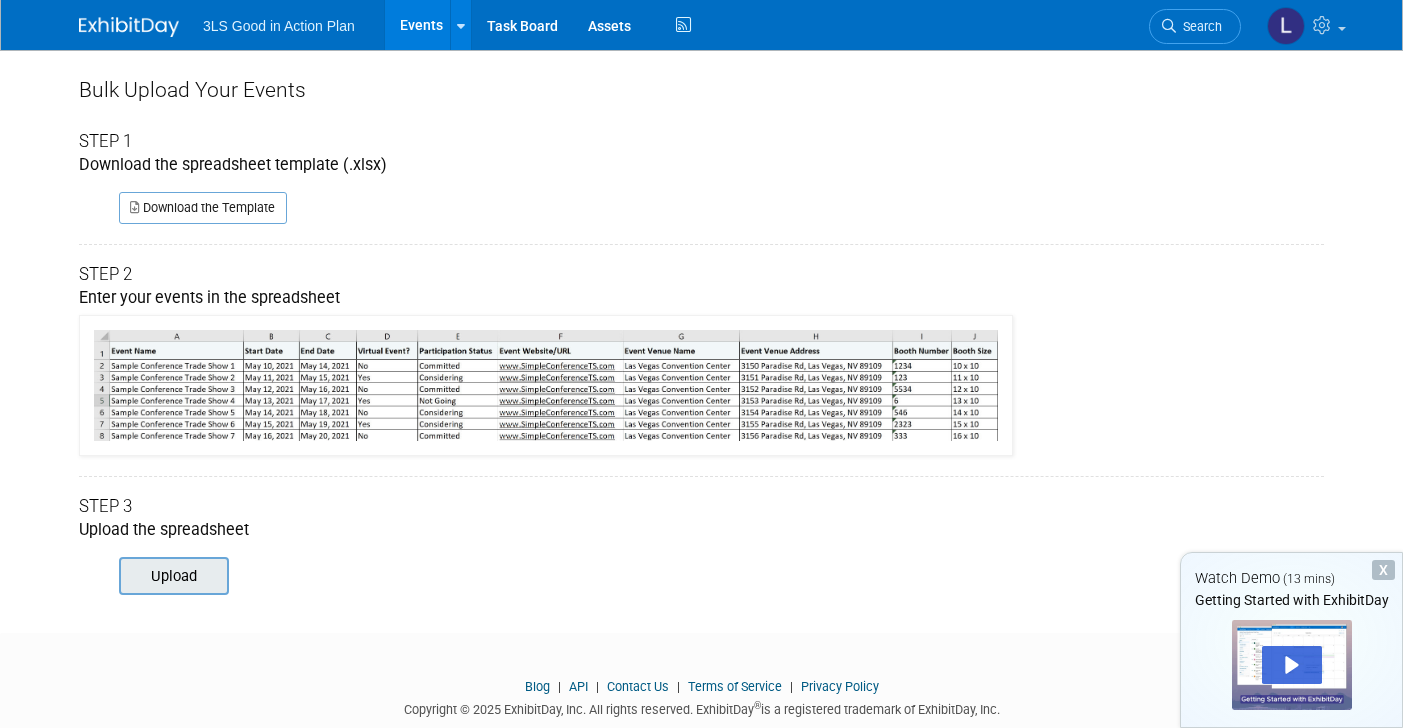 click at bounding box center (91, 576) 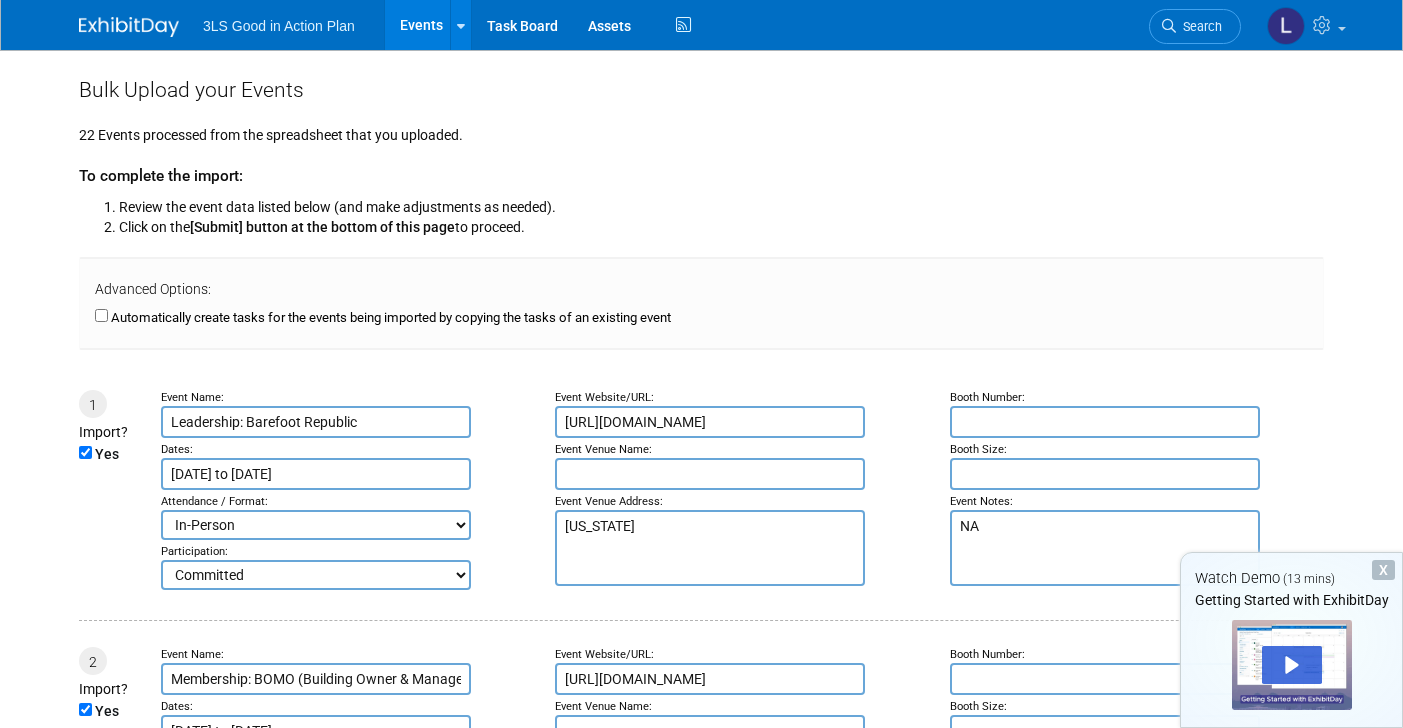 scroll, scrollTop: 0, scrollLeft: 0, axis: both 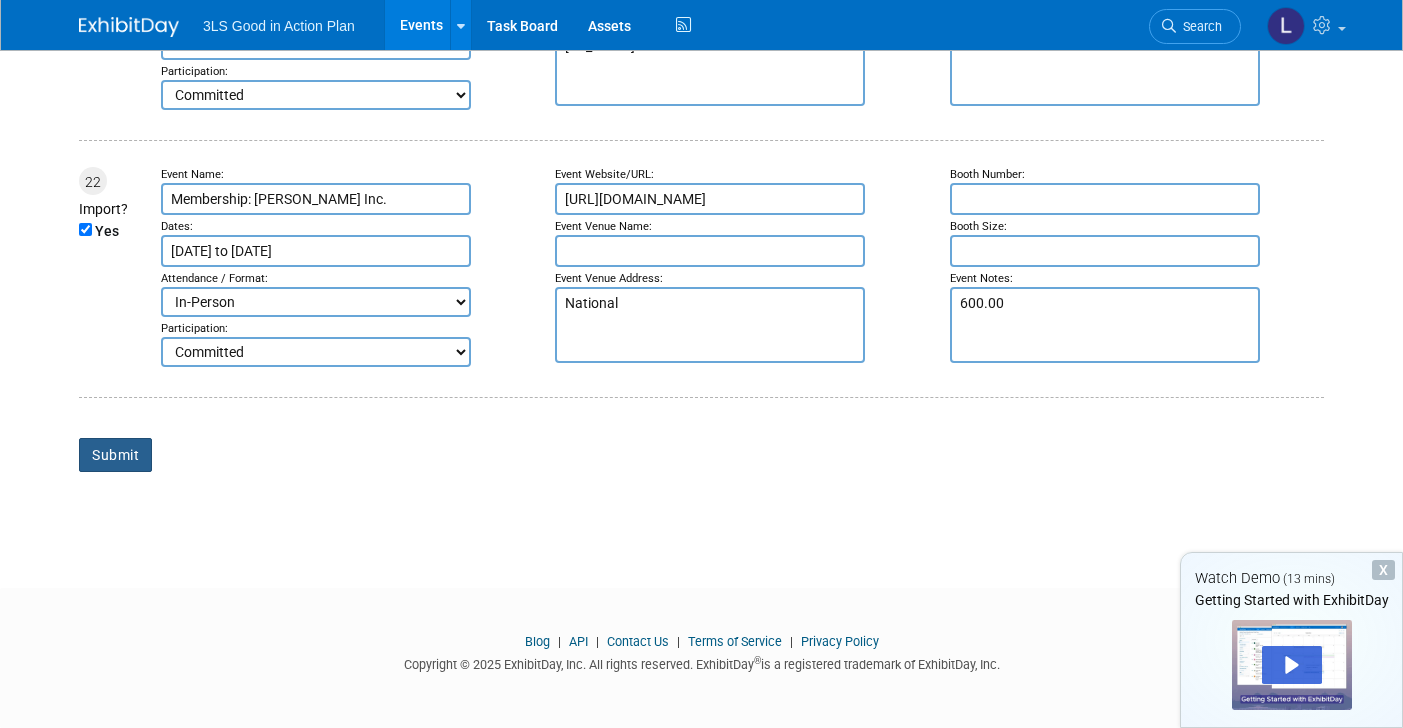 click on "Submit" at bounding box center [115, 455] 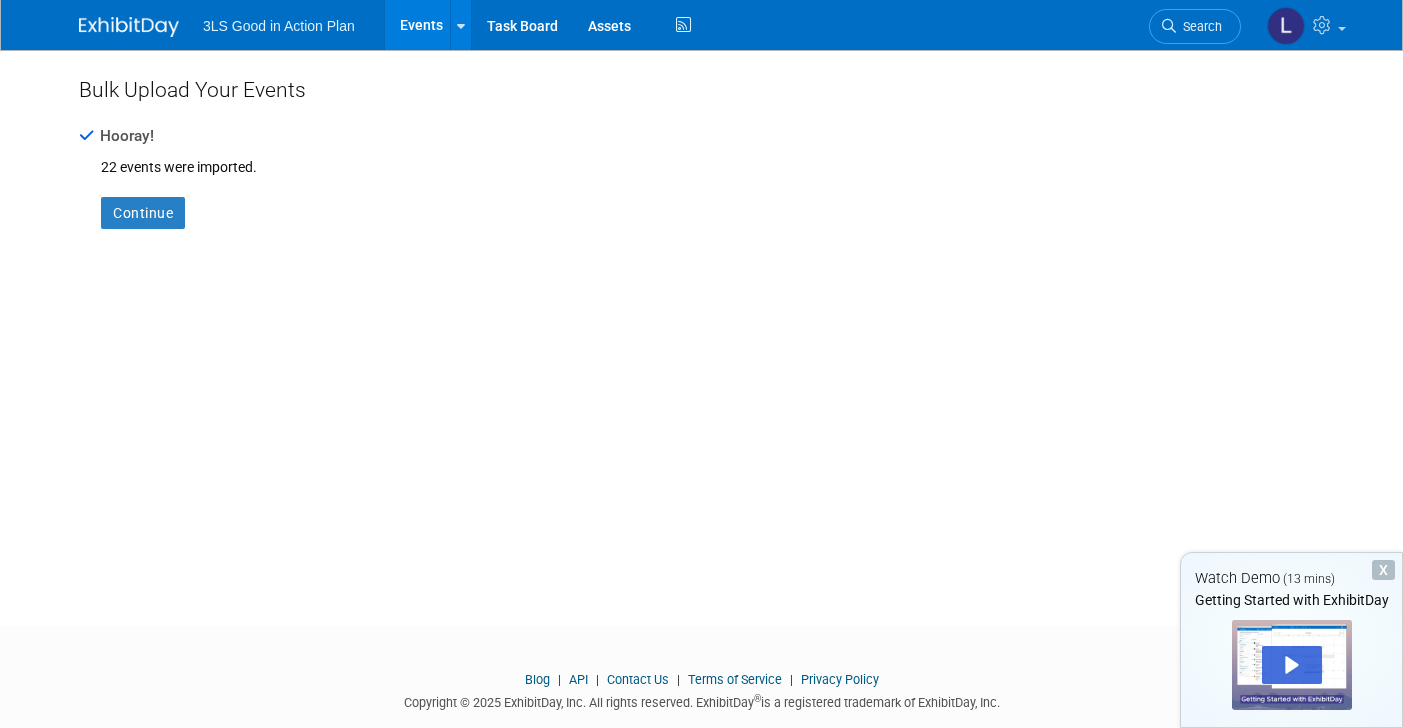 scroll, scrollTop: 0, scrollLeft: 0, axis: both 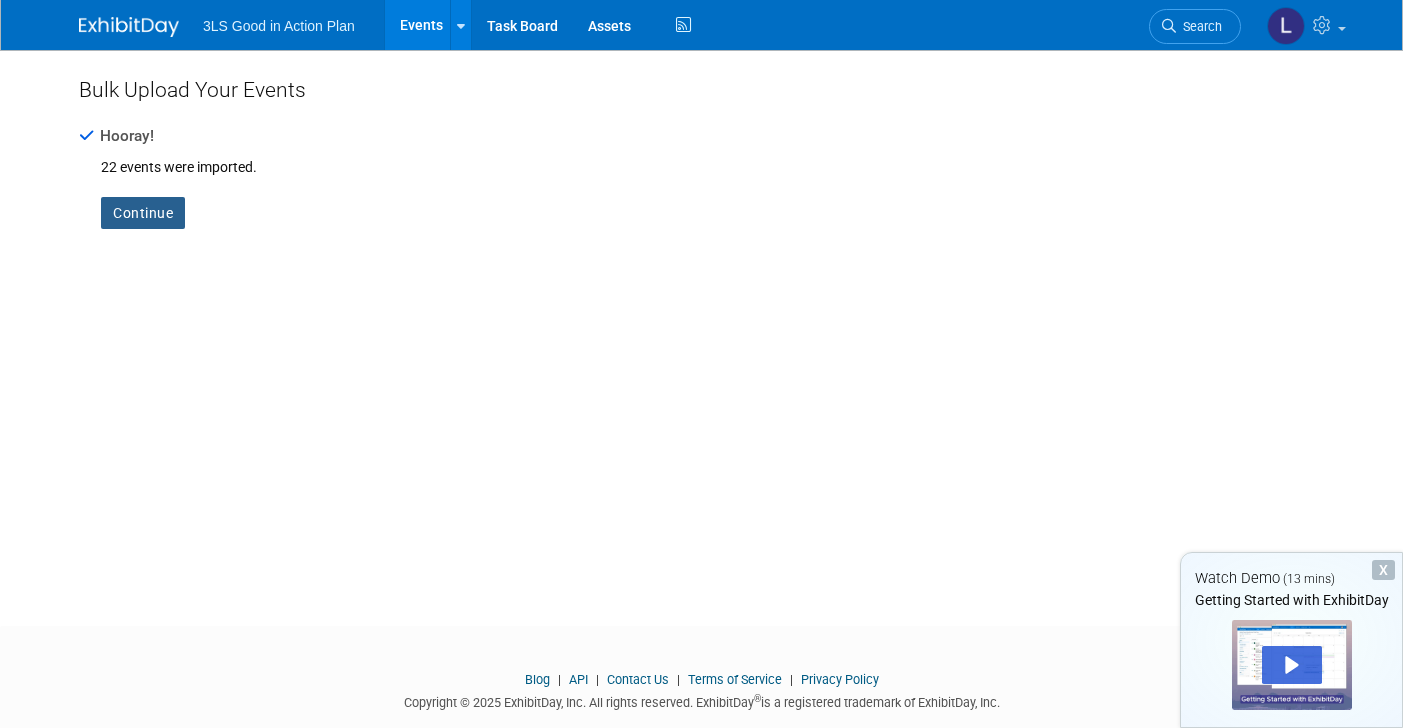 click on "Continue" at bounding box center (143, 213) 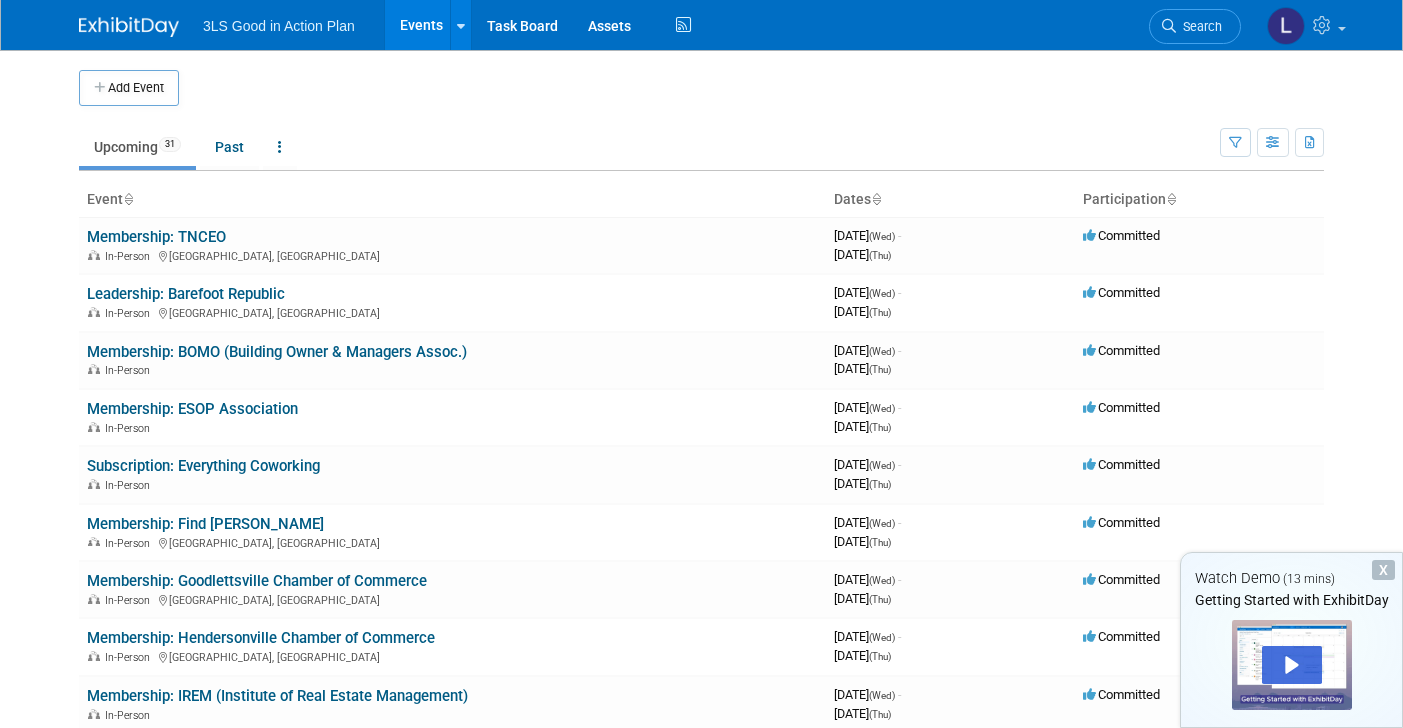 scroll, scrollTop: 0, scrollLeft: 0, axis: both 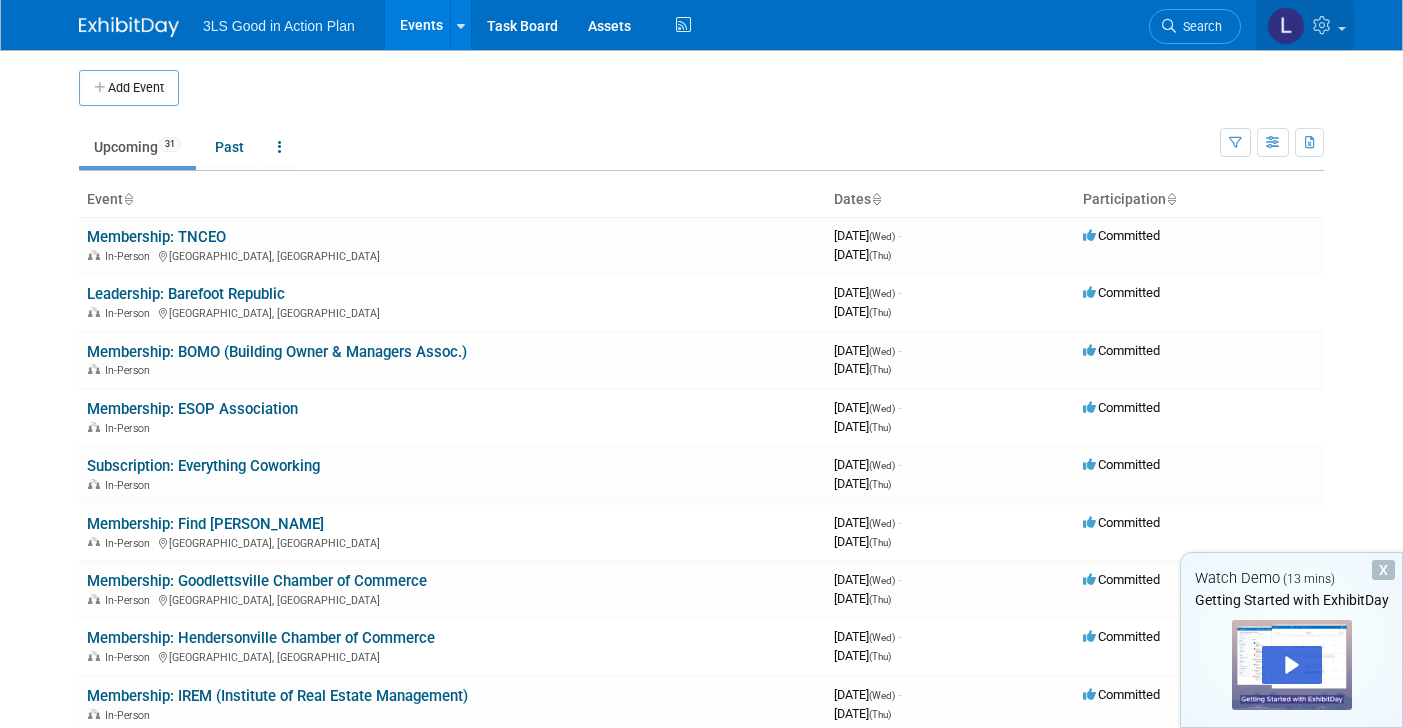 click at bounding box center (1324, 25) 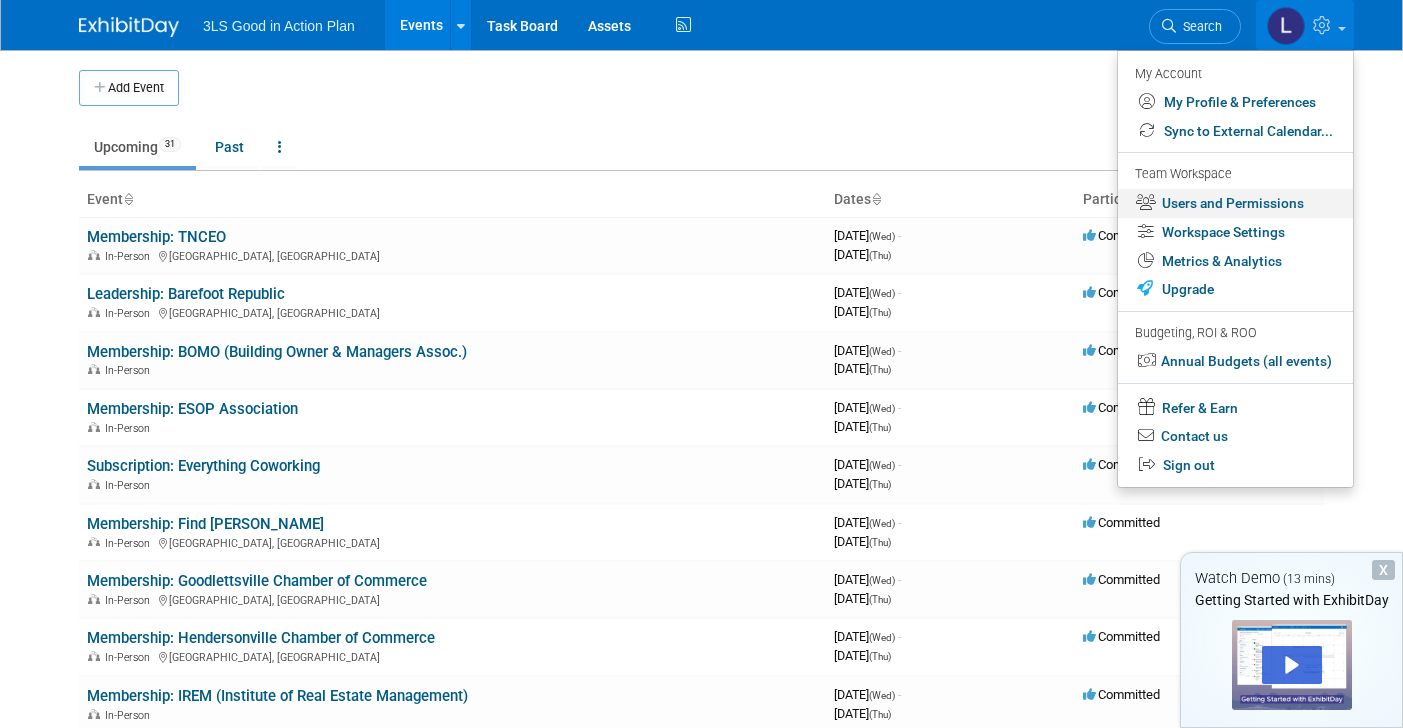 click on "Users and Permissions" at bounding box center (1235, 203) 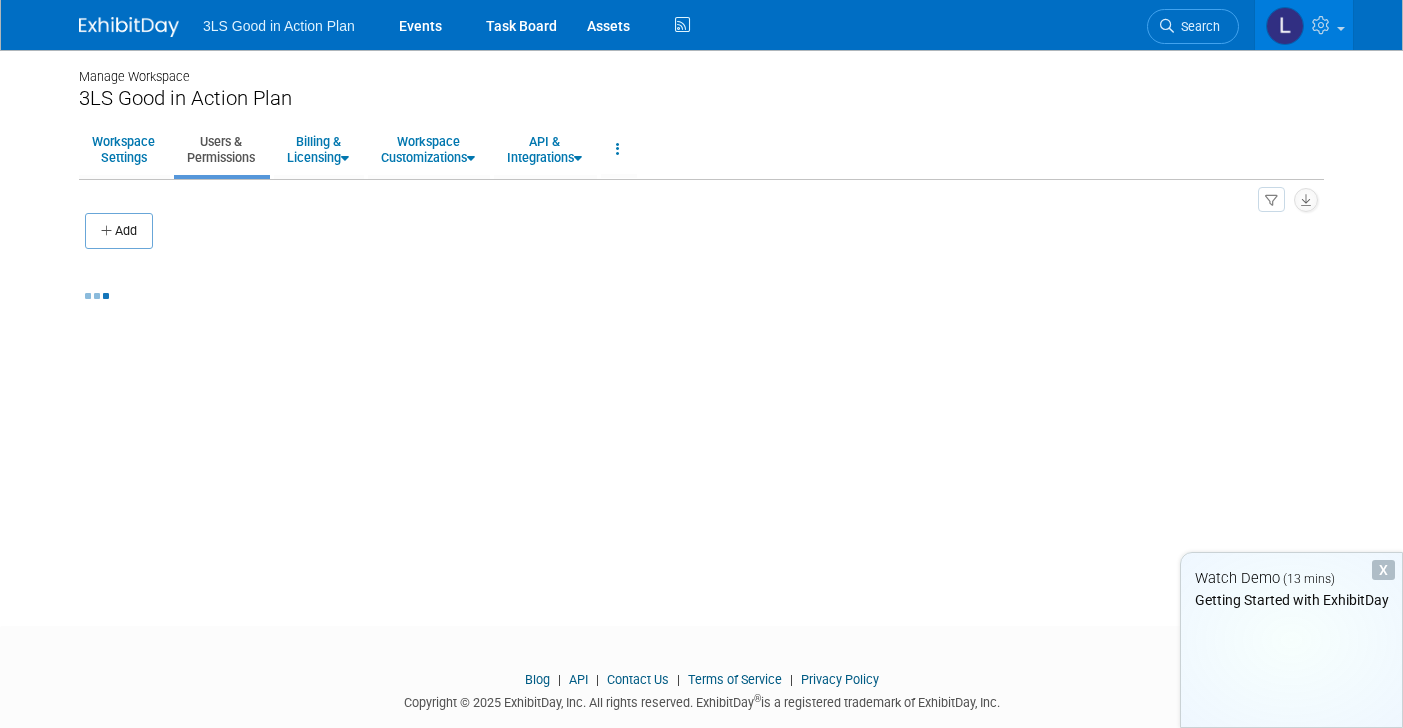 scroll, scrollTop: 0, scrollLeft: 0, axis: both 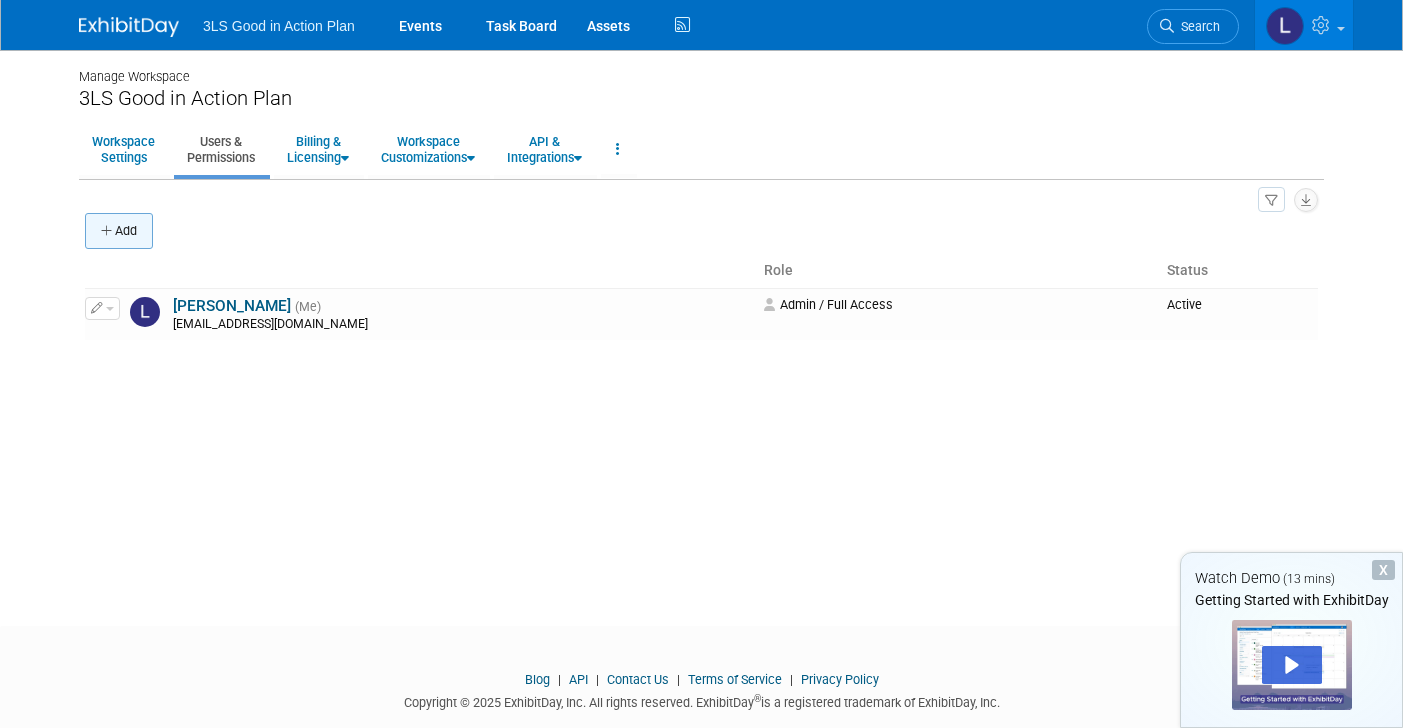 click on "Add" at bounding box center [119, 231] 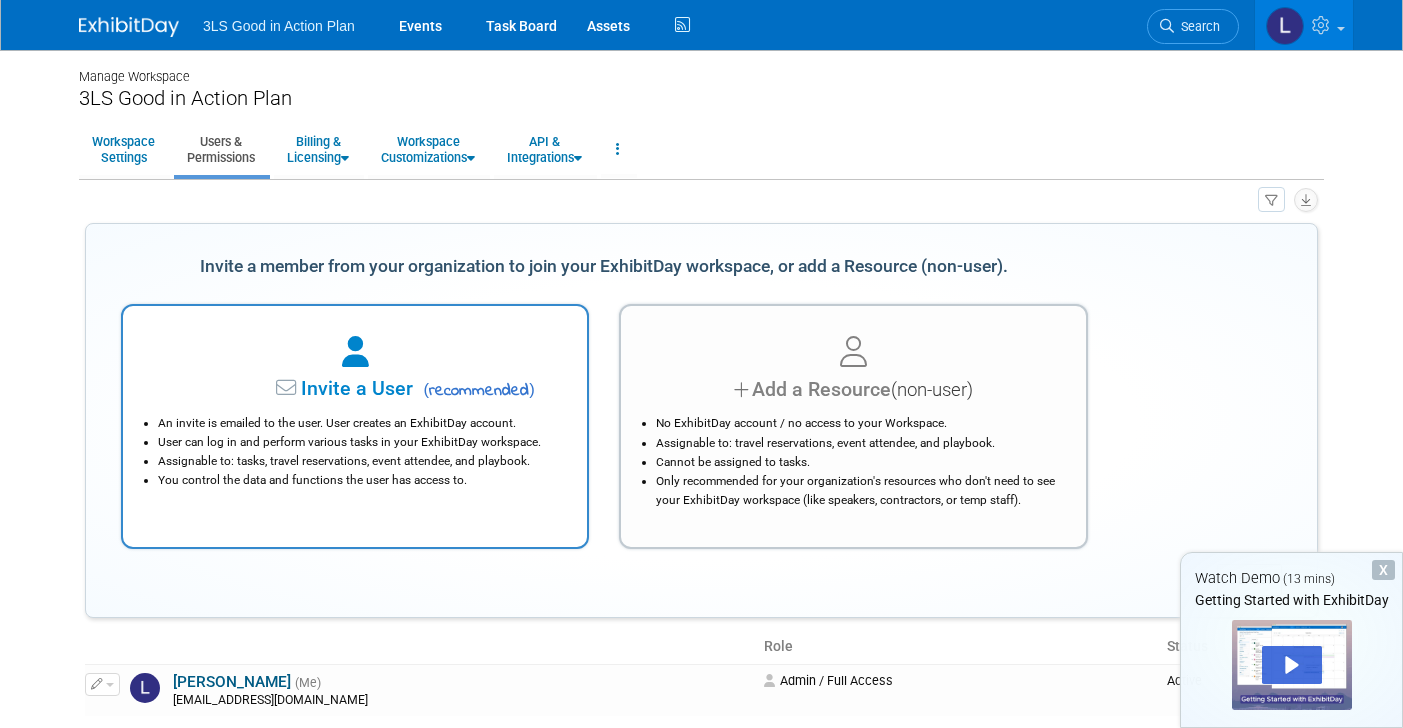 click at bounding box center [355, 353] 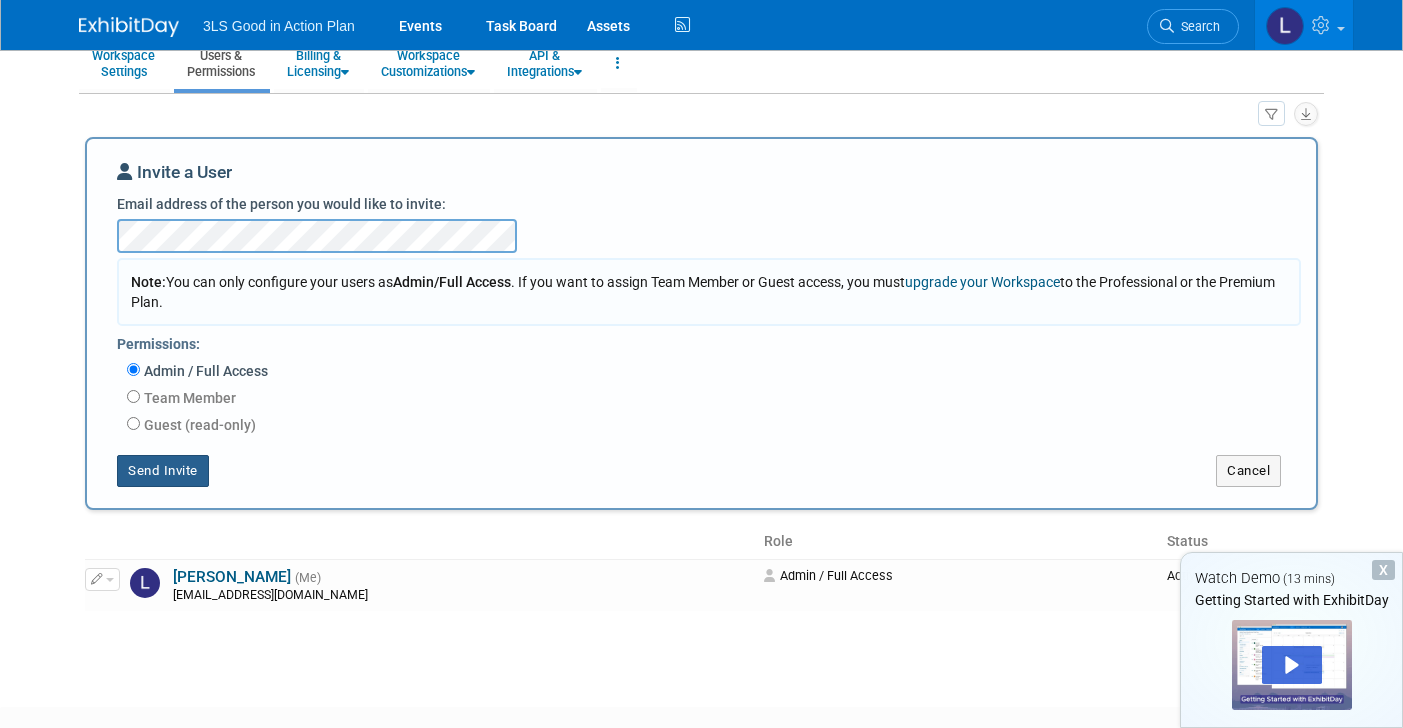 click on "Send Invite" at bounding box center (163, 471) 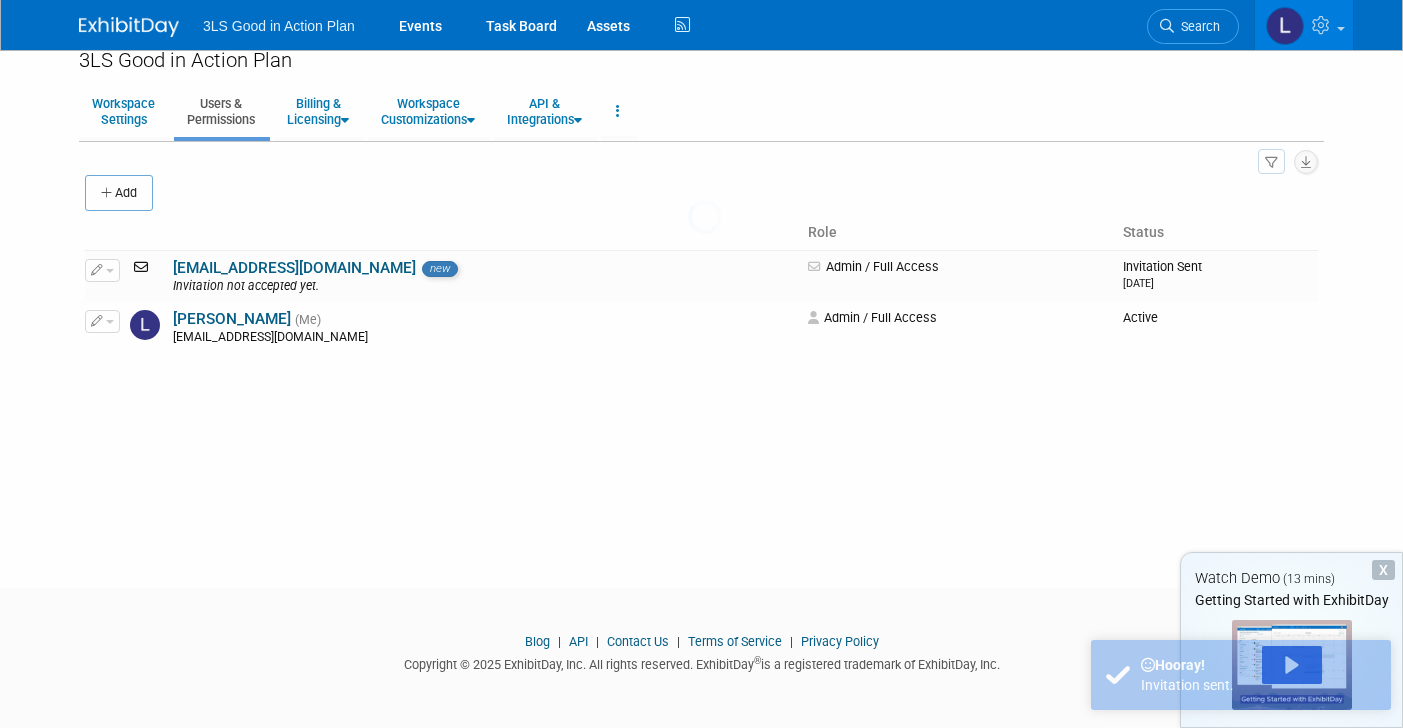 scroll, scrollTop: 38, scrollLeft: 0, axis: vertical 